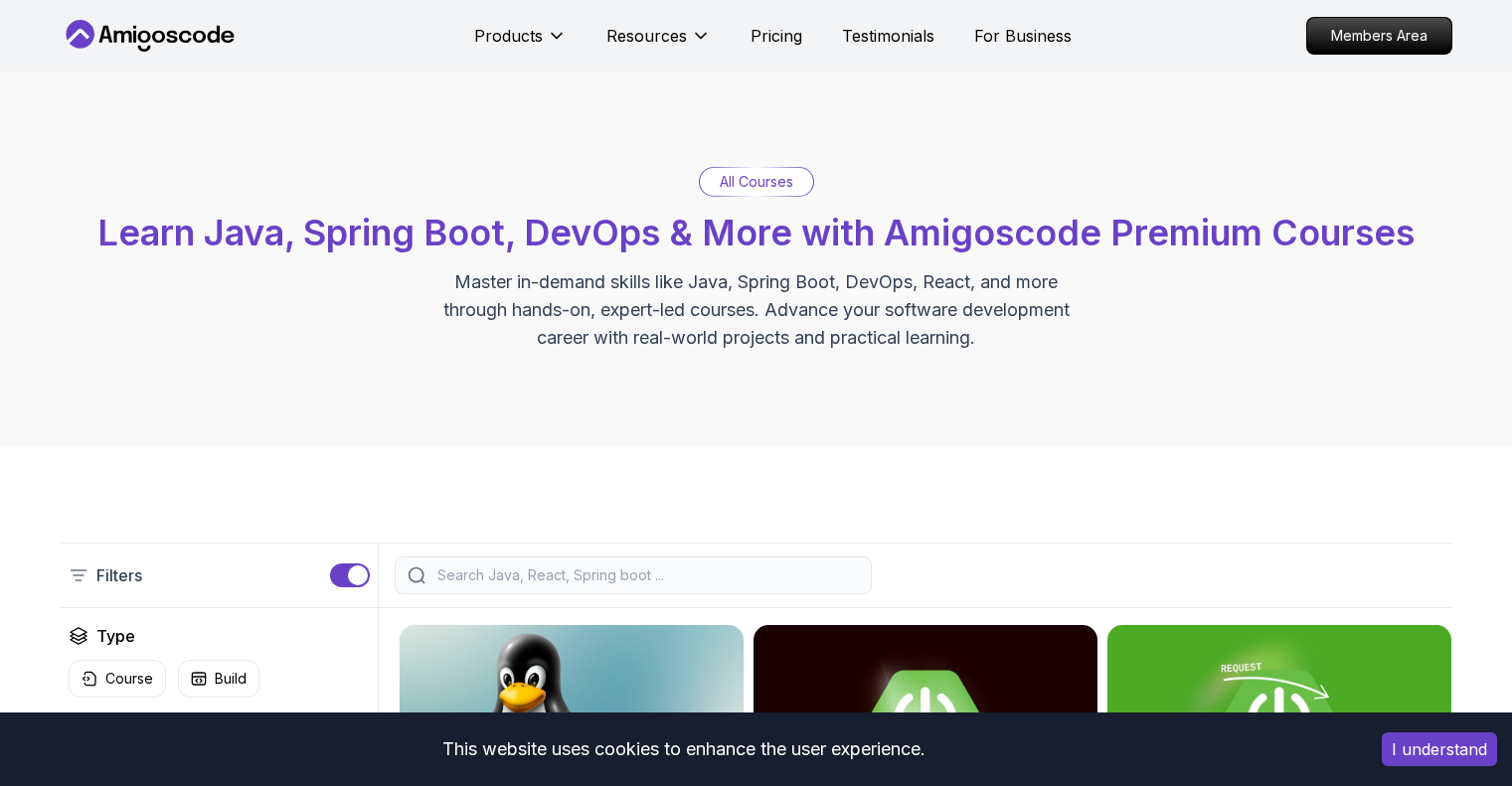scroll, scrollTop: 0, scrollLeft: 0, axis: both 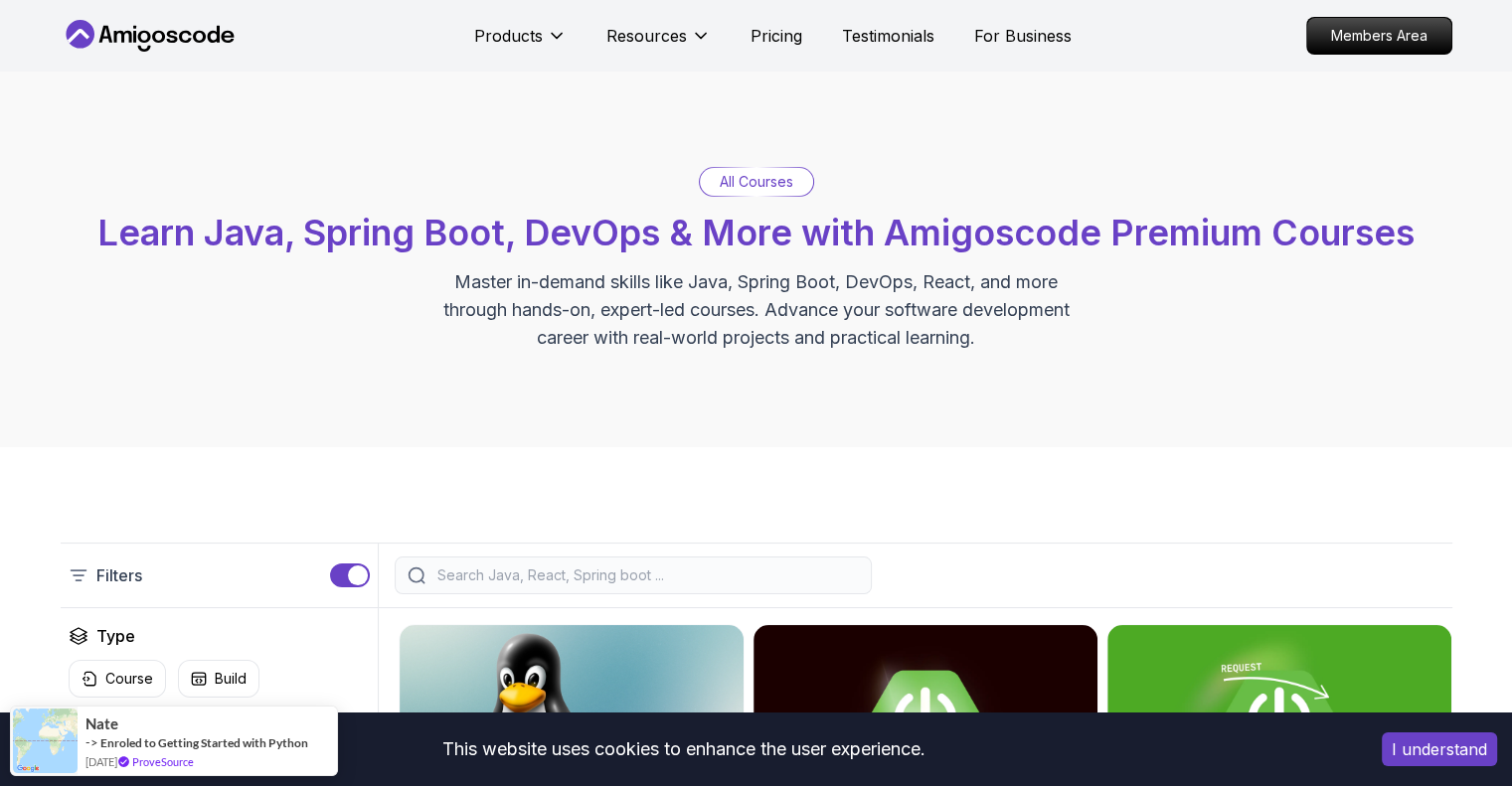 click 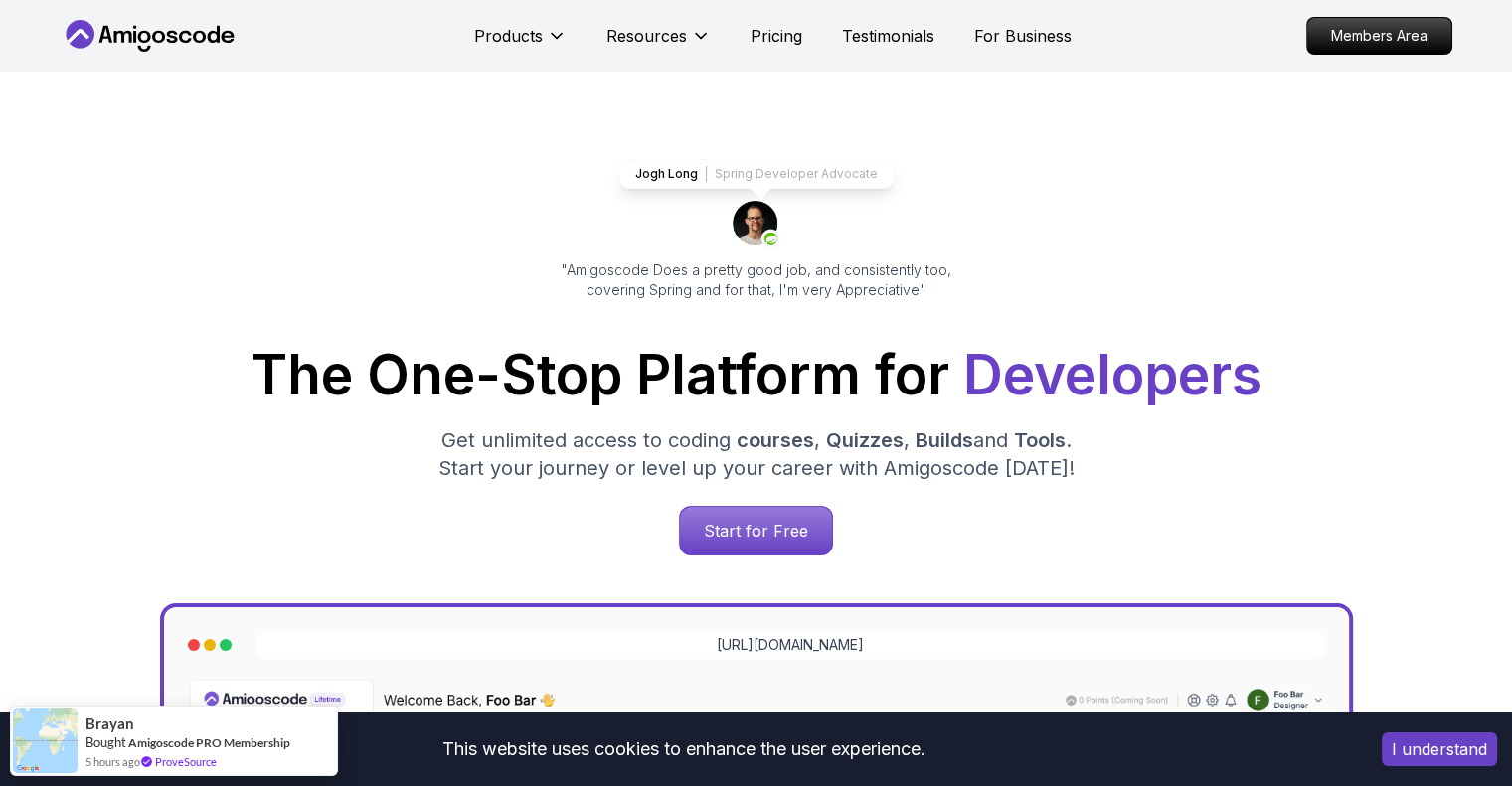 scroll, scrollTop: 0, scrollLeft: 0, axis: both 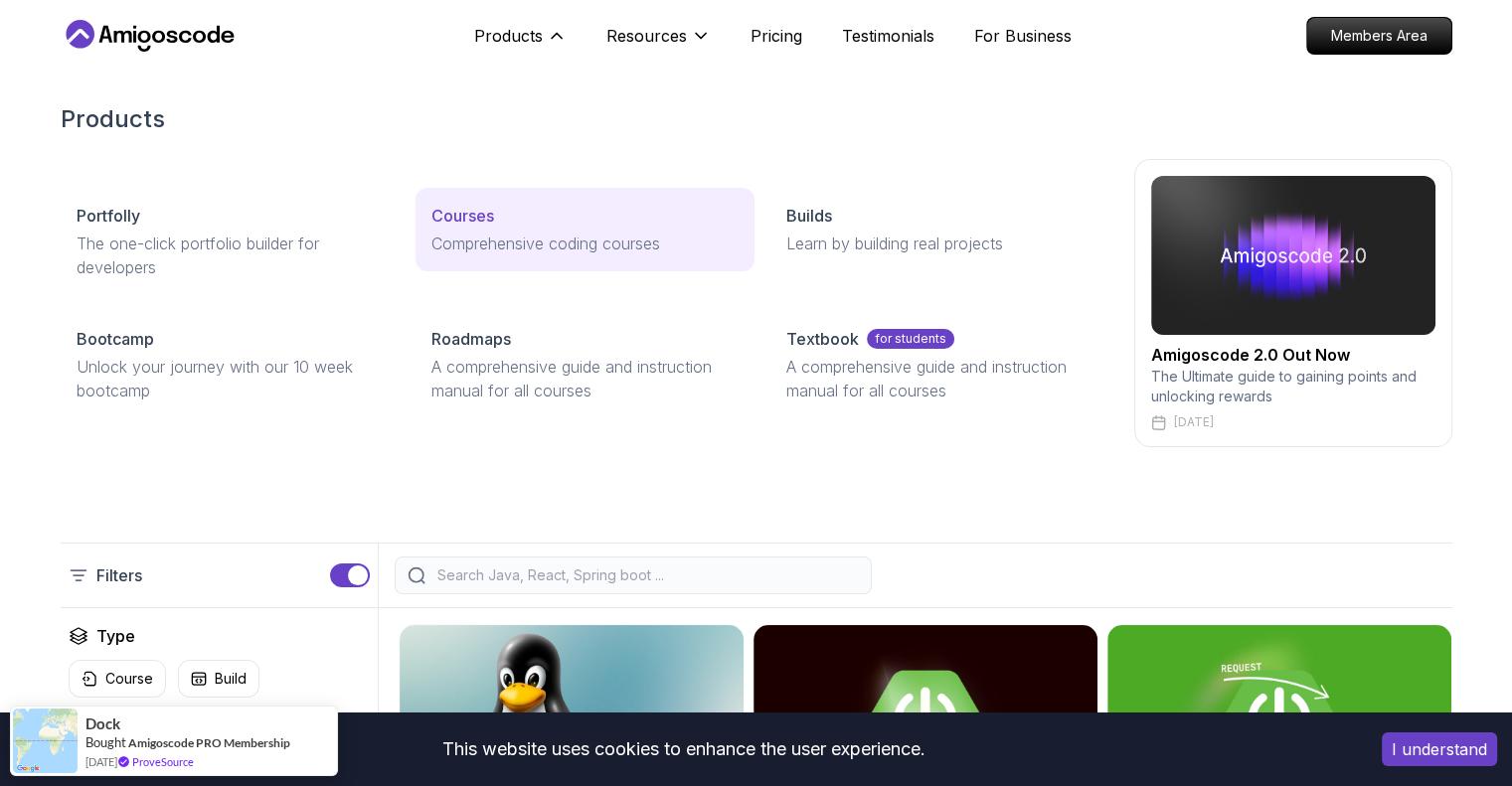 click on "Courses" at bounding box center (585, 216) 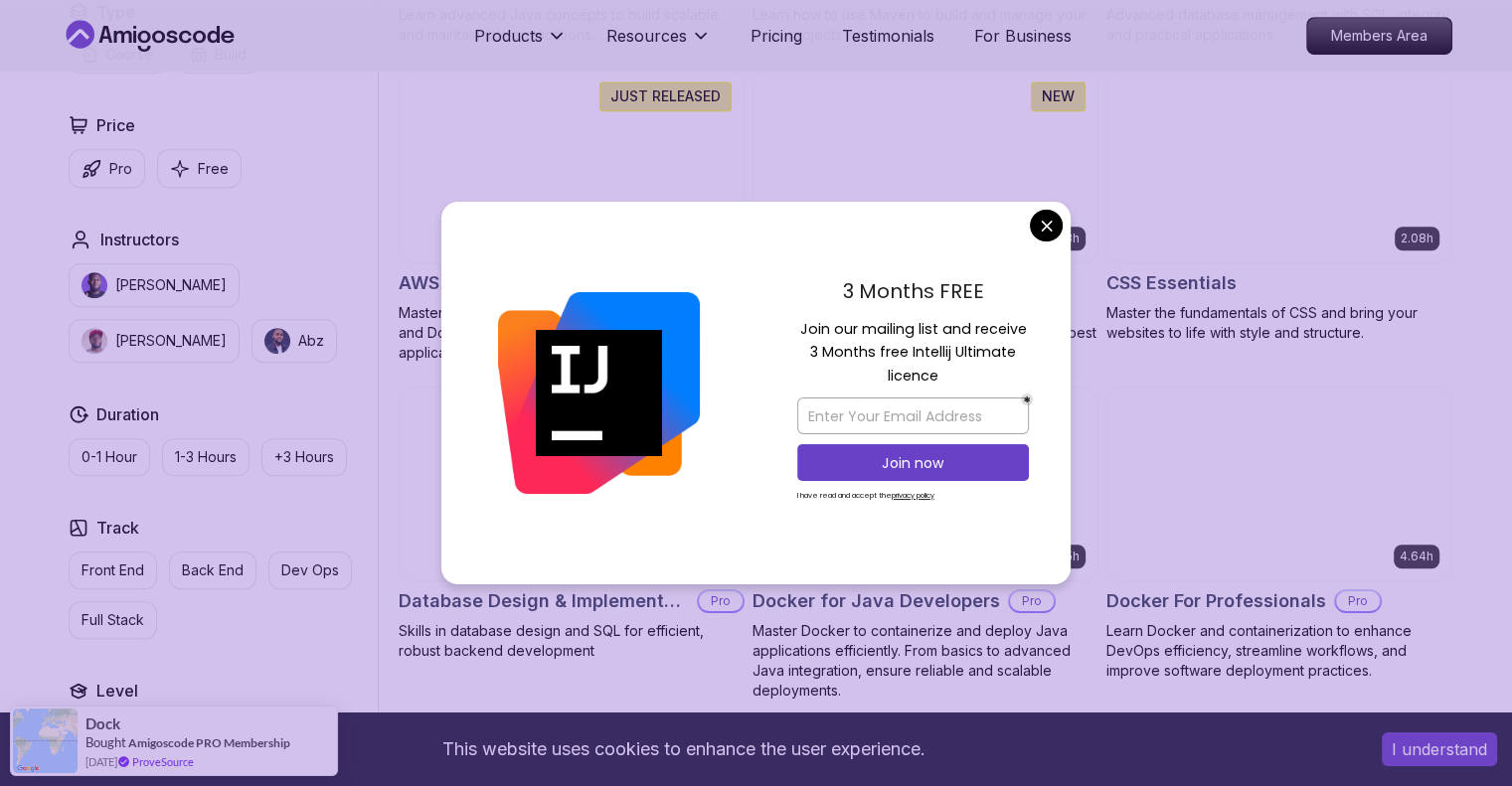scroll, scrollTop: 1475, scrollLeft: 0, axis: vertical 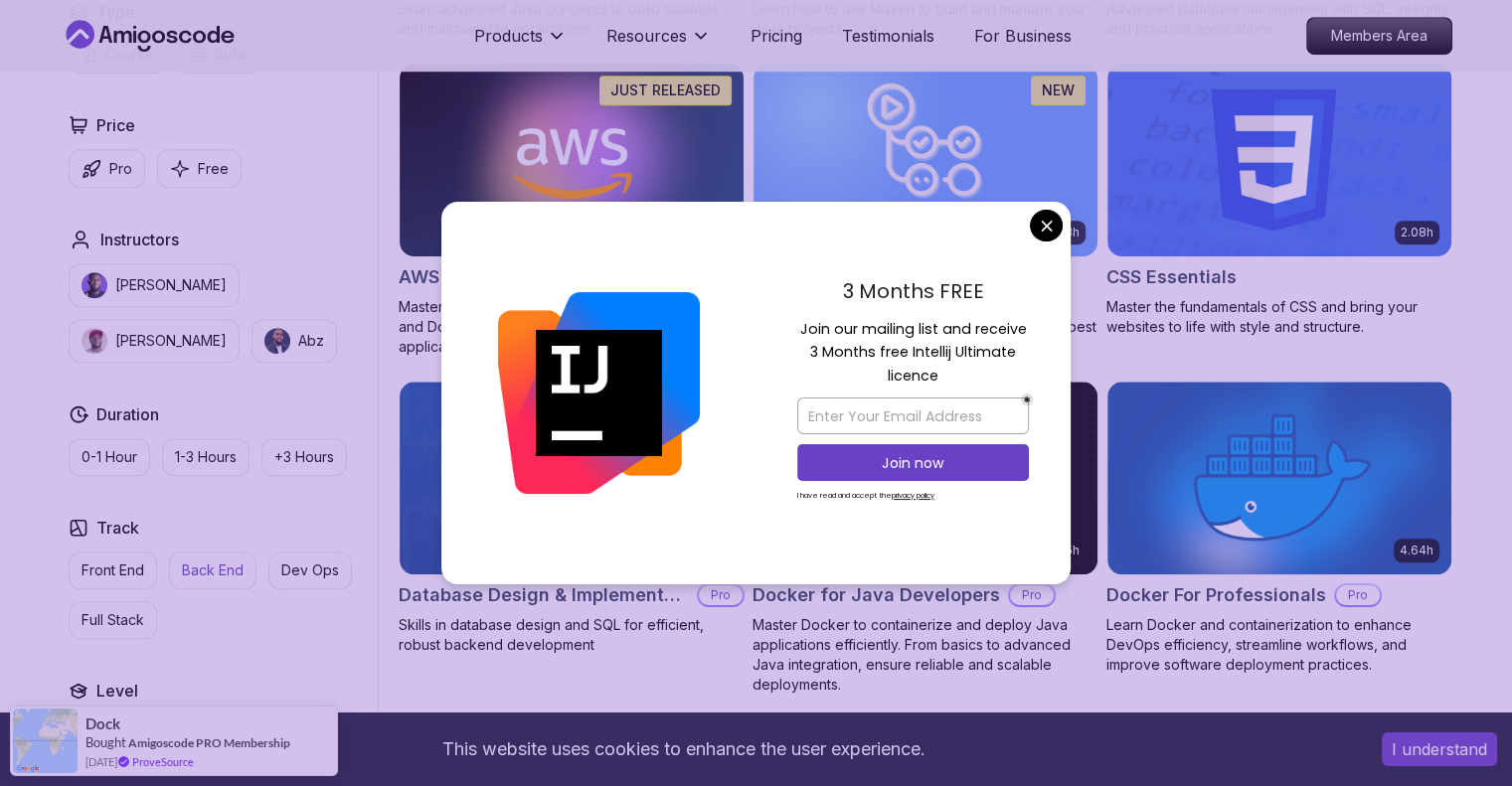 click on "Back End" at bounding box center (213, 570) 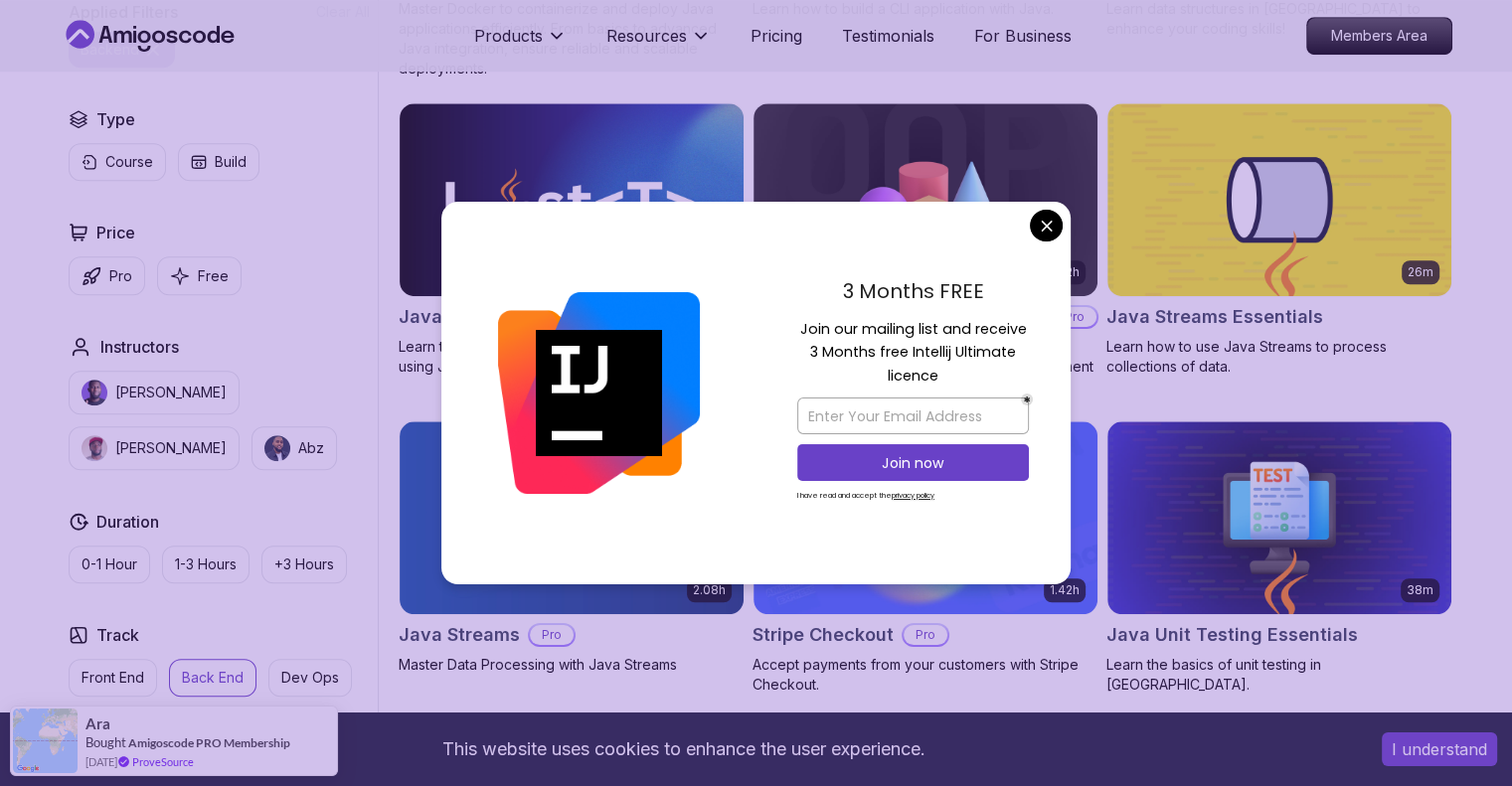 click on "3 Months FREE Join our mailing list and receive 3 Months free Intellij Ultimate licence Join now I have read and accept the  privacy policy" at bounding box center [913, 393] 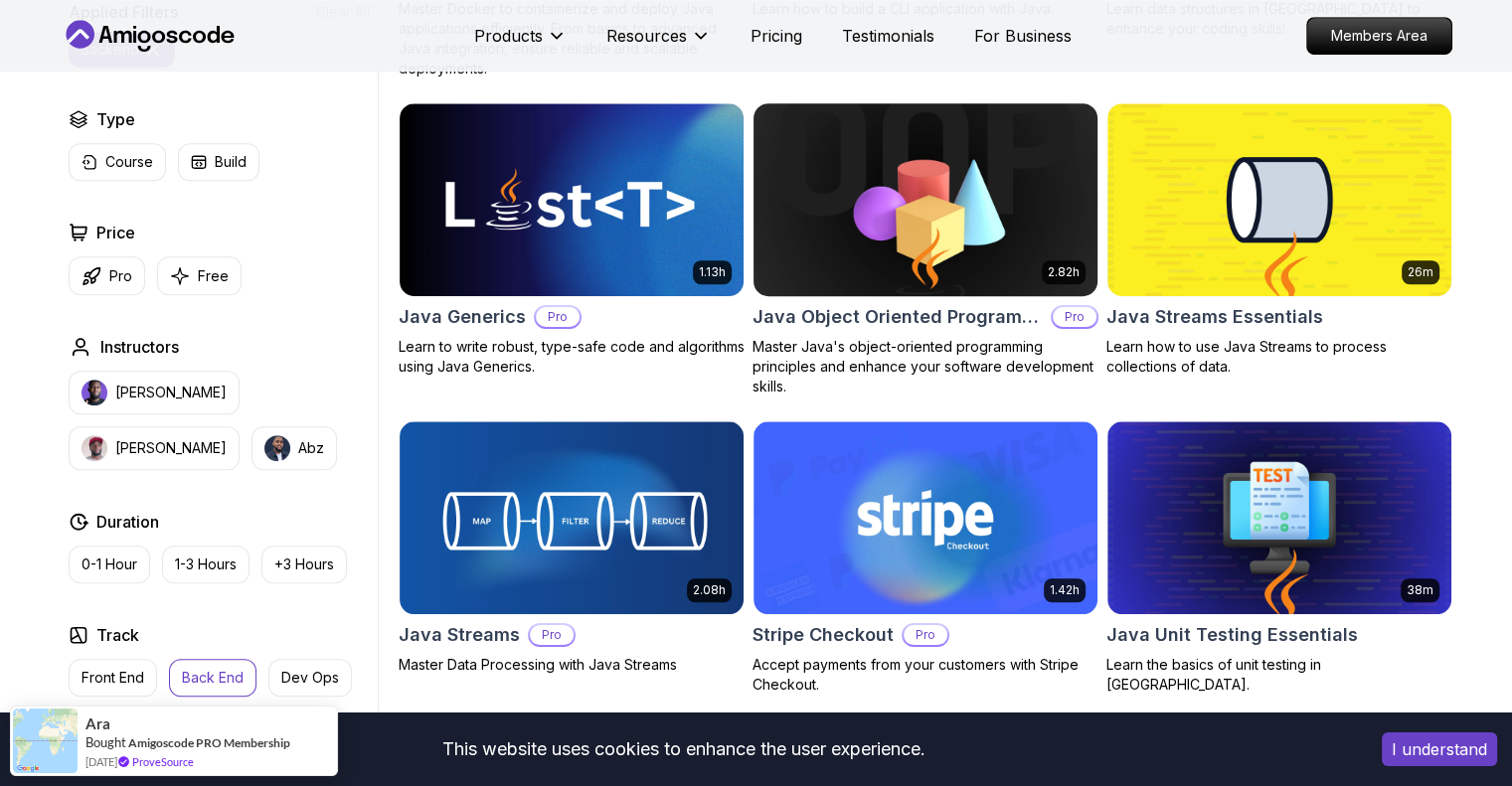 click on "This website uses cookies to enhance the user experience. I understand Products Resources Pricing Testimonials For Business Members Area Products Resources Pricing Testimonials For Business Members Area All Courses Learn Java, Spring Boot, DevOps & More with Amigoscode Premium Courses Master in-demand skills like Java, Spring Boot, DevOps, React, and more through hands-on, expert-led courses. Advance your software development career with real-world projects and practical learning. Filters 1 Filters 1 Applied Filters Clear All backend Type Course Build Price Pro Free Instructors Nelson Djalo Richard Abz Duration 0-1 Hour 1-3 Hours +3 Hours Track Front End Back End Dev Ops Full Stack Level Junior Mid-level Senior 5.18h Advanced Spring Boot Pro Dive deep into Spring Boot with our advanced course, designed to take your skills from intermediate to expert level. 3.30h Building APIs with Spring Boot Pro 1.67h NEW Spring Boot for Beginners 6.65h NEW Spring Data JPA Pro 2.41h Java for Beginners 9.18h Pro 1.45h Pro 28m" at bounding box center [756, 2049] 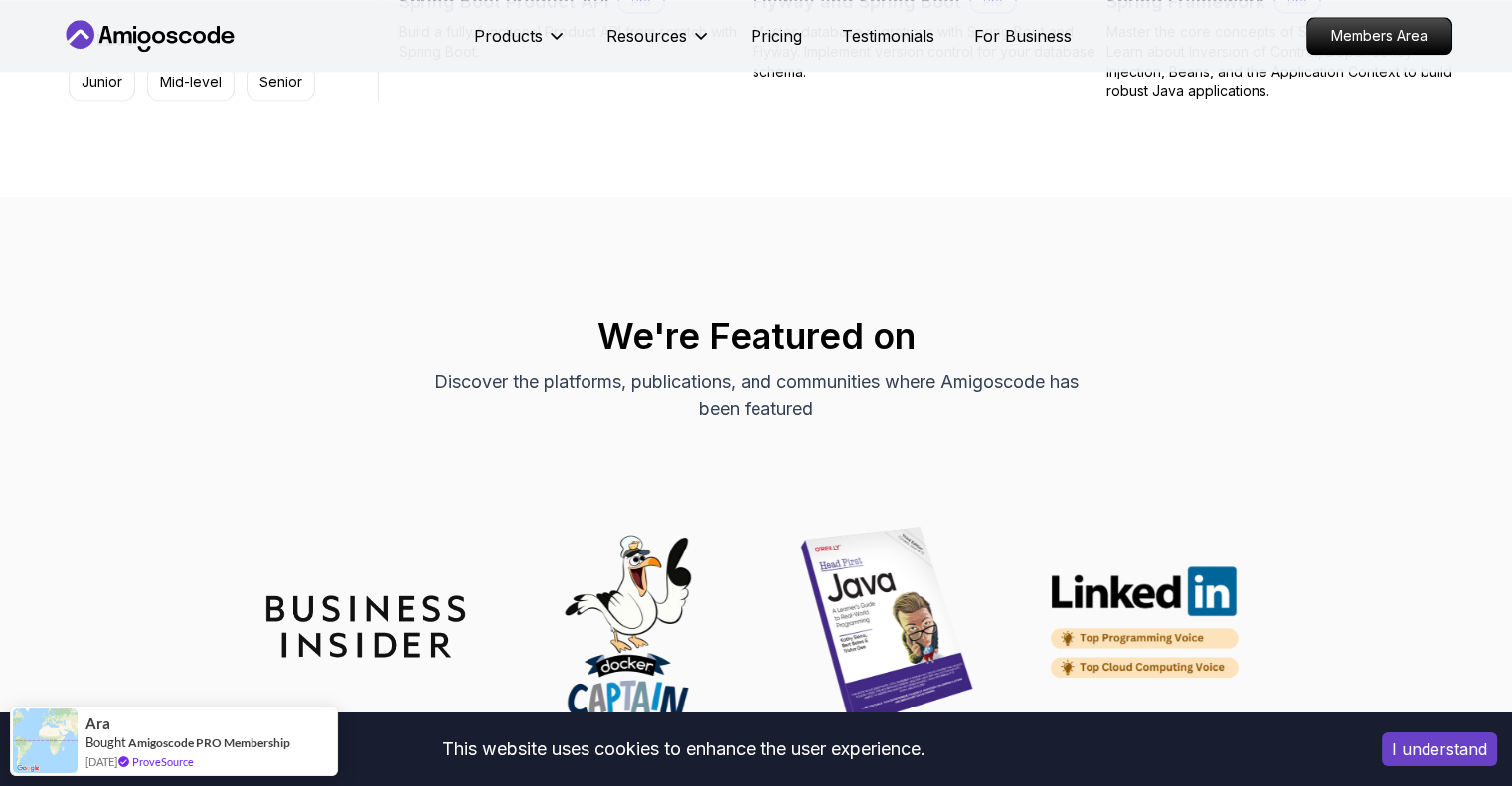 scroll, scrollTop: 2792, scrollLeft: 0, axis: vertical 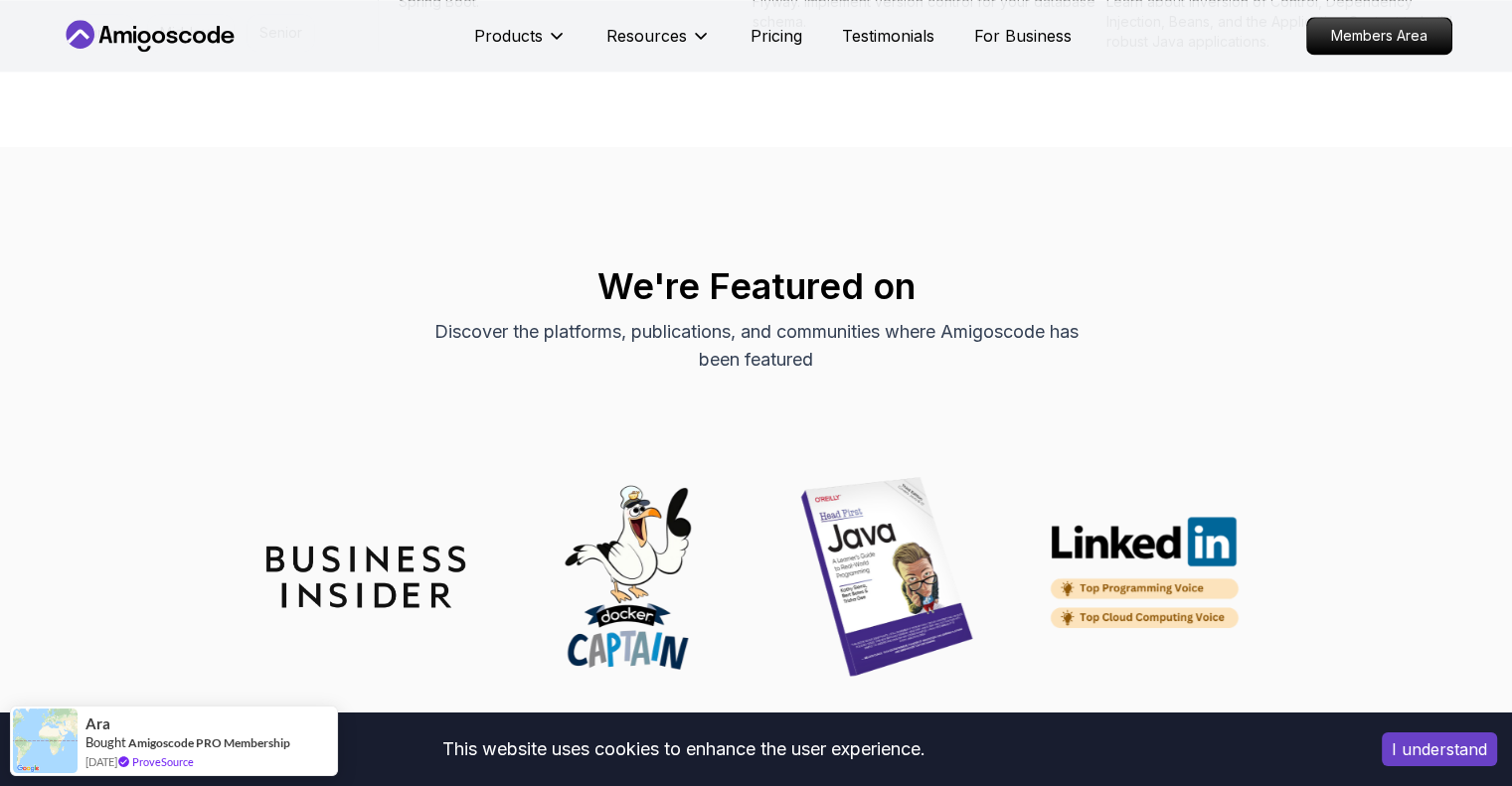 click 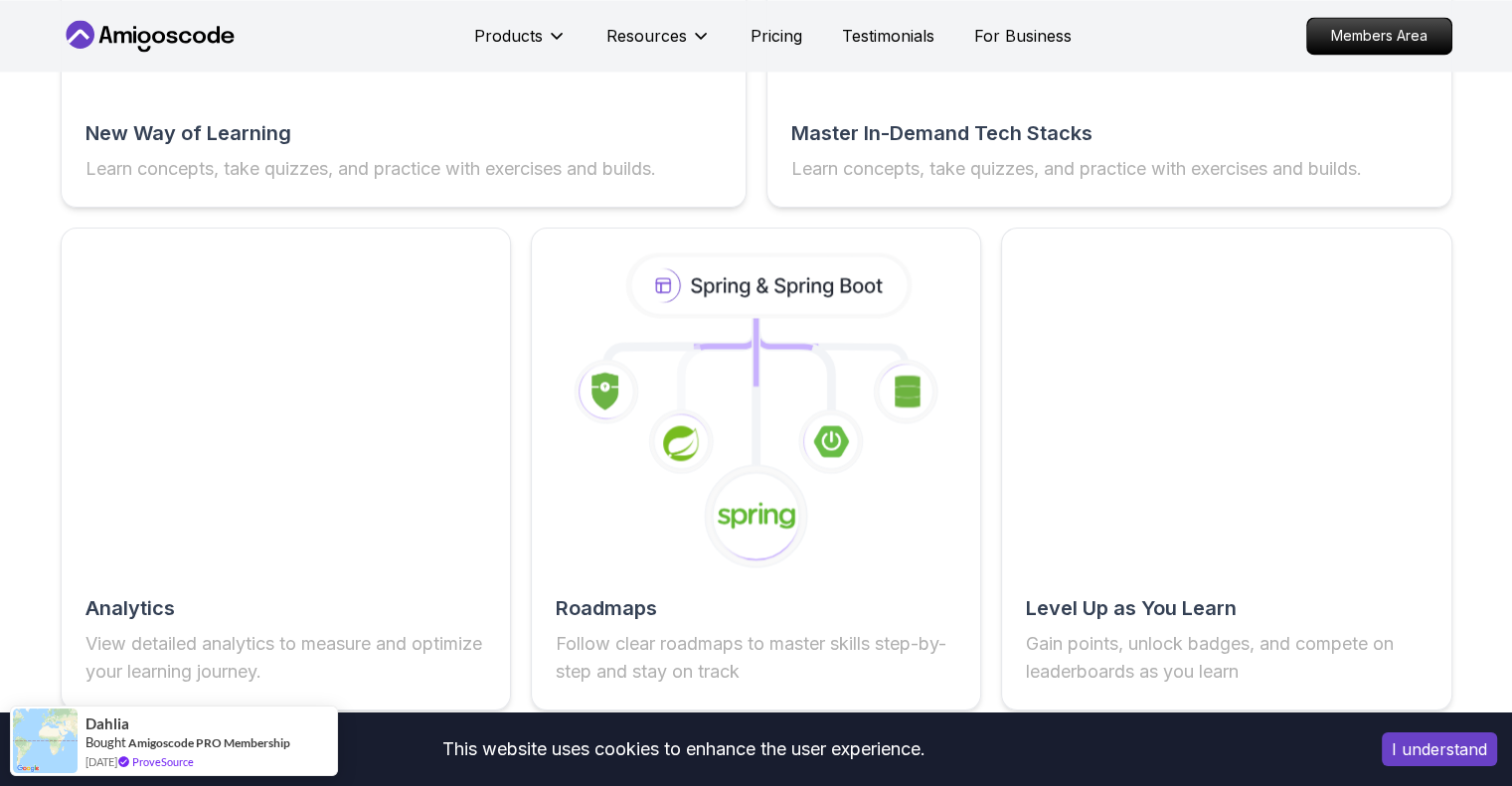scroll, scrollTop: 3528, scrollLeft: 0, axis: vertical 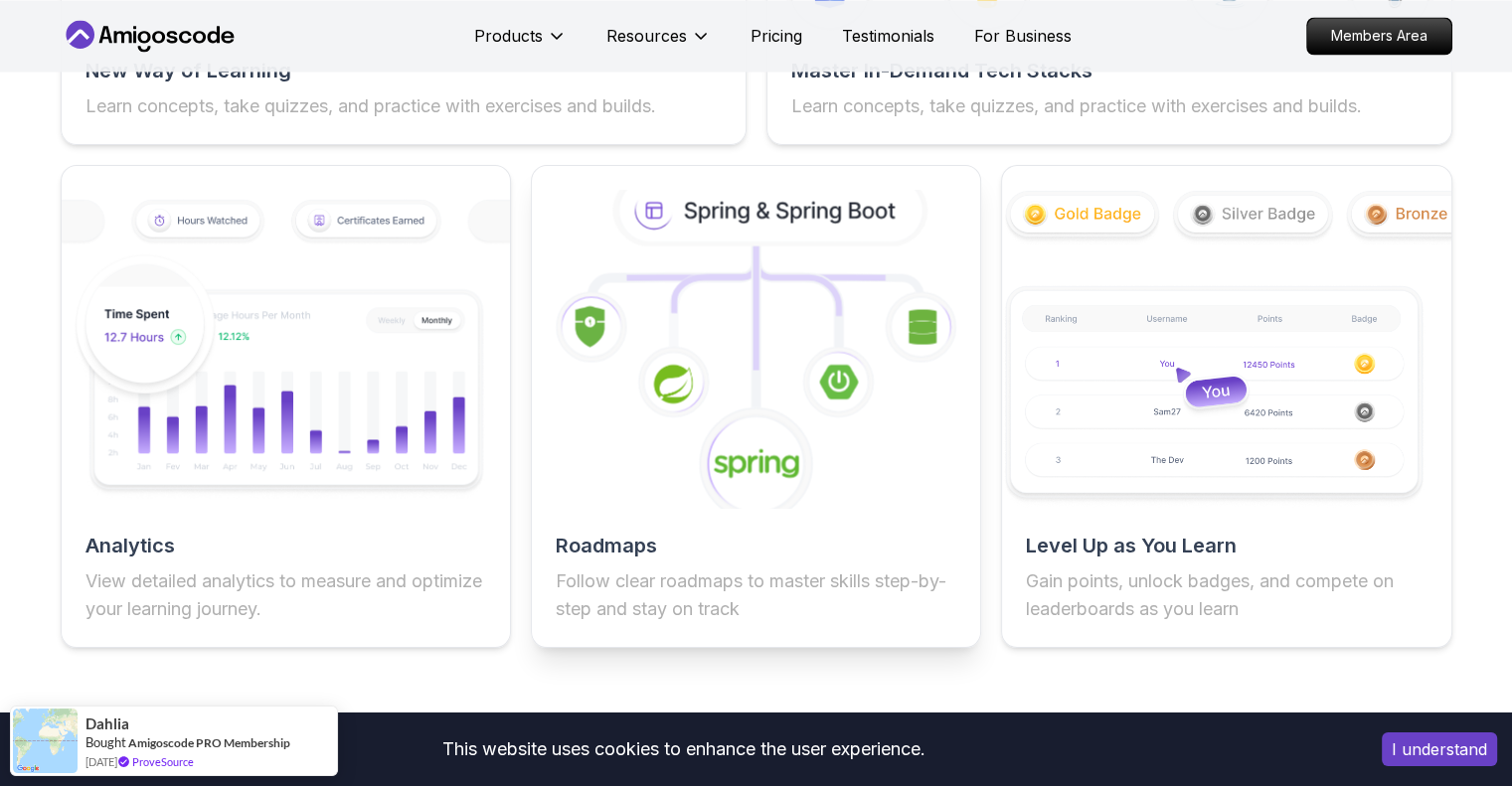 click 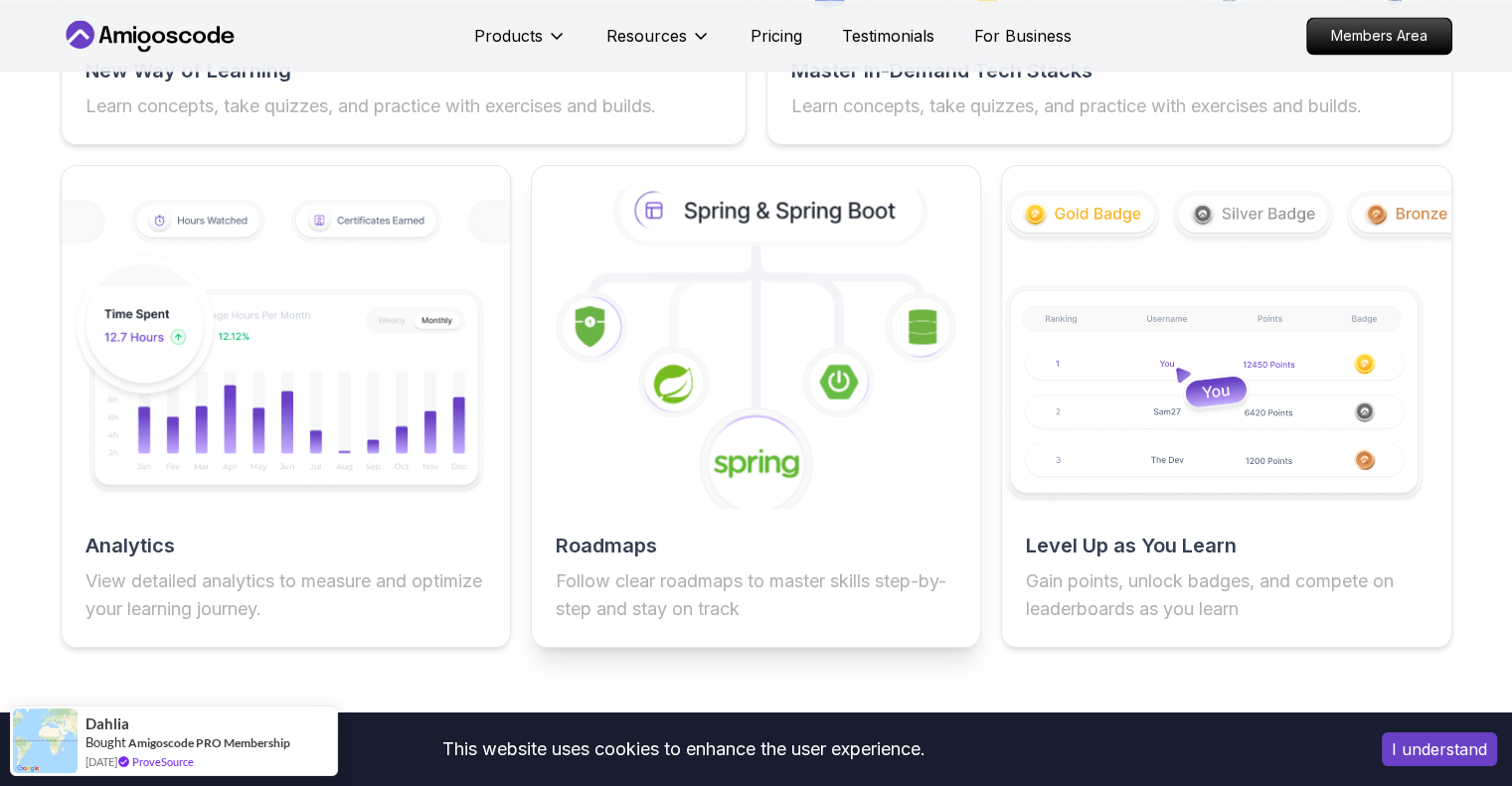 click on "Roadmaps" at bounding box center [756, 546] 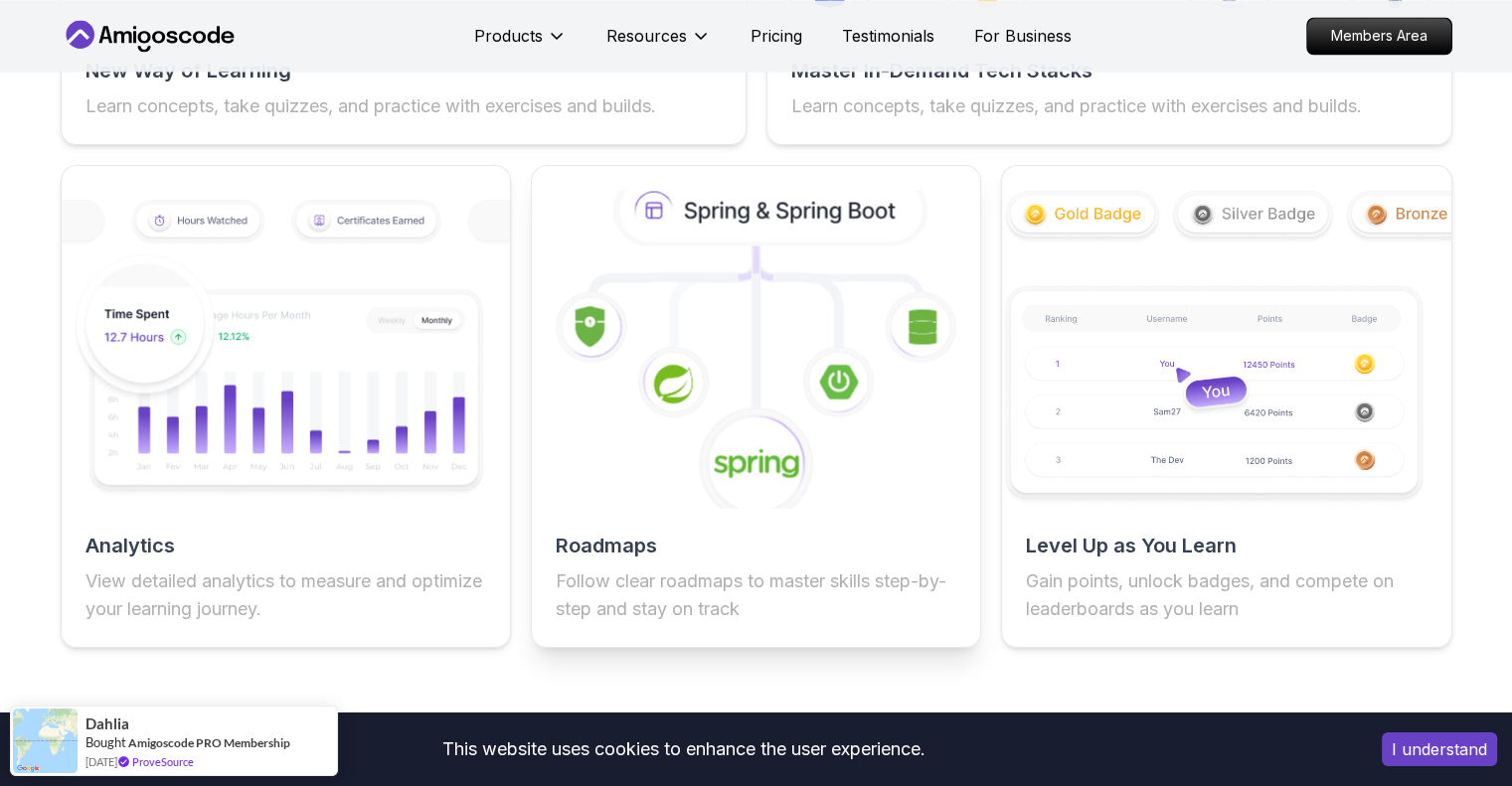 click 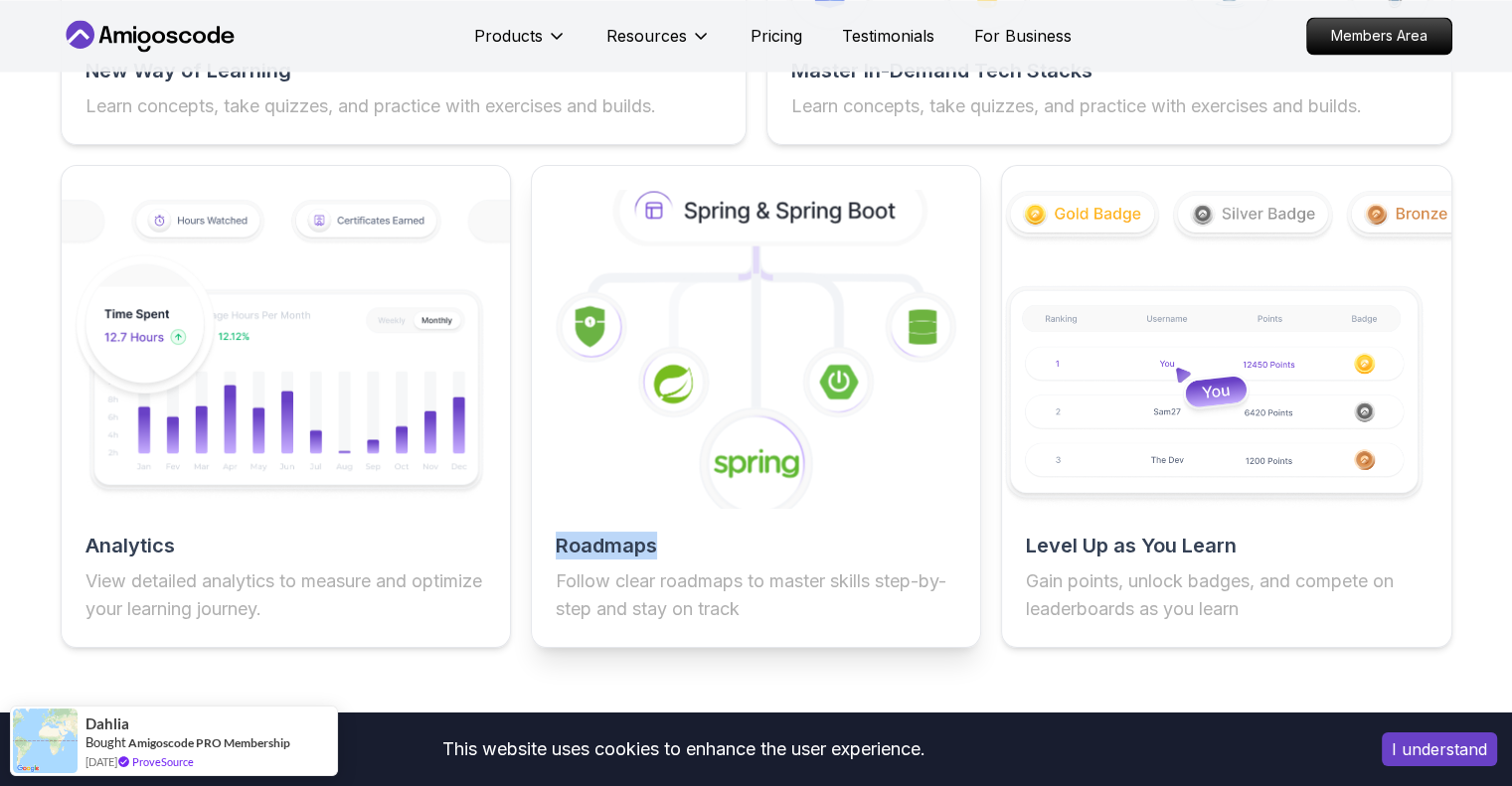 click 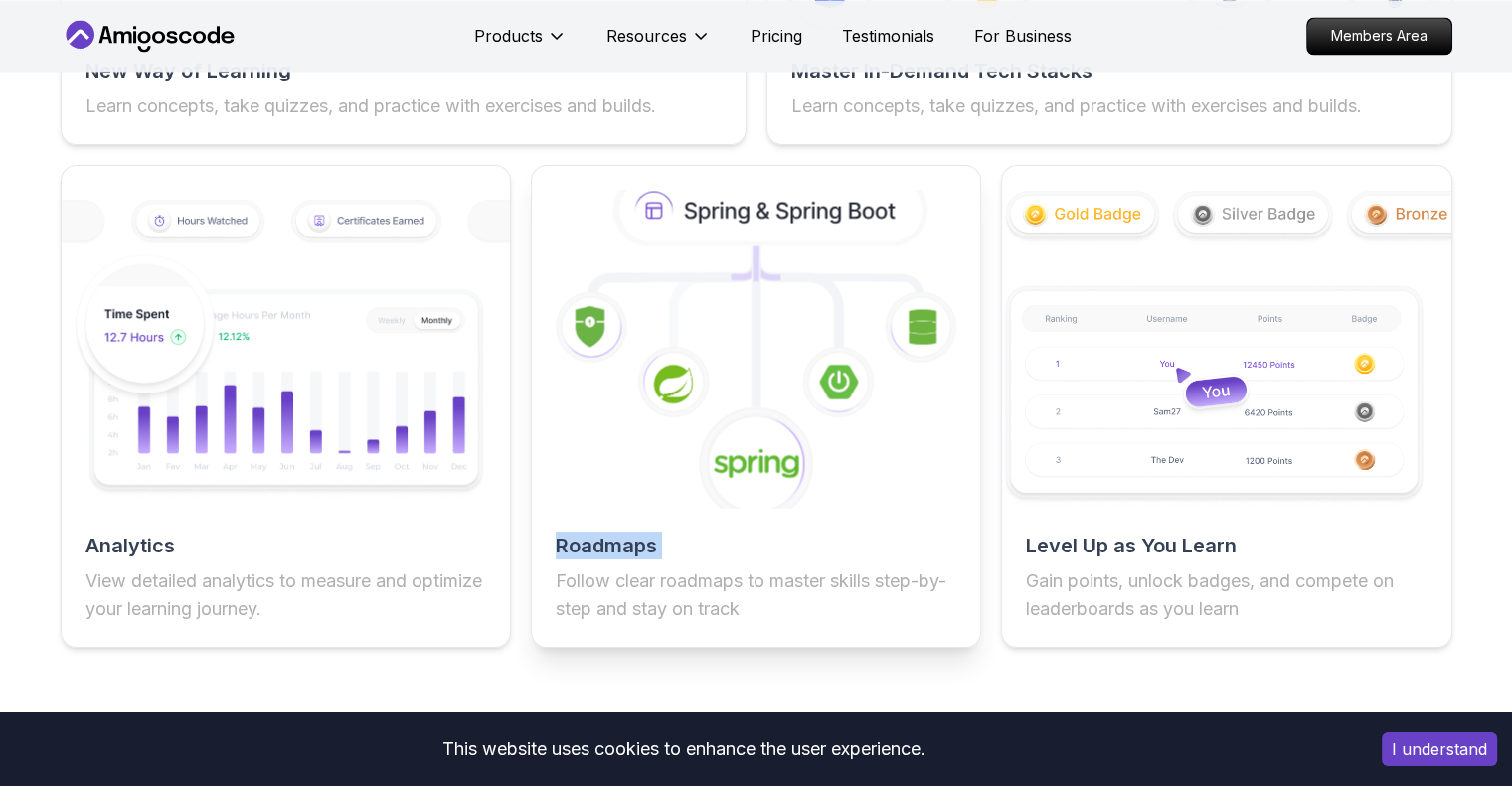 click 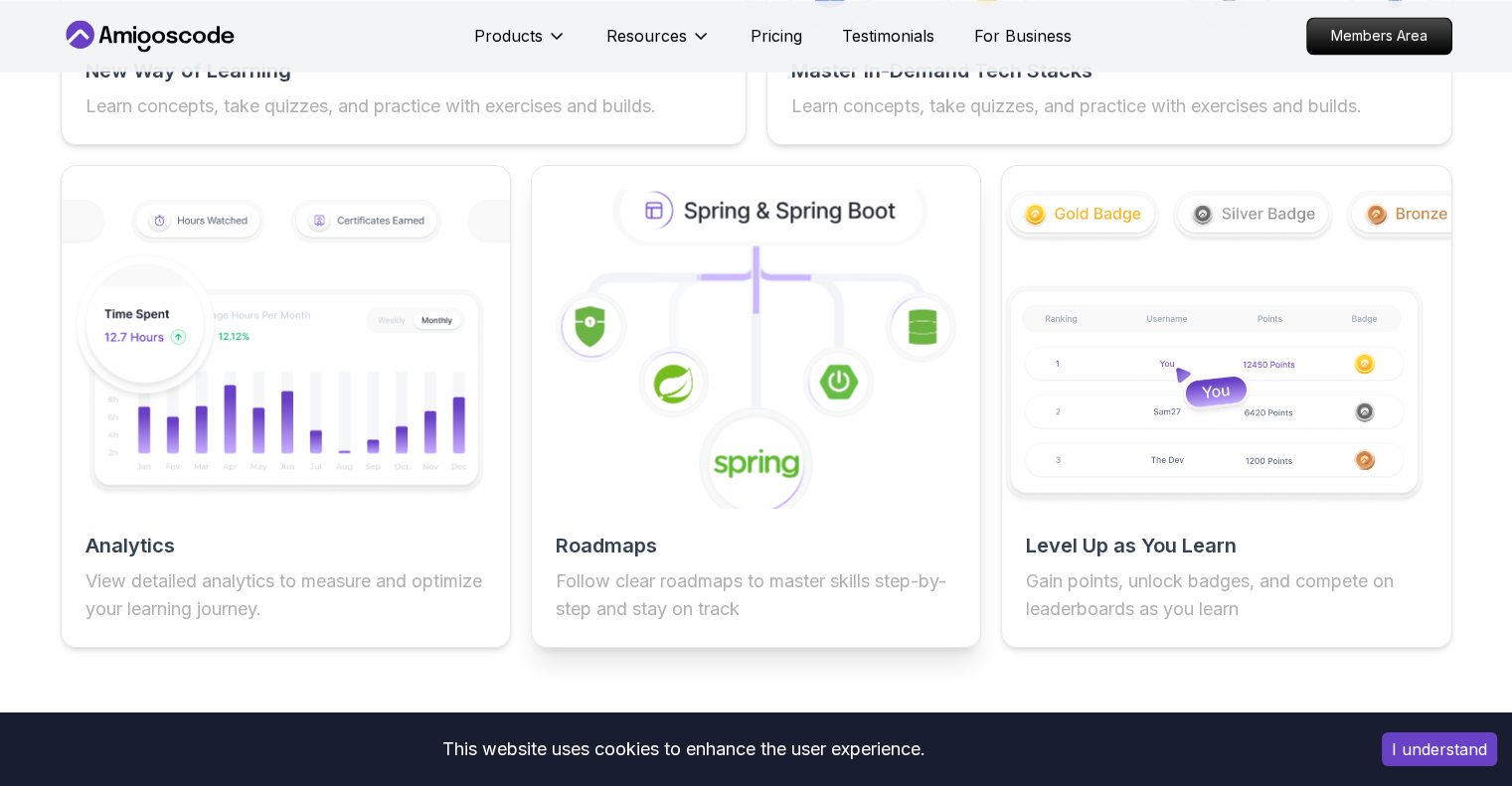 click 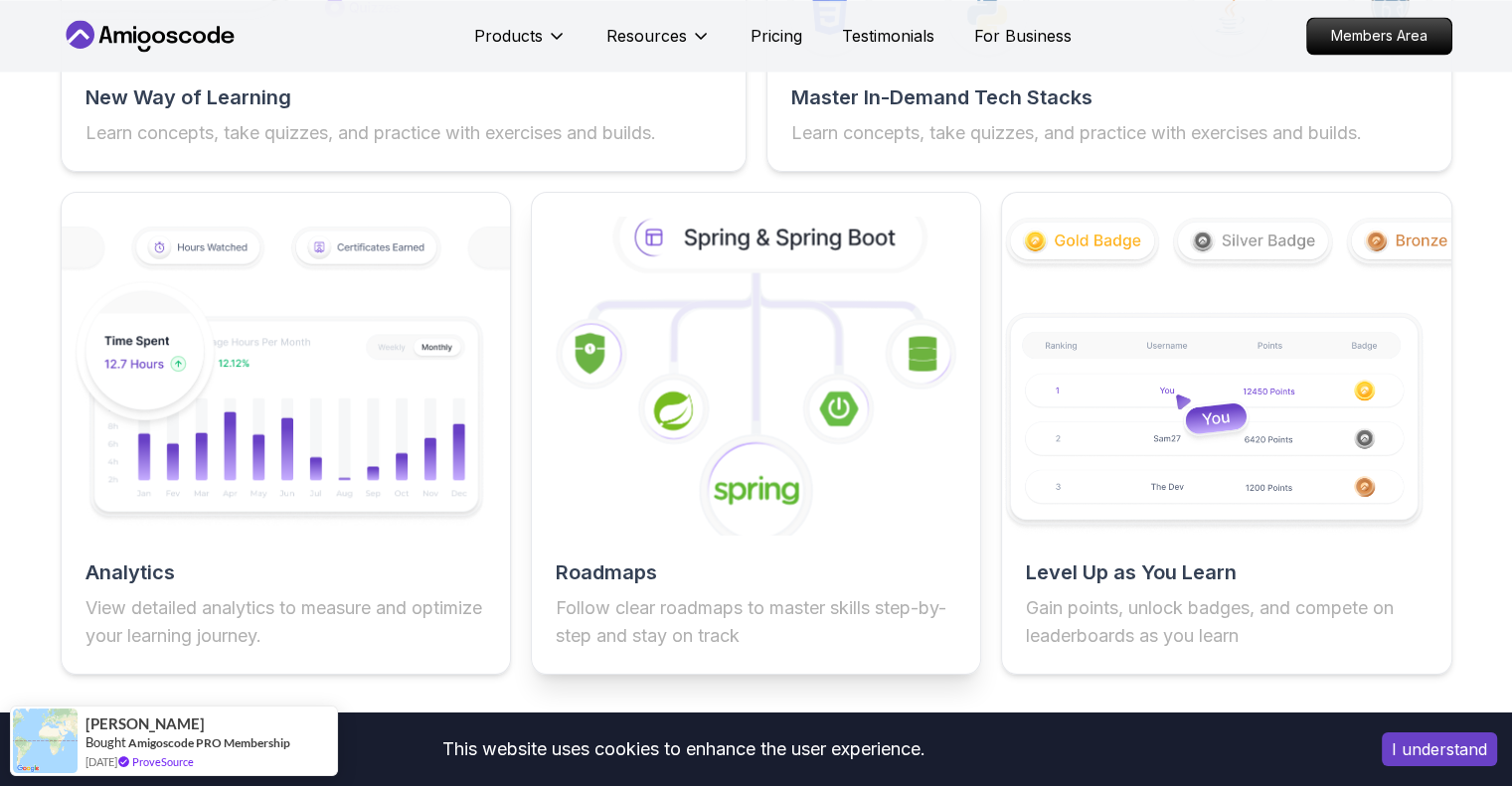 scroll, scrollTop: 3506, scrollLeft: 0, axis: vertical 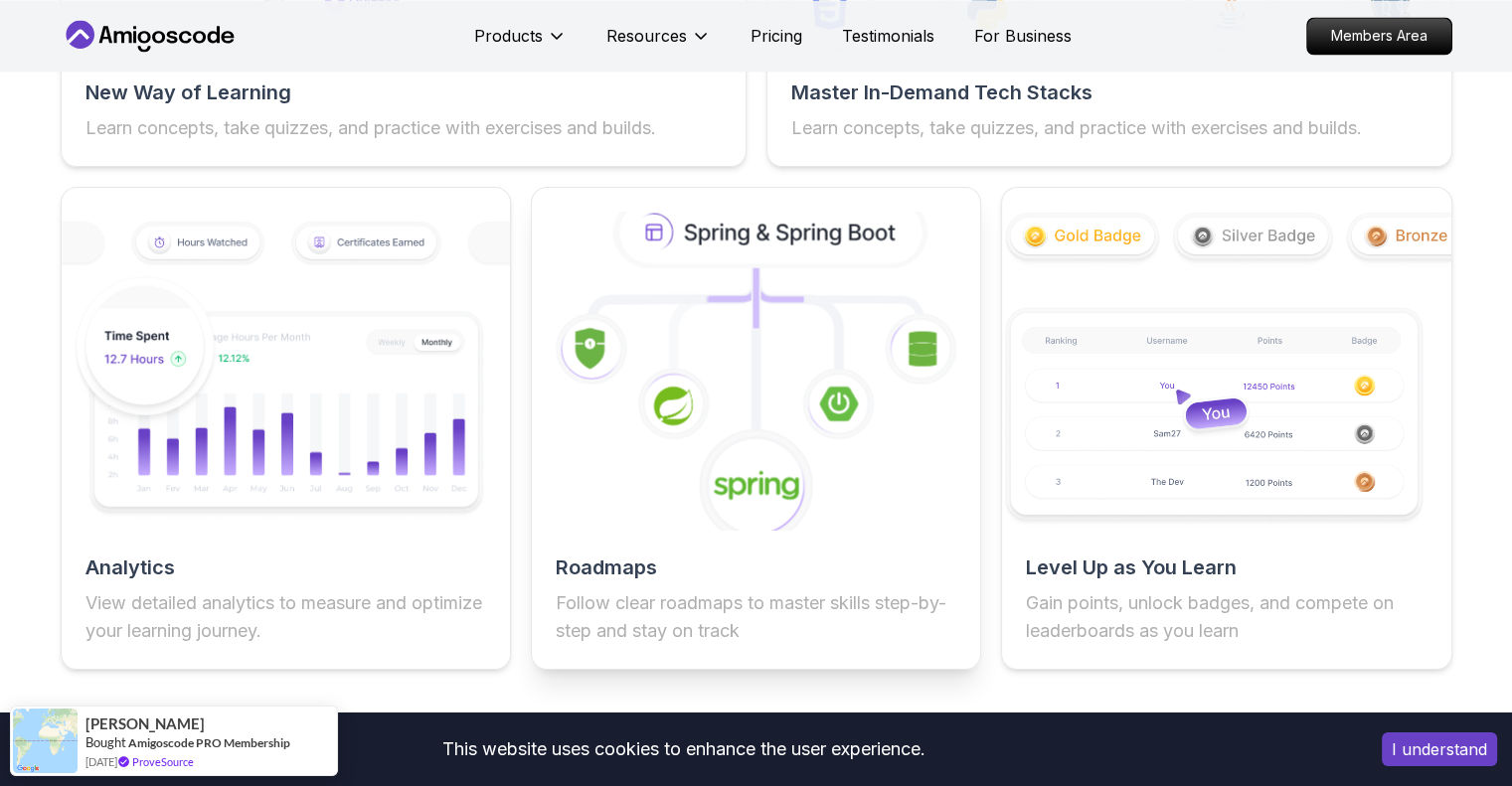 click 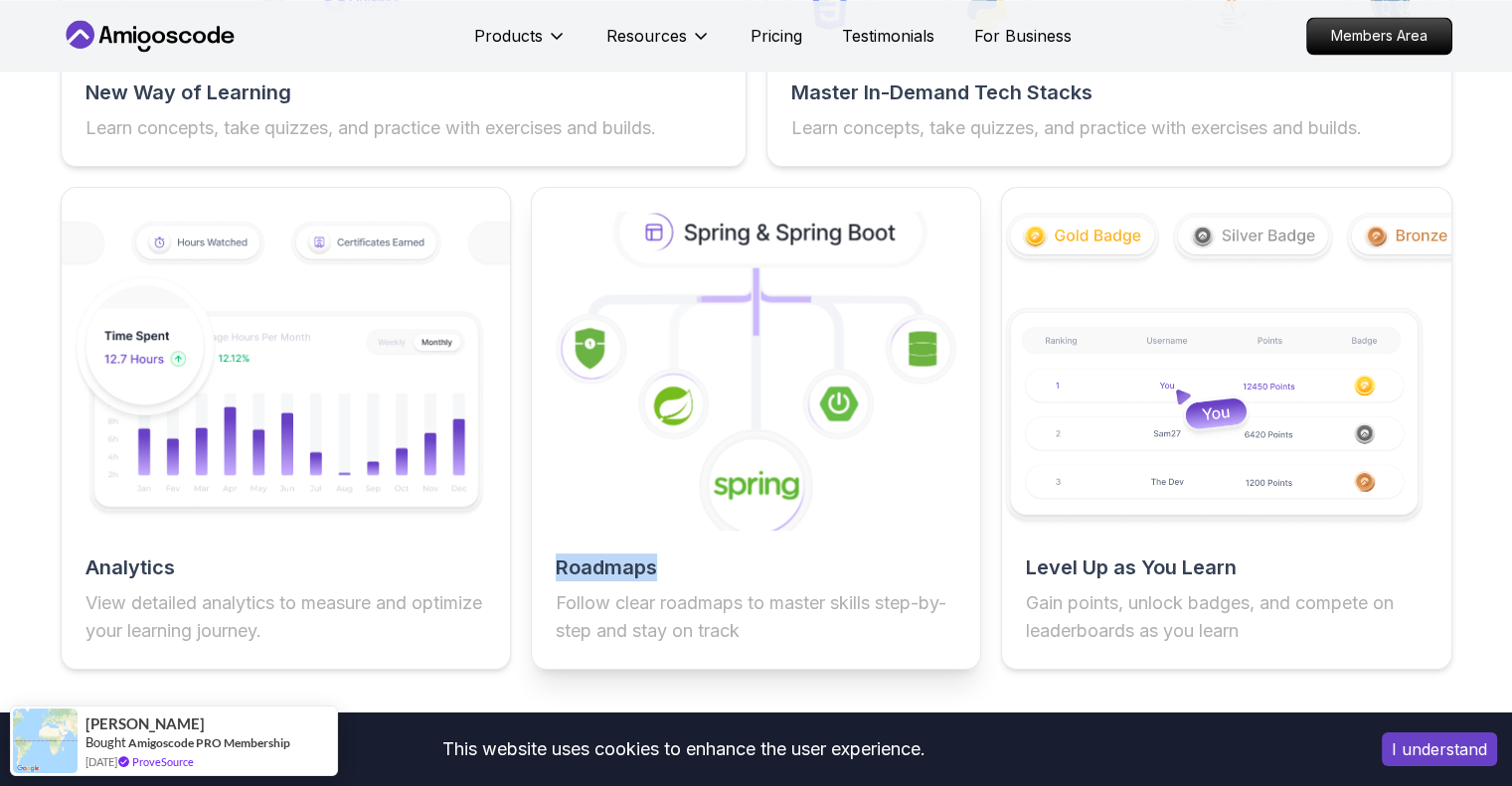 drag, startPoint x: 788, startPoint y: 258, endPoint x: 756, endPoint y: 500, distance: 244.1065 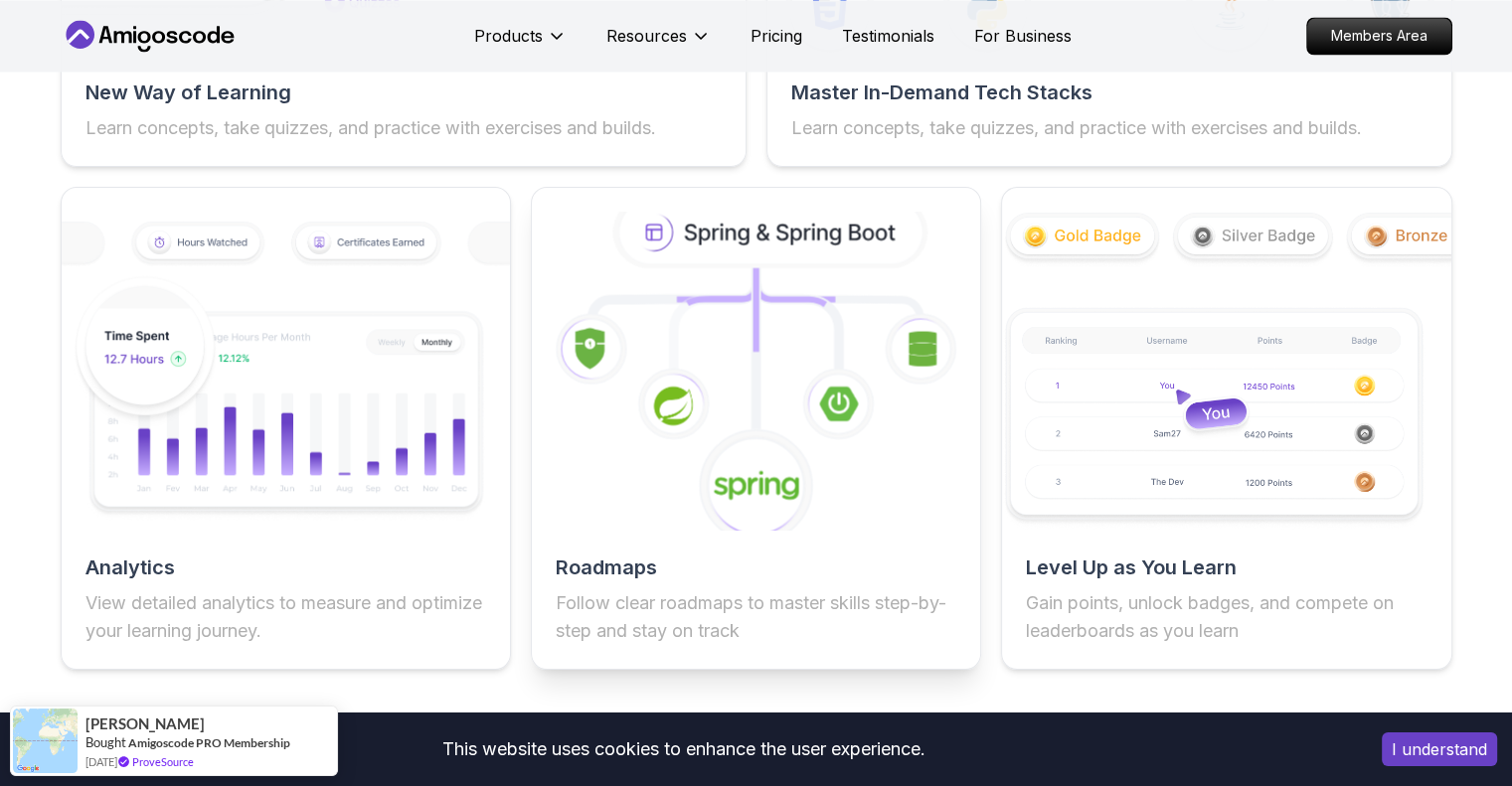 click 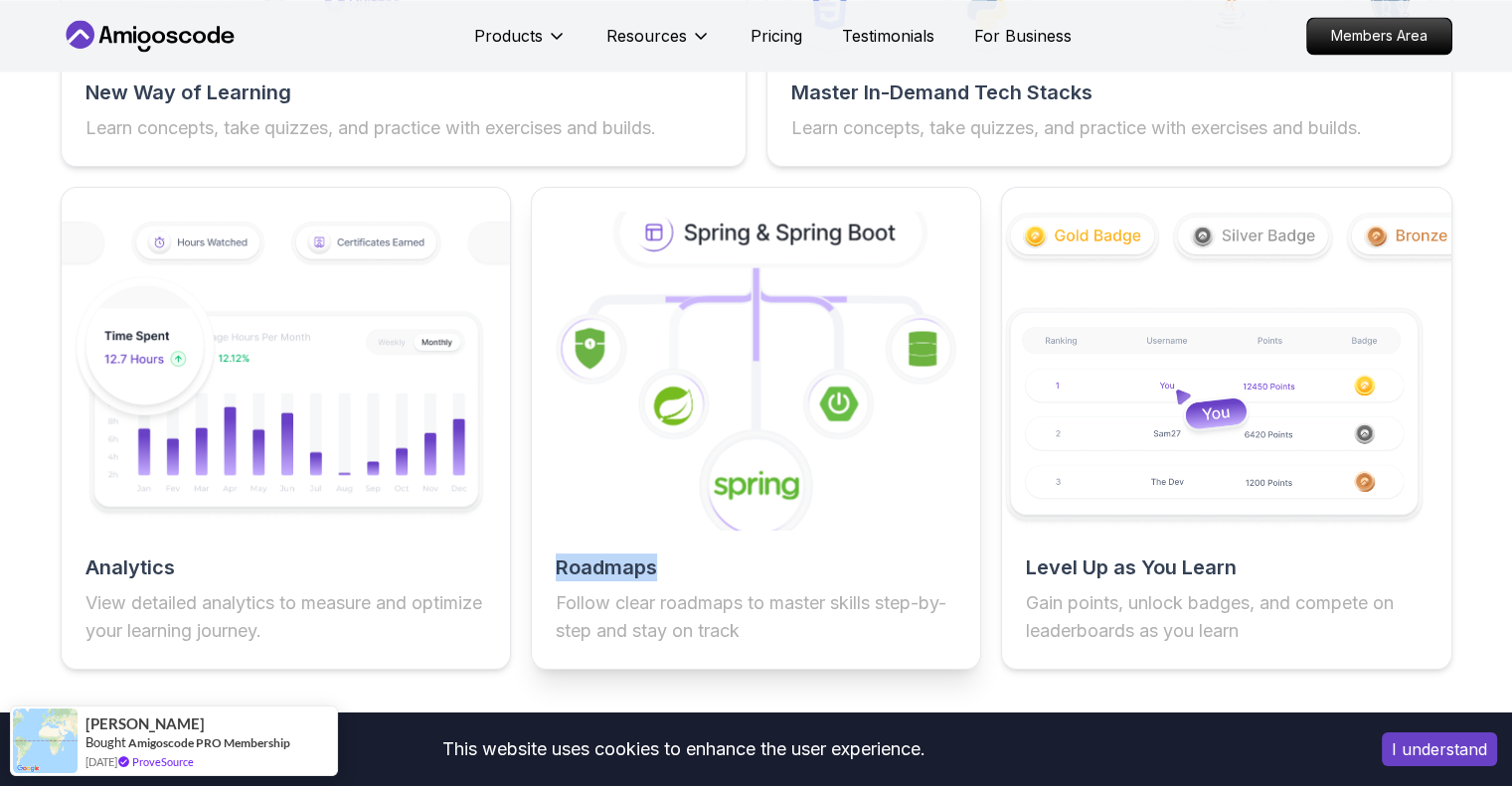 click 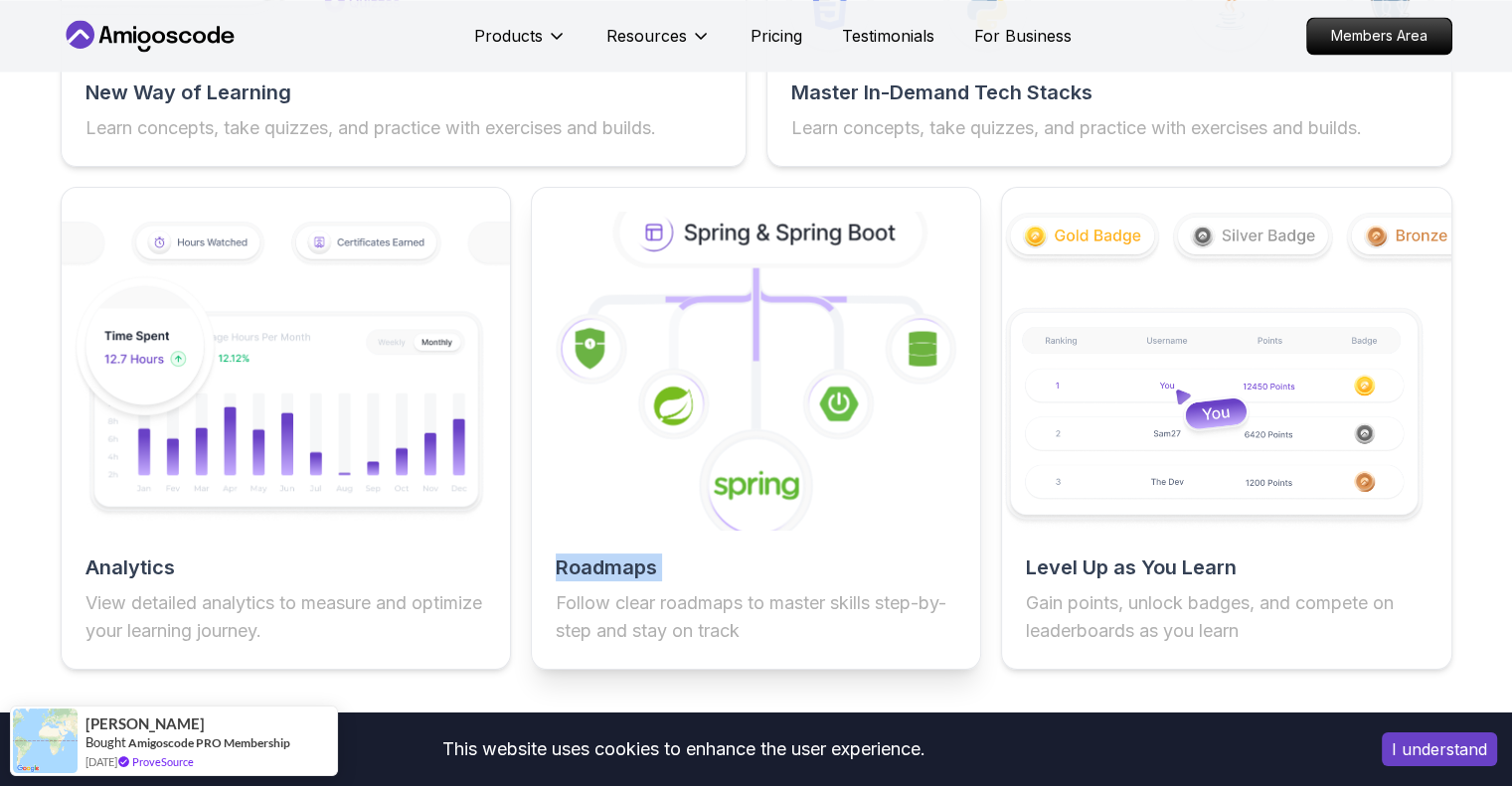 click 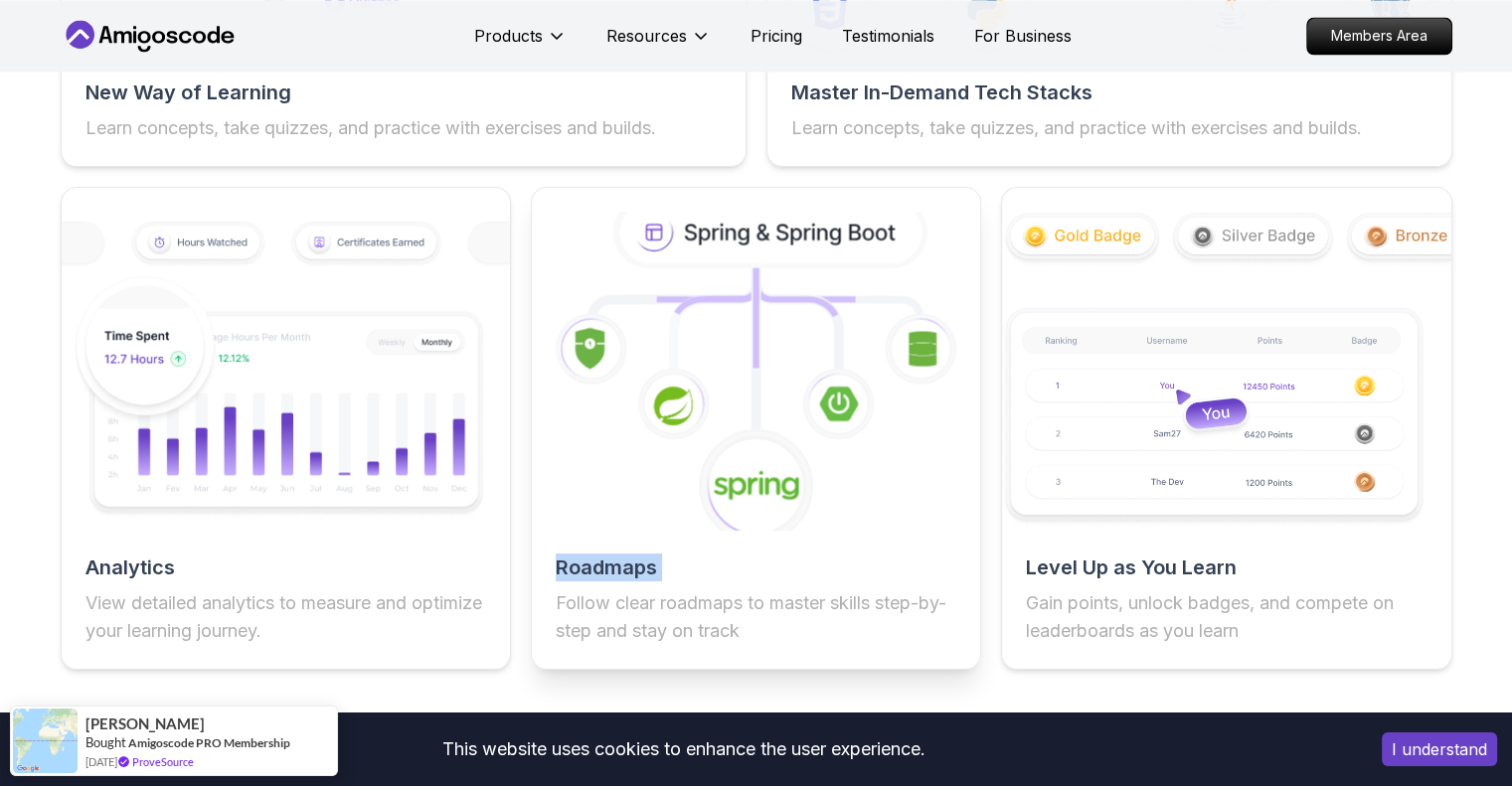 click 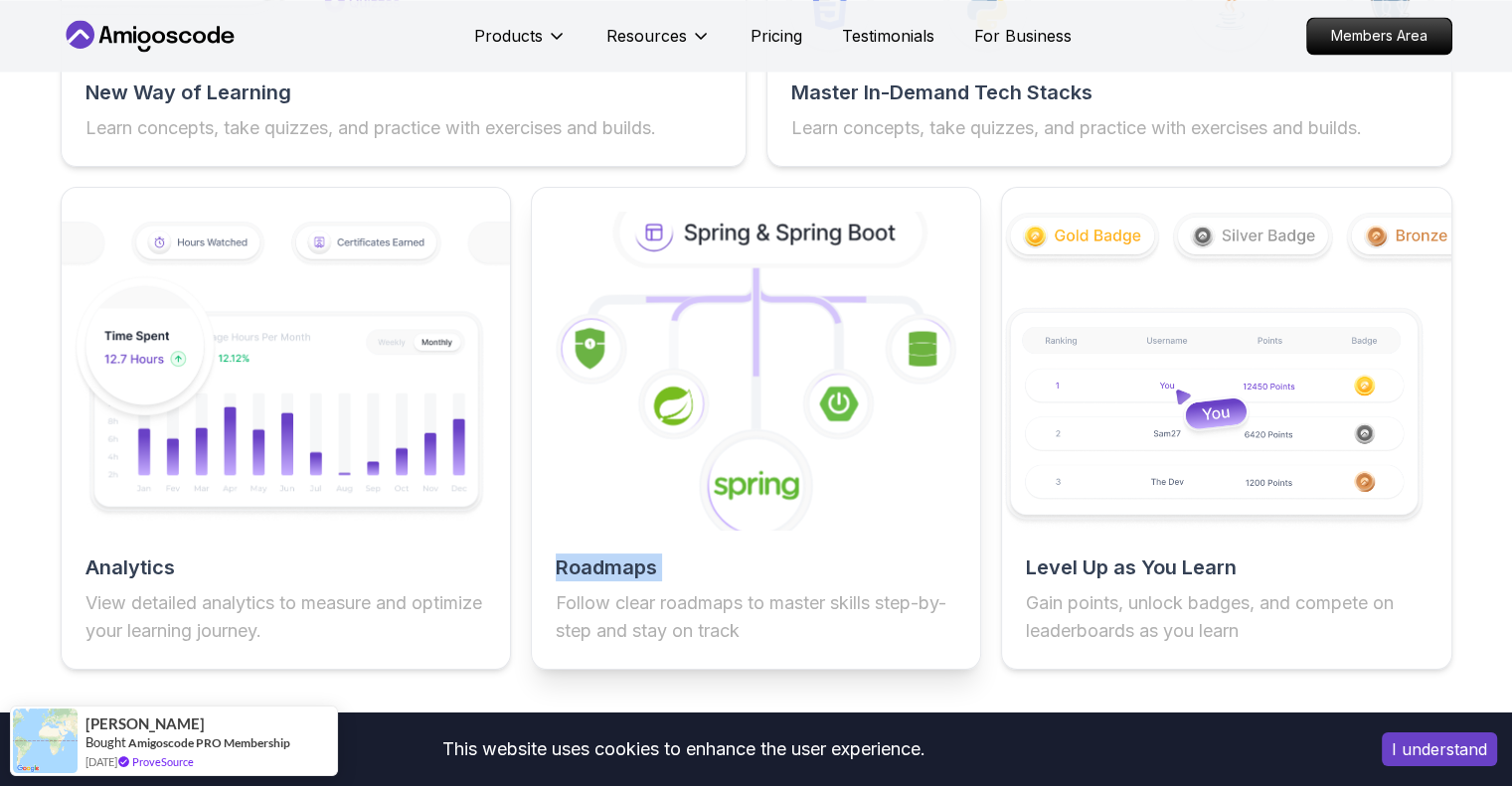 click 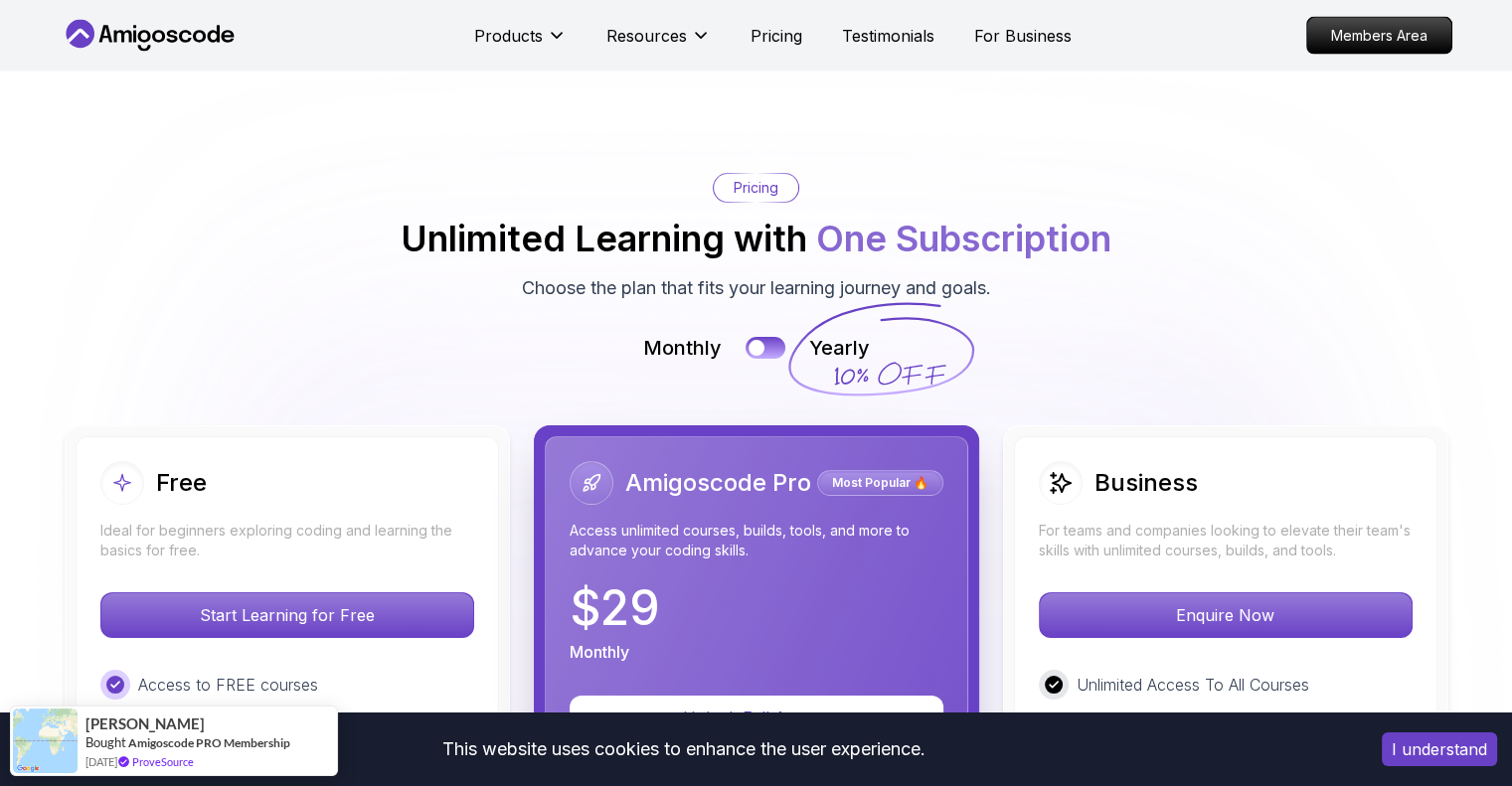click on "Amigoscode Pro" at bounding box center [690, 483] 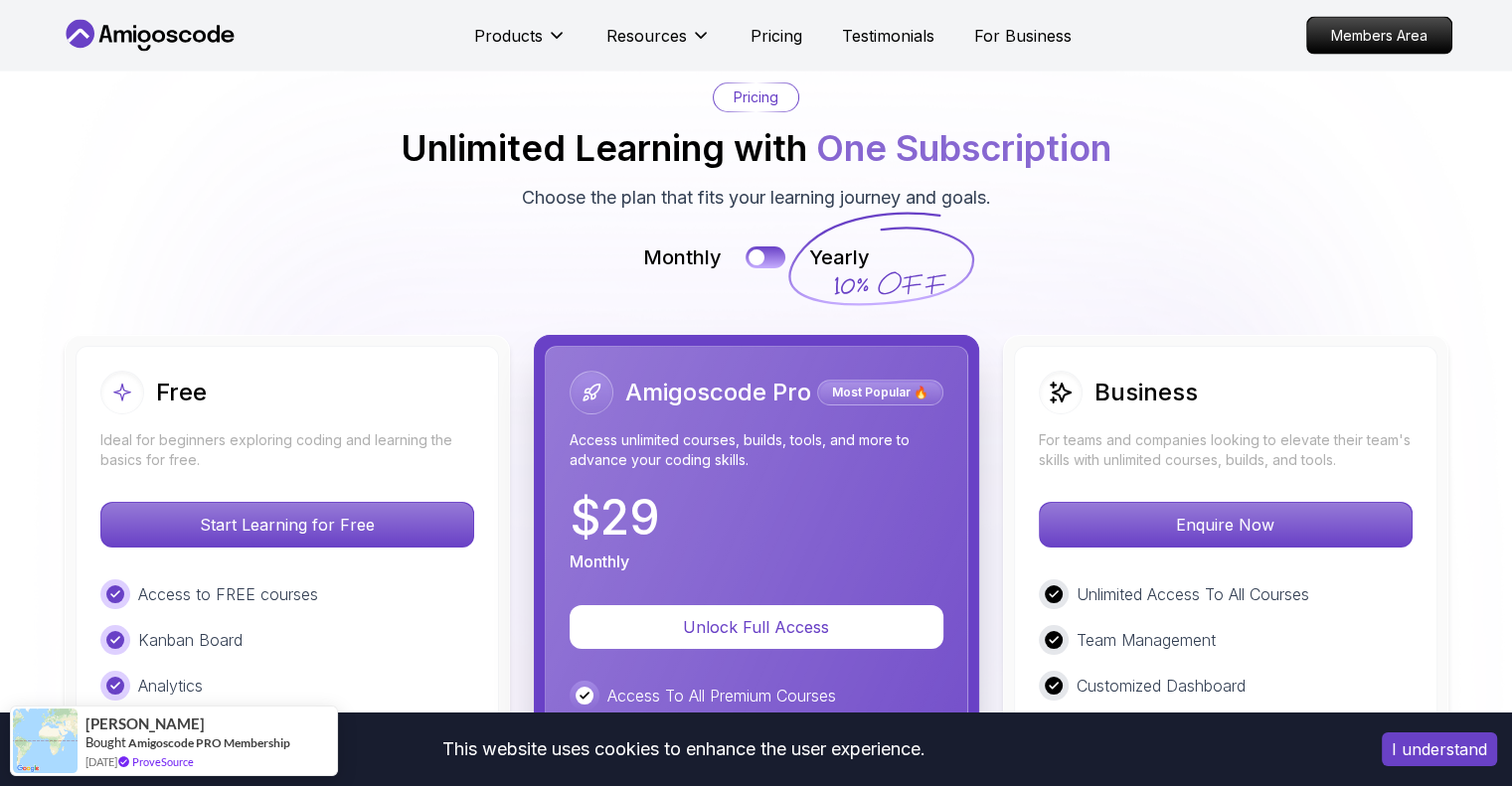 scroll, scrollTop: 4376, scrollLeft: 0, axis: vertical 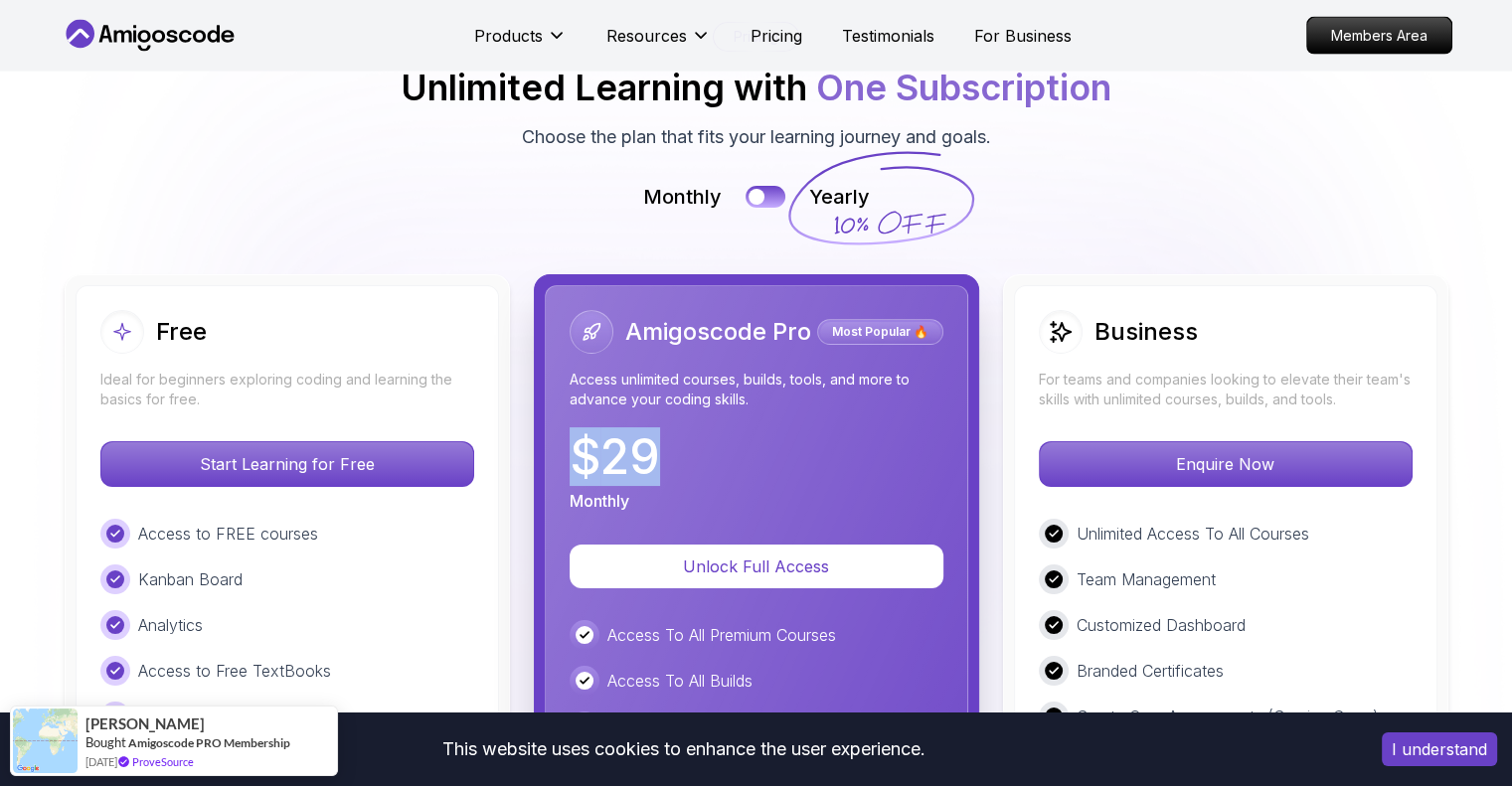 drag, startPoint x: 680, startPoint y: 460, endPoint x: 565, endPoint y: 432, distance: 118.359621 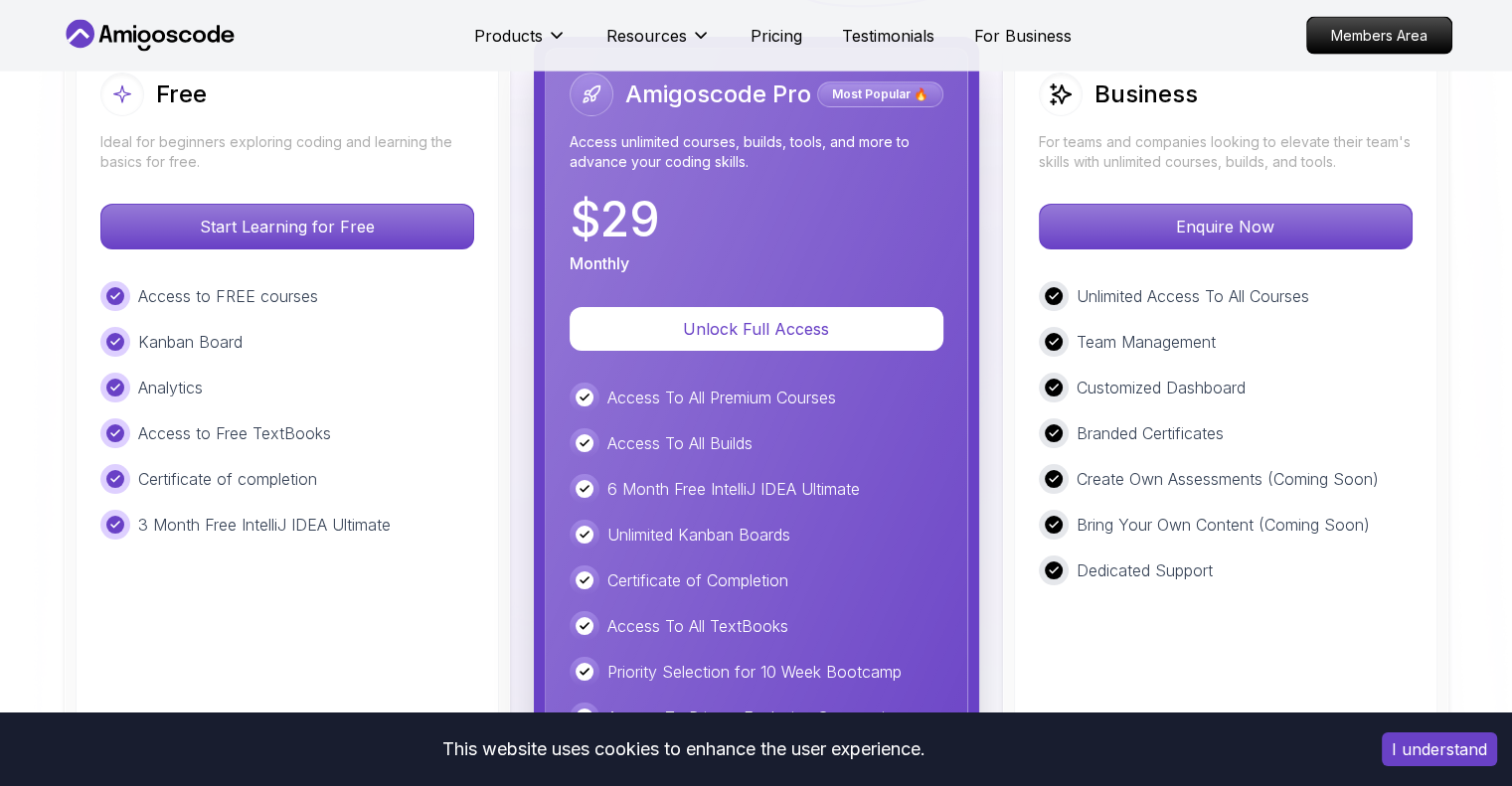 click on "Amigoscode Pro Most Popular 🔥 Access unlimited courses, builds, tools, and more to advance your coding skills. $ 29 Monthly Unlock Full Access Access To All Premium Courses Access To All Builds 6 Month Free IntelliJ IDEA Ultimate Unlimited Kanban Boards Certificate of Completion Access To All TextBooks Priority Selection for 10 Week Bootcamp Access To Private Exclusive Community Webinar Access Code Reviews Try for FREE 🎓 Career-ready content 💰 Less than $1/day" at bounding box center [756, 517] 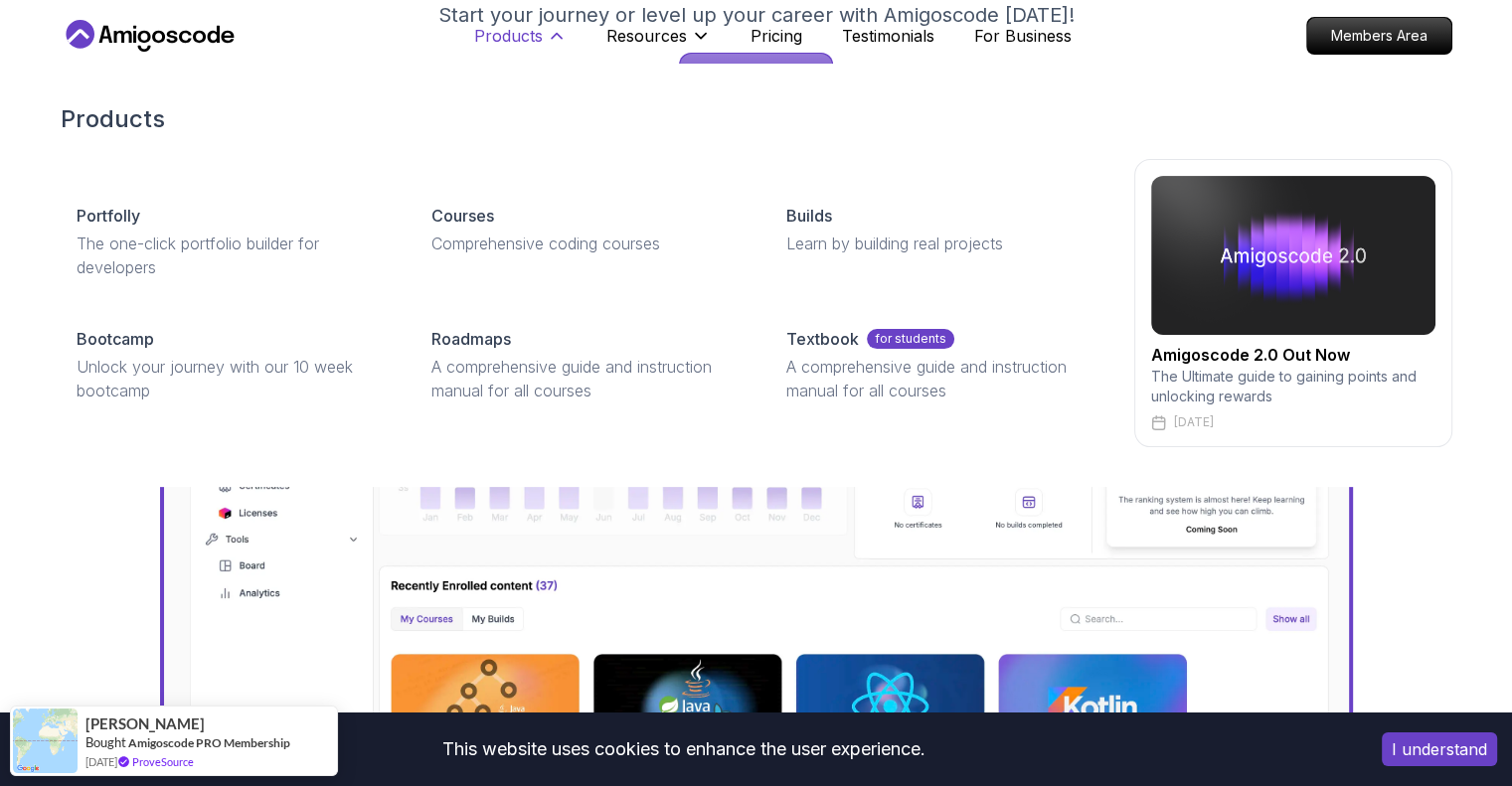 scroll, scrollTop: 492, scrollLeft: 0, axis: vertical 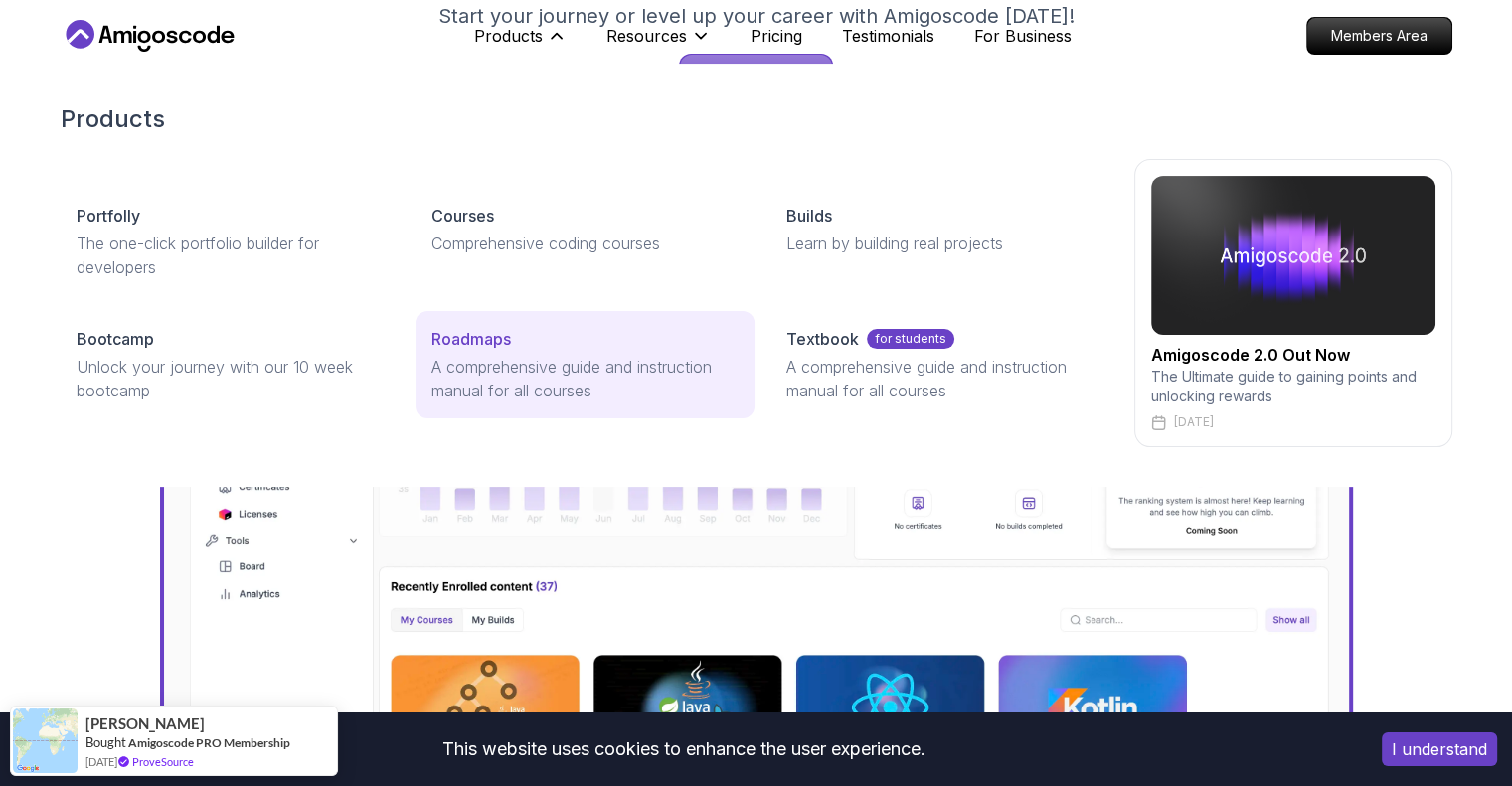click on "Roadmaps" at bounding box center [585, 339] 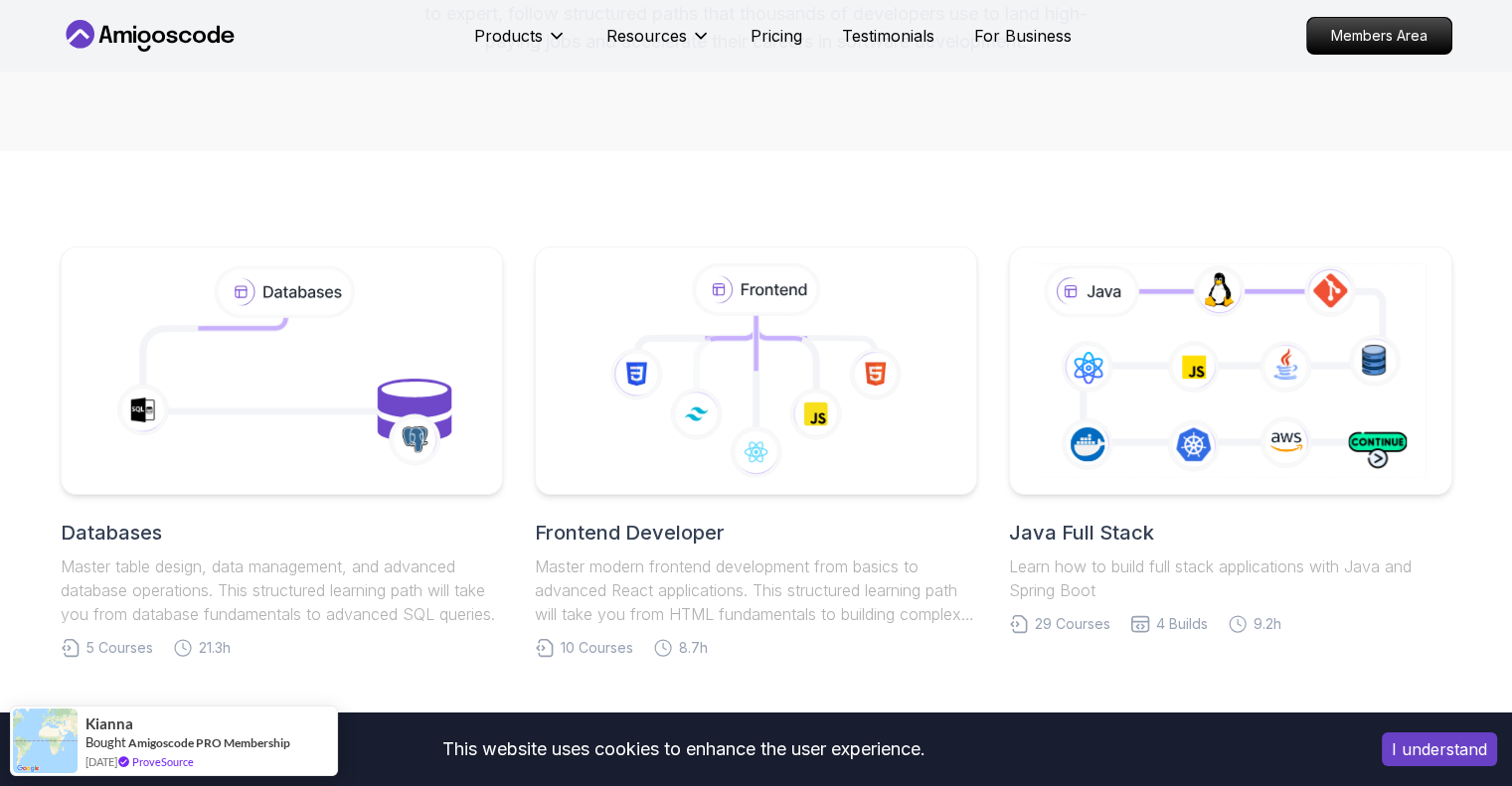 scroll, scrollTop: 0, scrollLeft: 0, axis: both 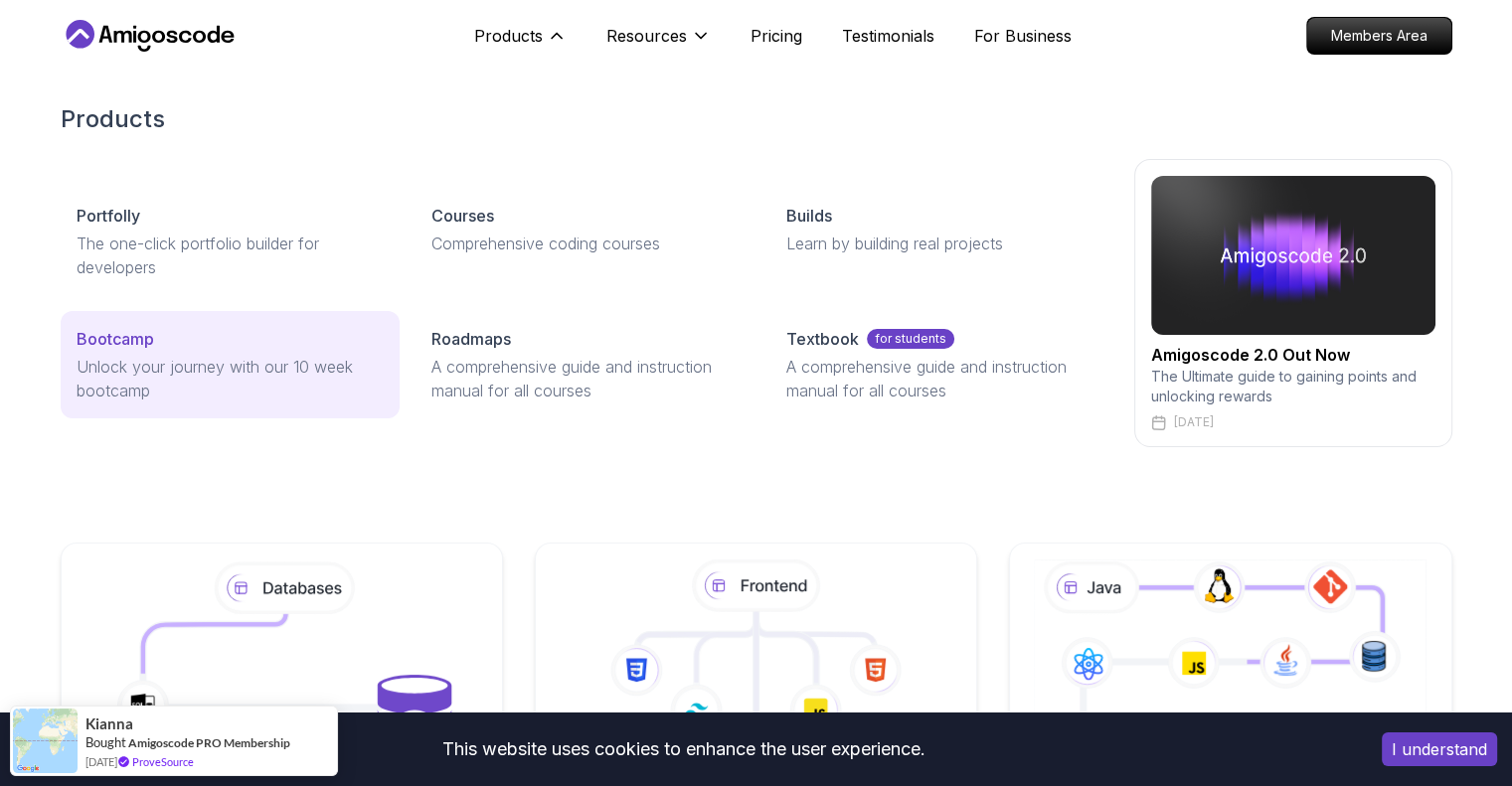 click on "Unlock your journey with our 10 week bootcamp" at bounding box center [230, 379] 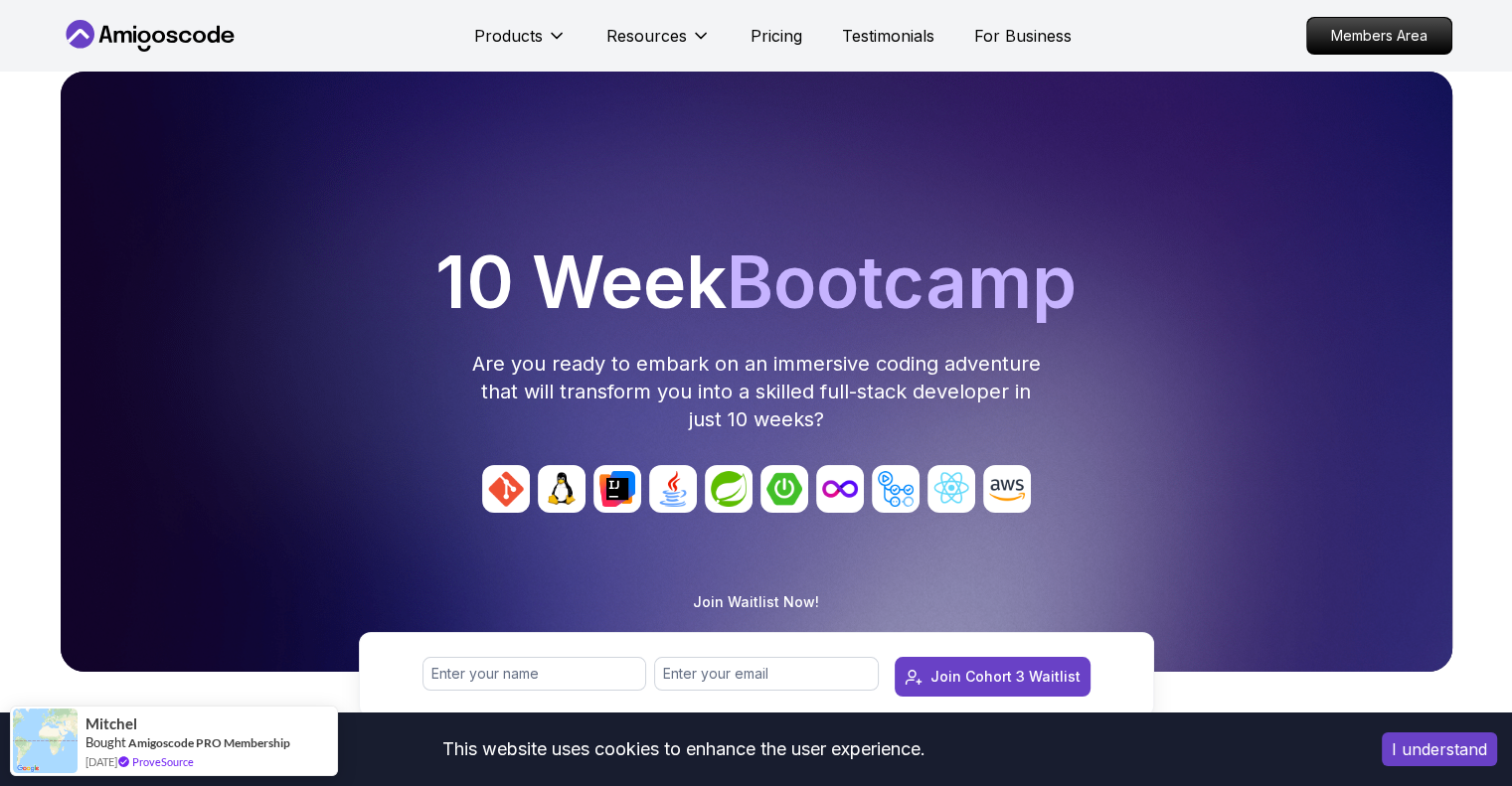 scroll, scrollTop: 2, scrollLeft: 0, axis: vertical 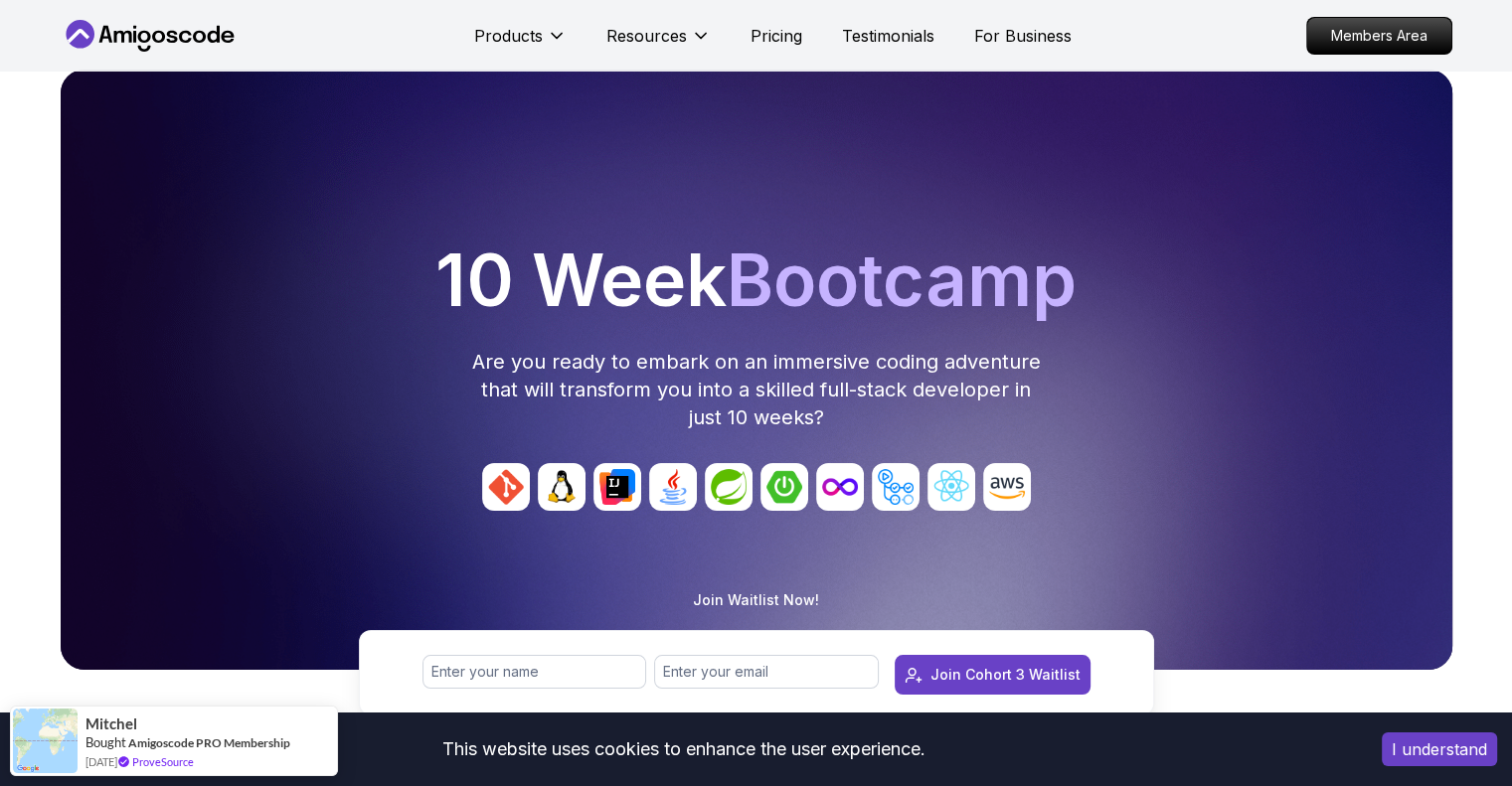 click on "10 Week  Bootcamp" at bounding box center (756, 280) 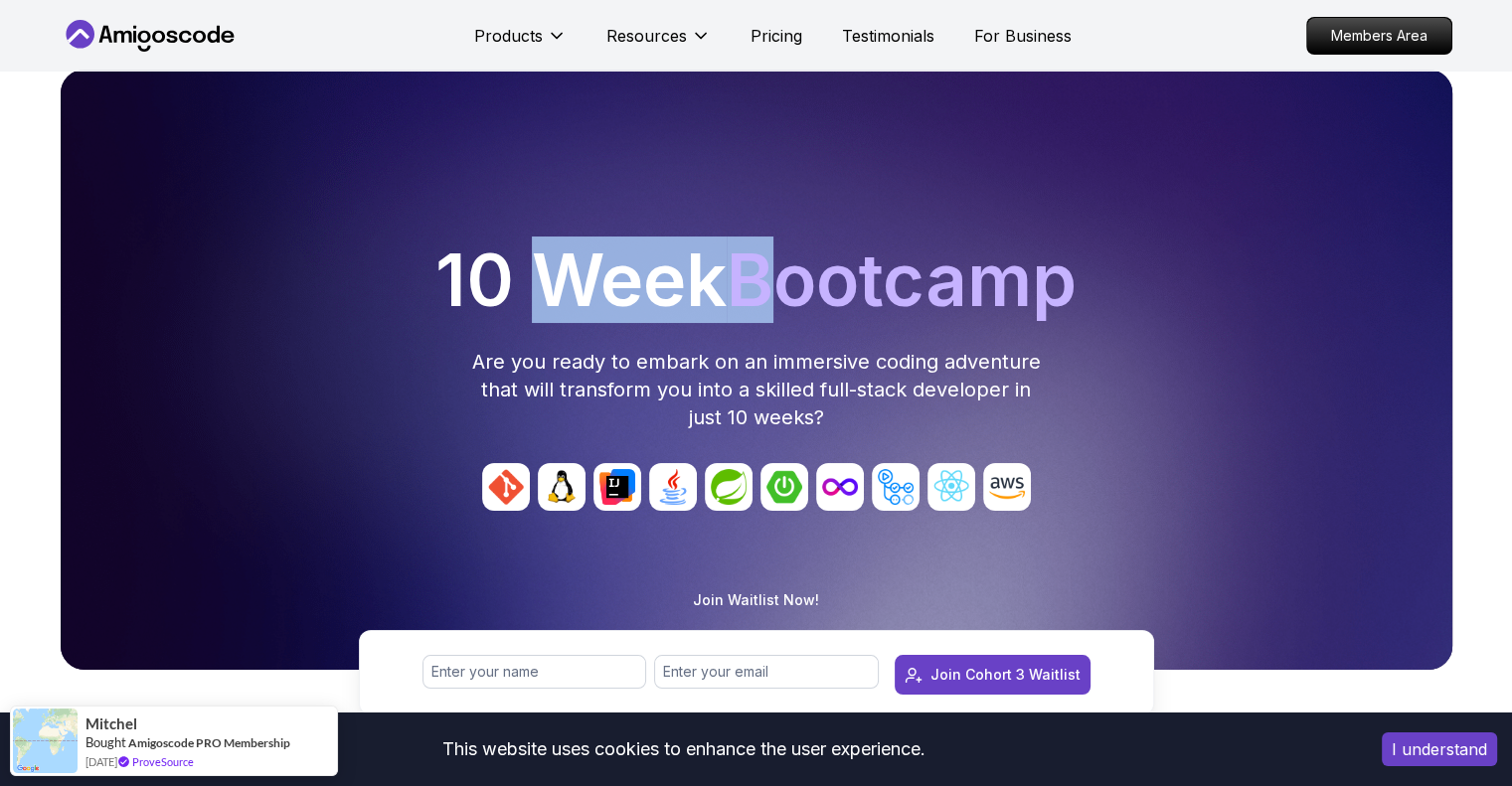 click on "10 Week  Bootcamp" at bounding box center [756, 280] 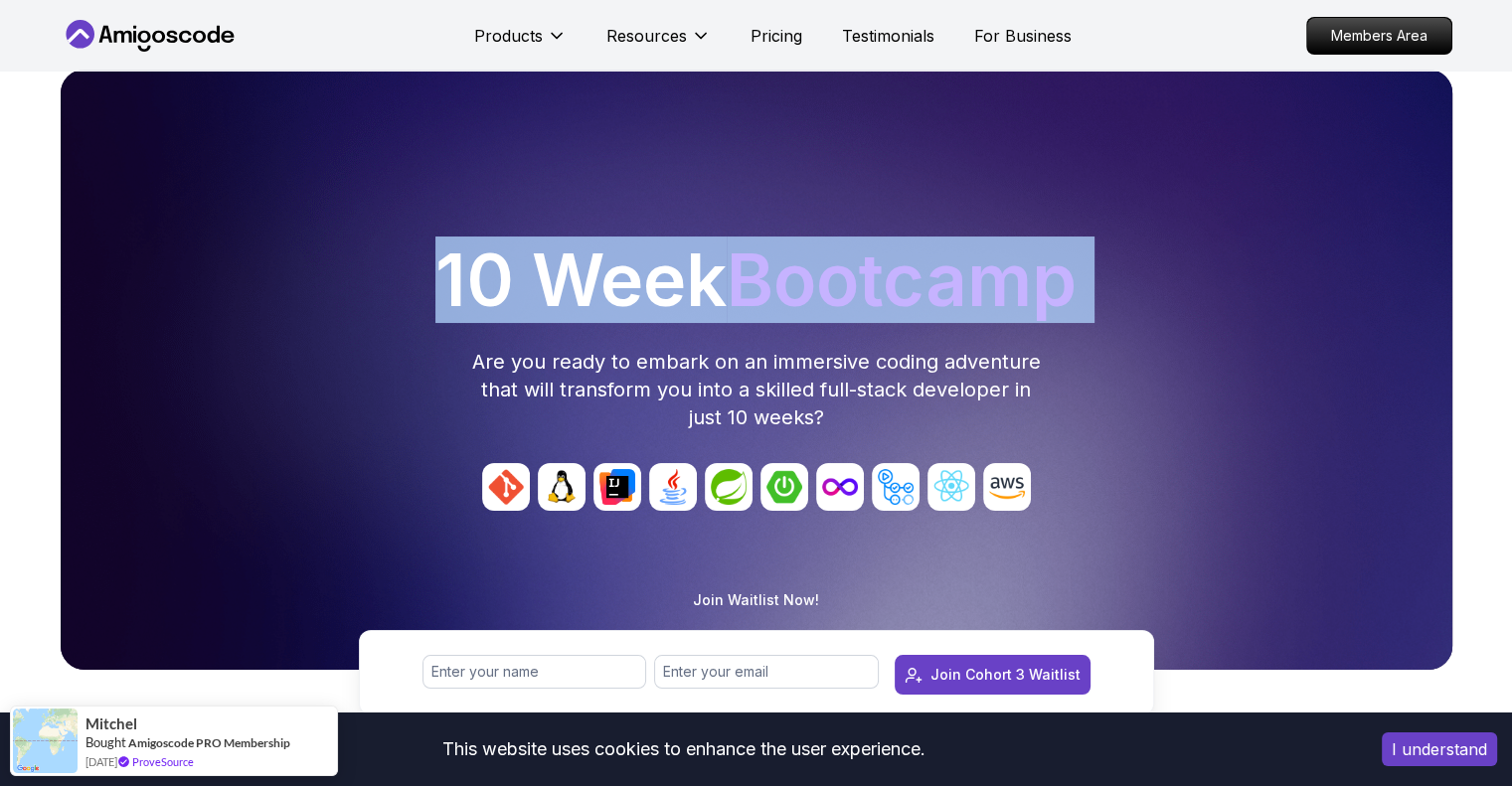 click on "10 Week  Bootcamp" at bounding box center (756, 280) 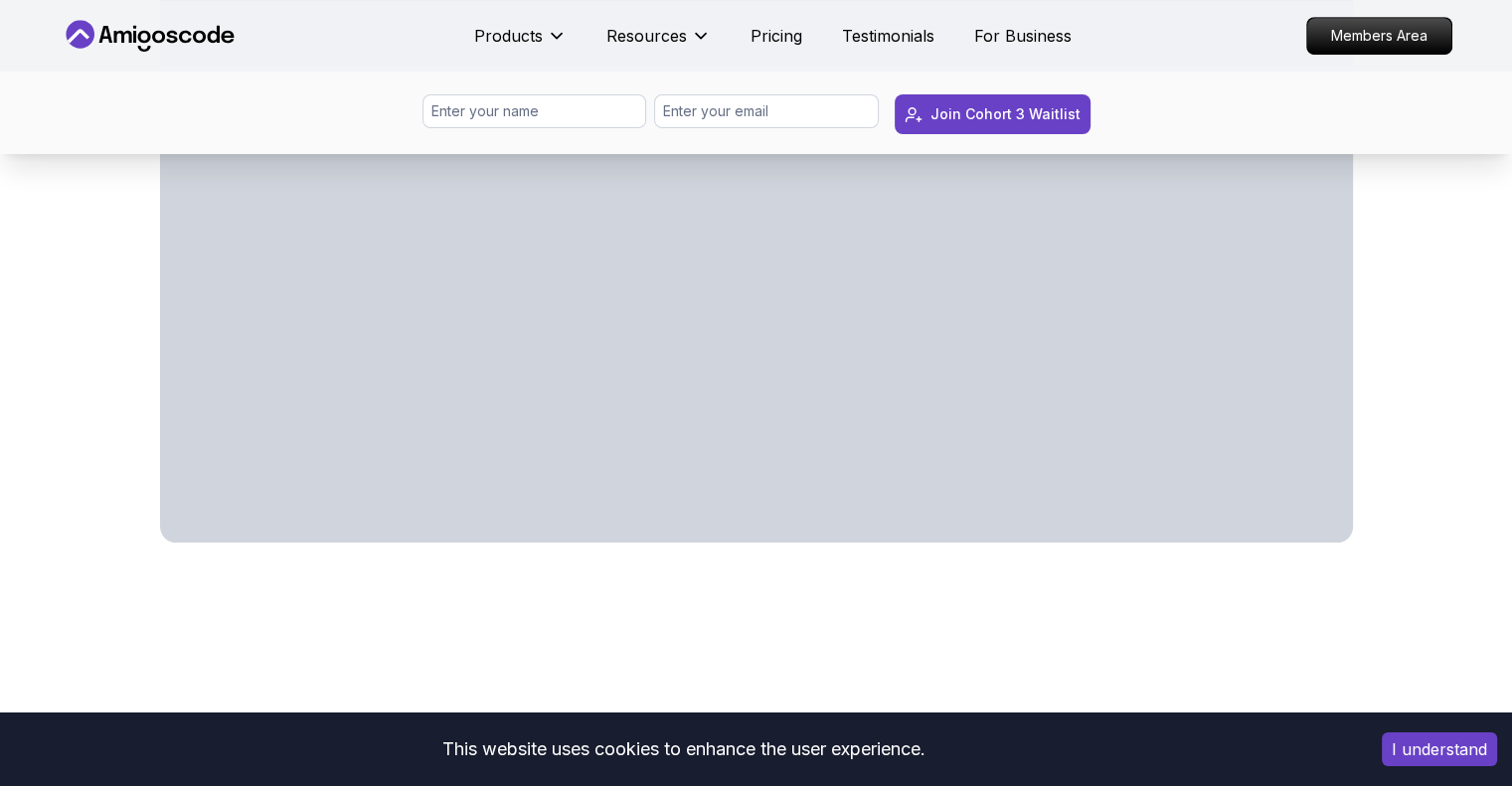 scroll, scrollTop: 1067, scrollLeft: 0, axis: vertical 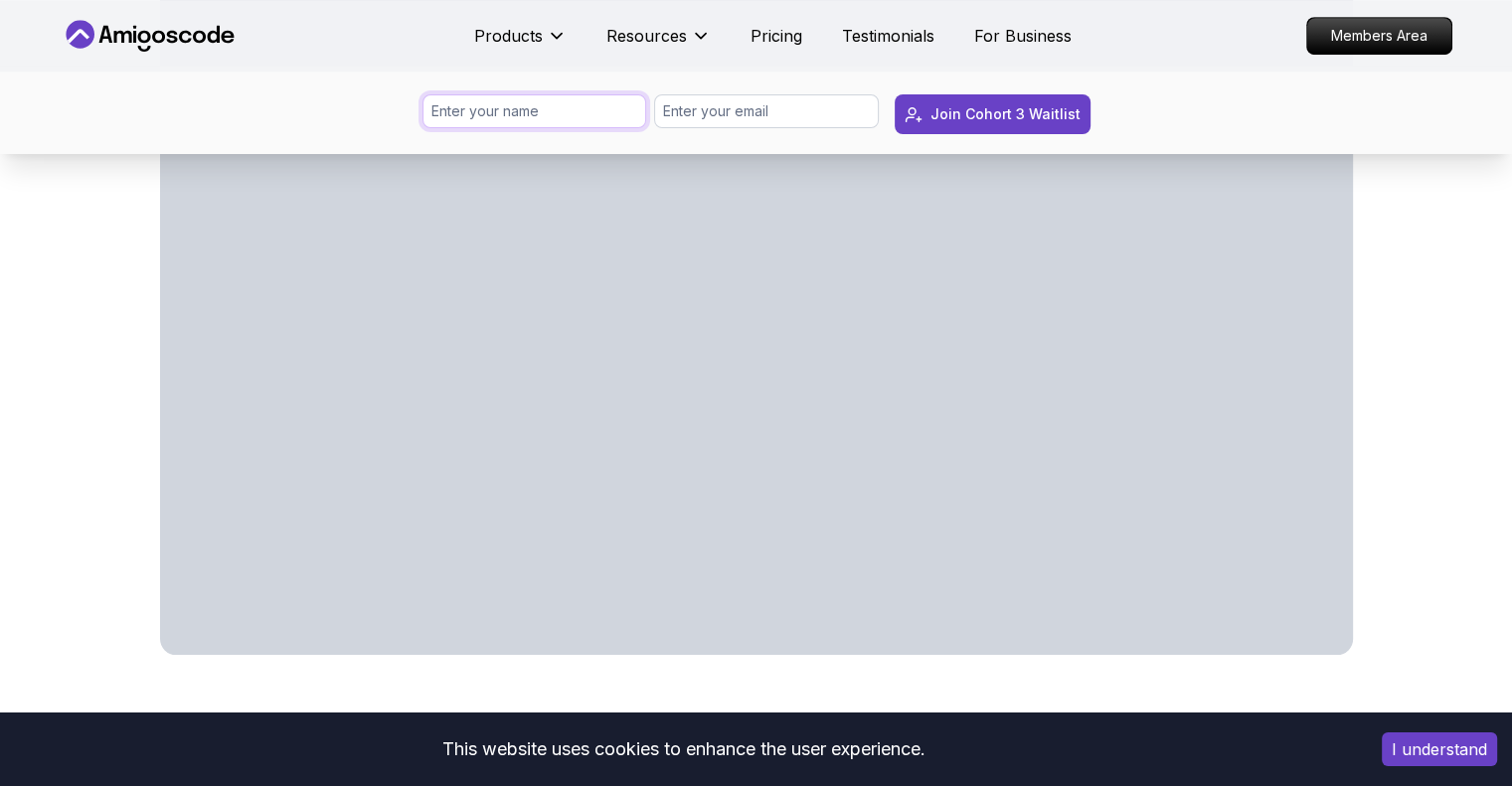 click at bounding box center [535, 111] 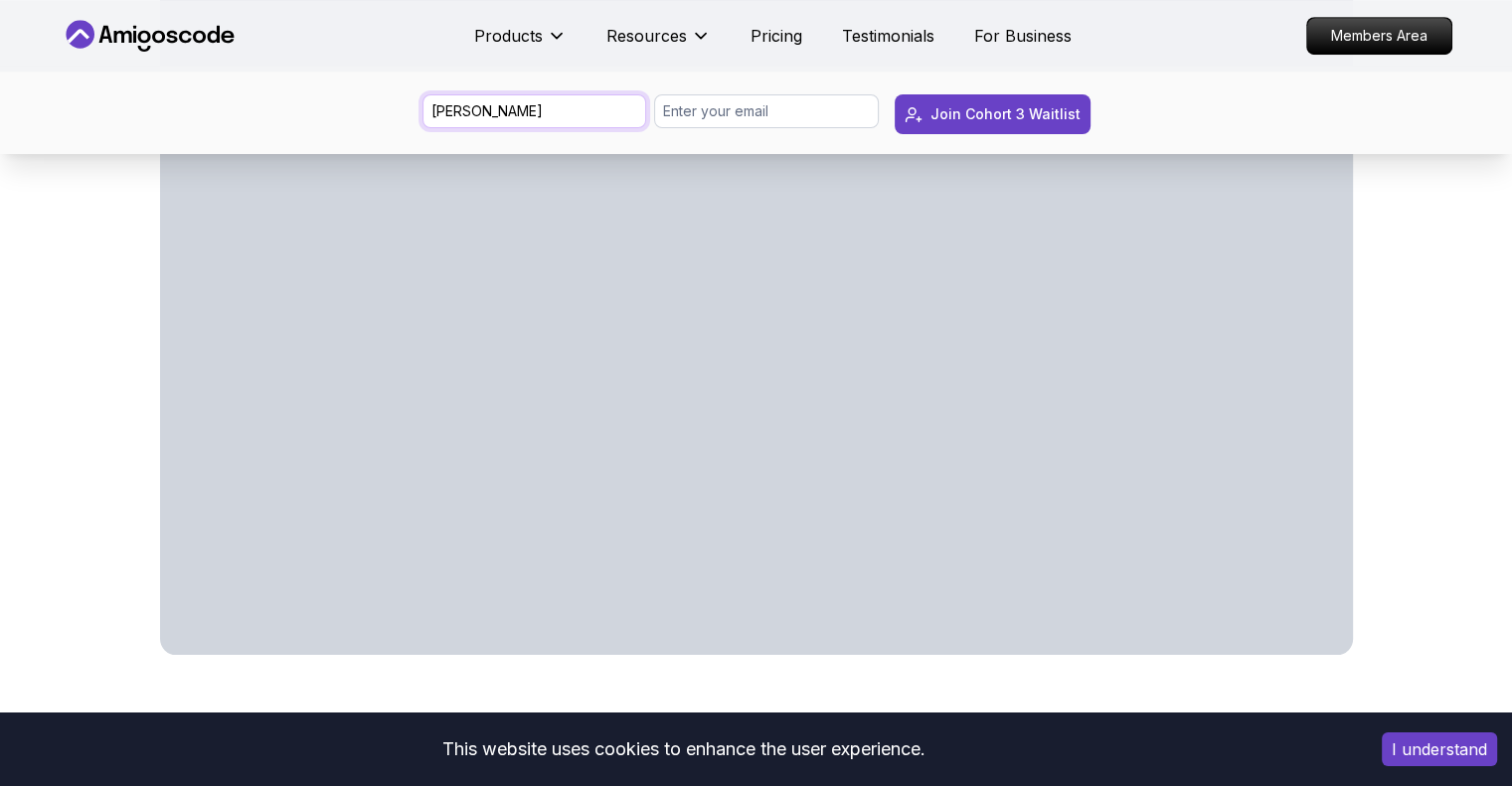 type on "Raymond" 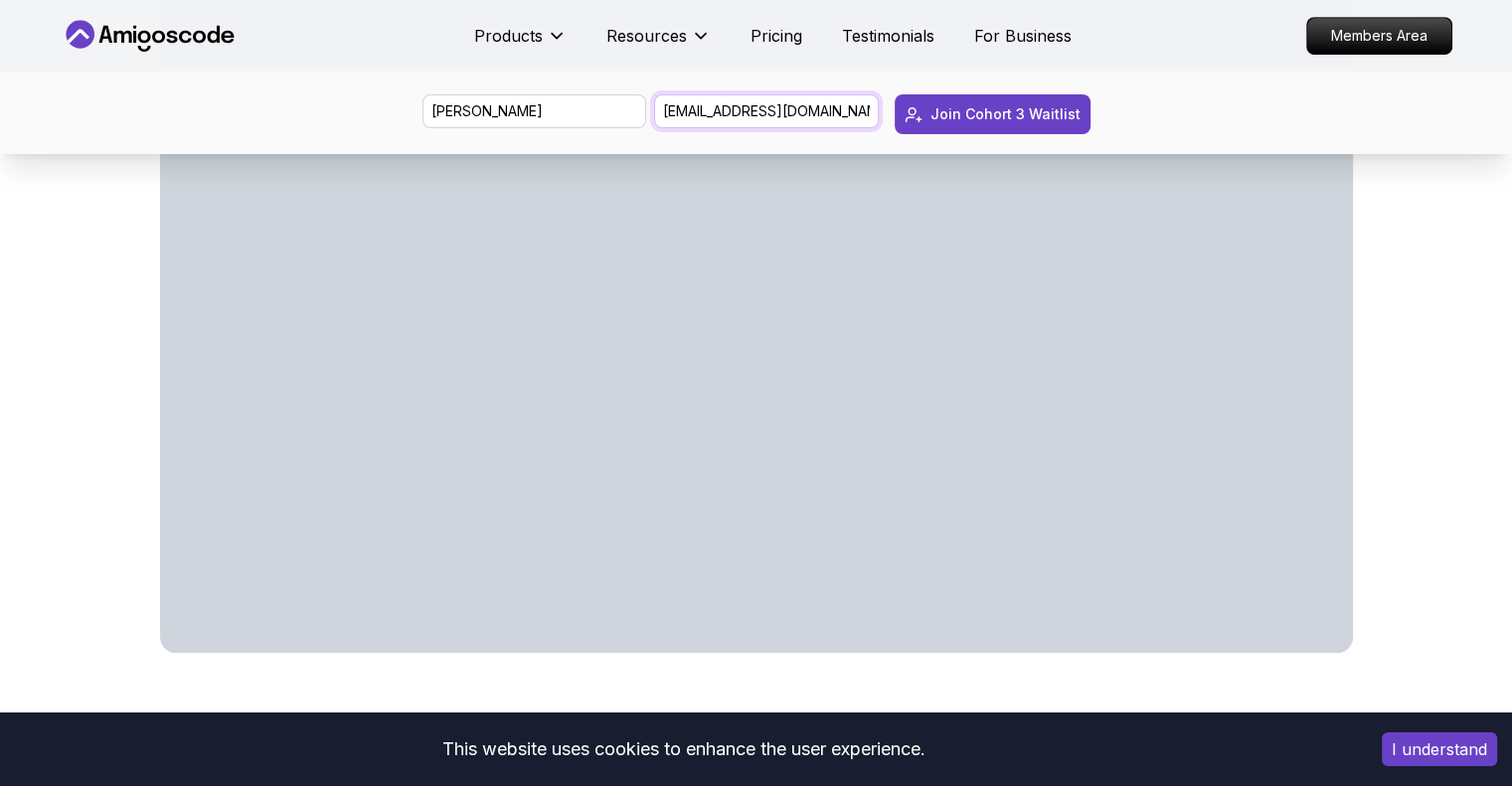 scroll, scrollTop: 1087, scrollLeft: 0, axis: vertical 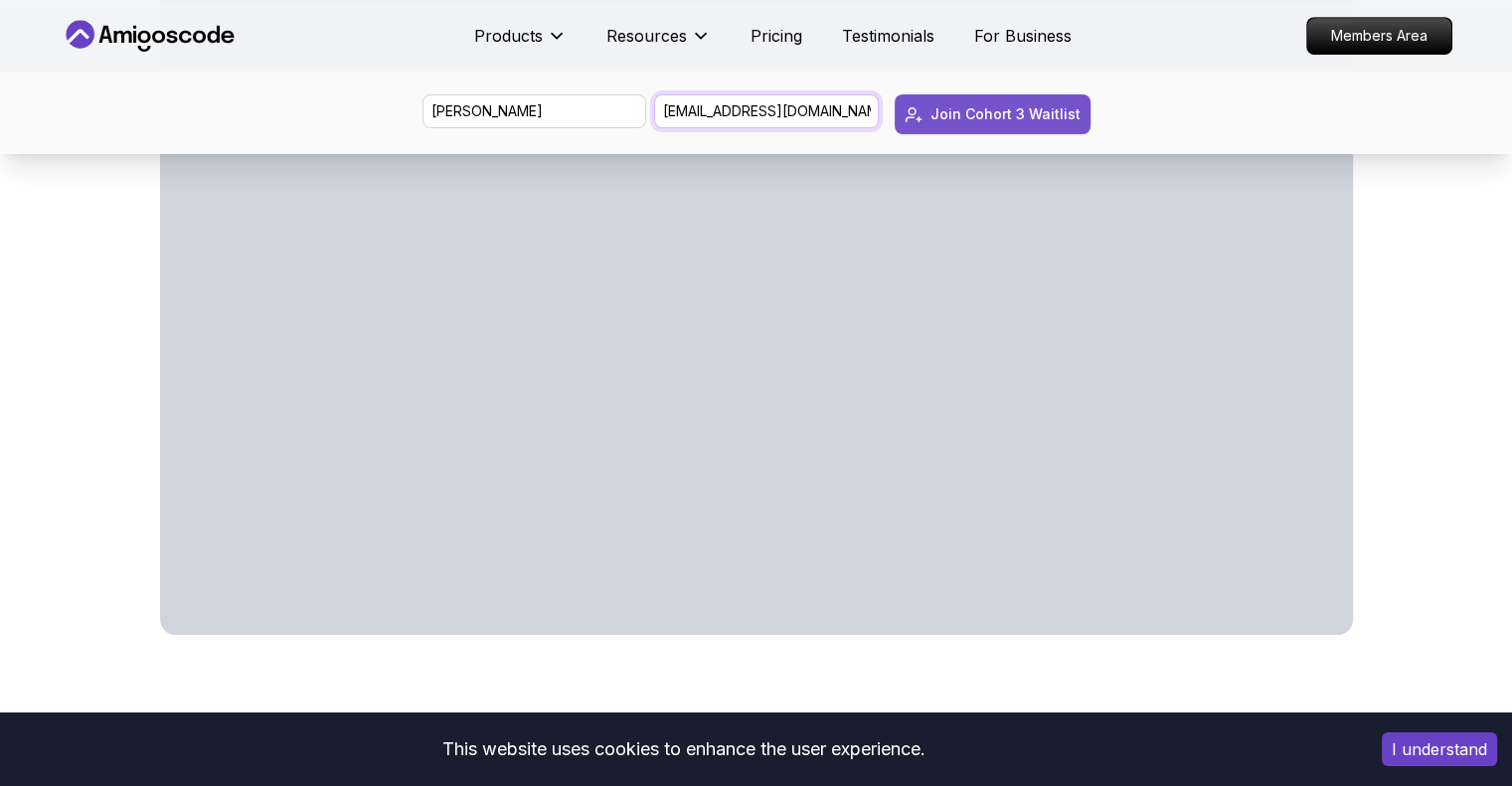 type on "[EMAIL_ADDRESS][DOMAIN_NAME]" 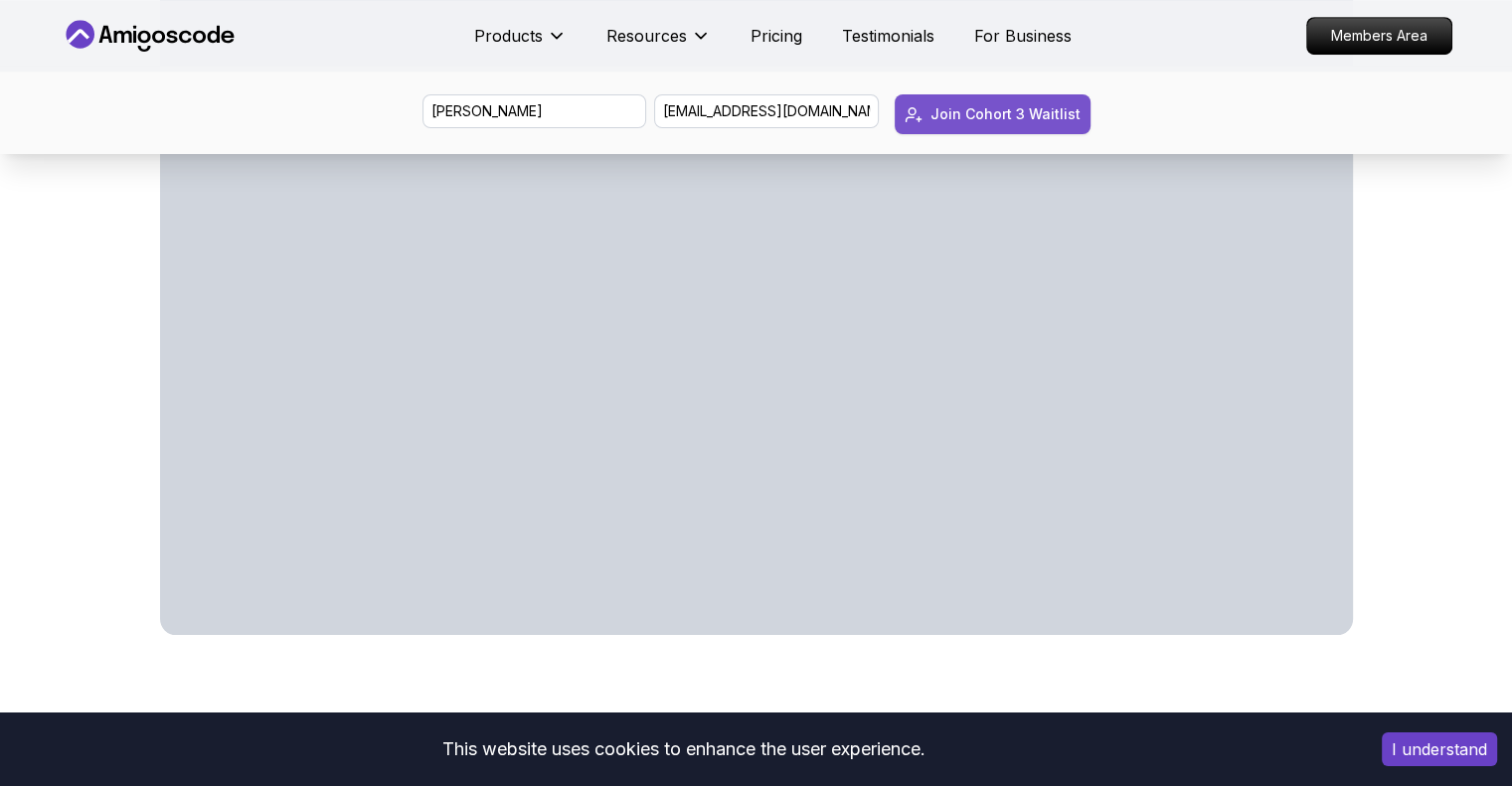 click on "Join Cohort 3 Waitlist" at bounding box center [1005, 114] 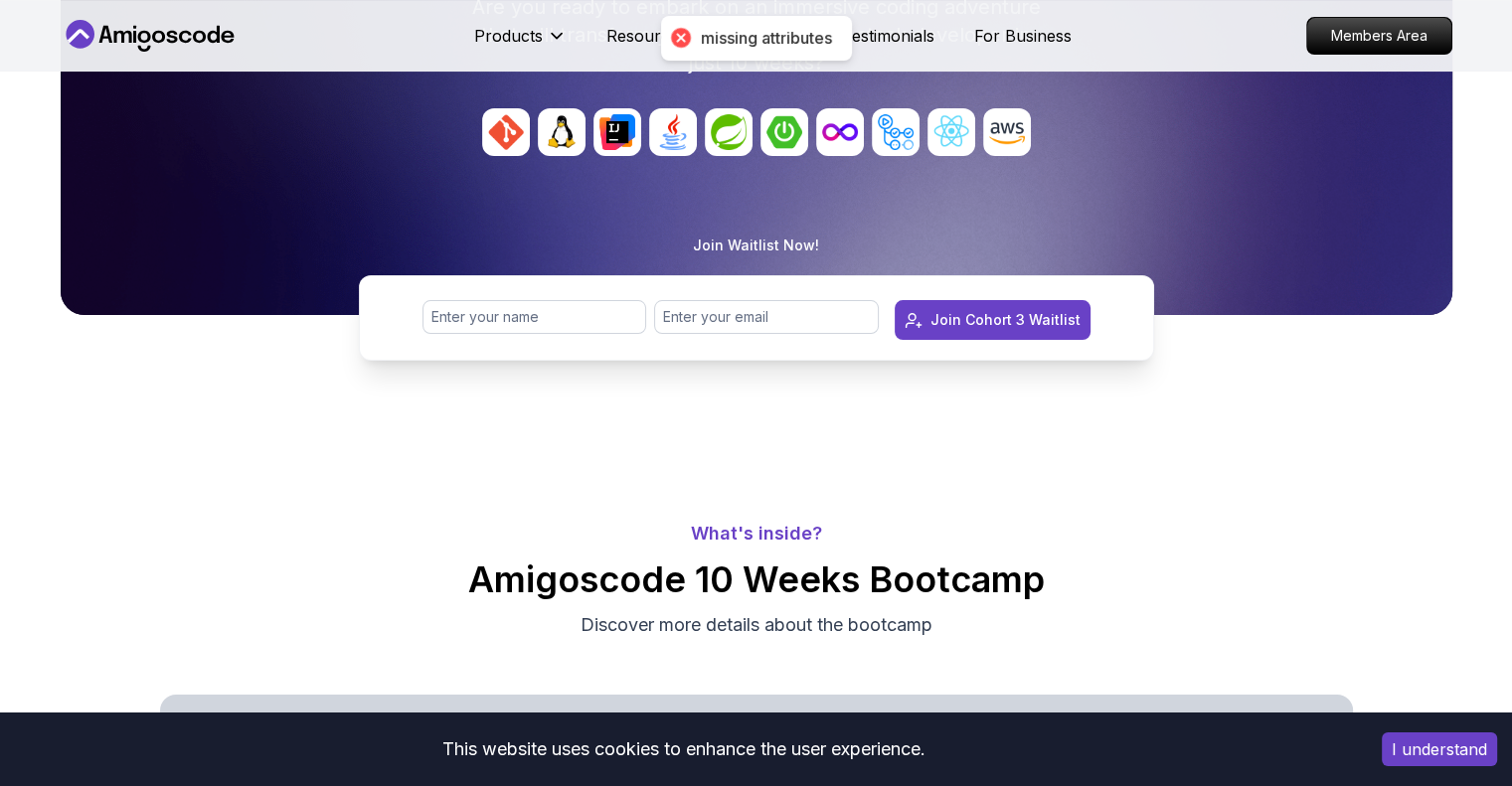 scroll, scrollTop: 356, scrollLeft: 0, axis: vertical 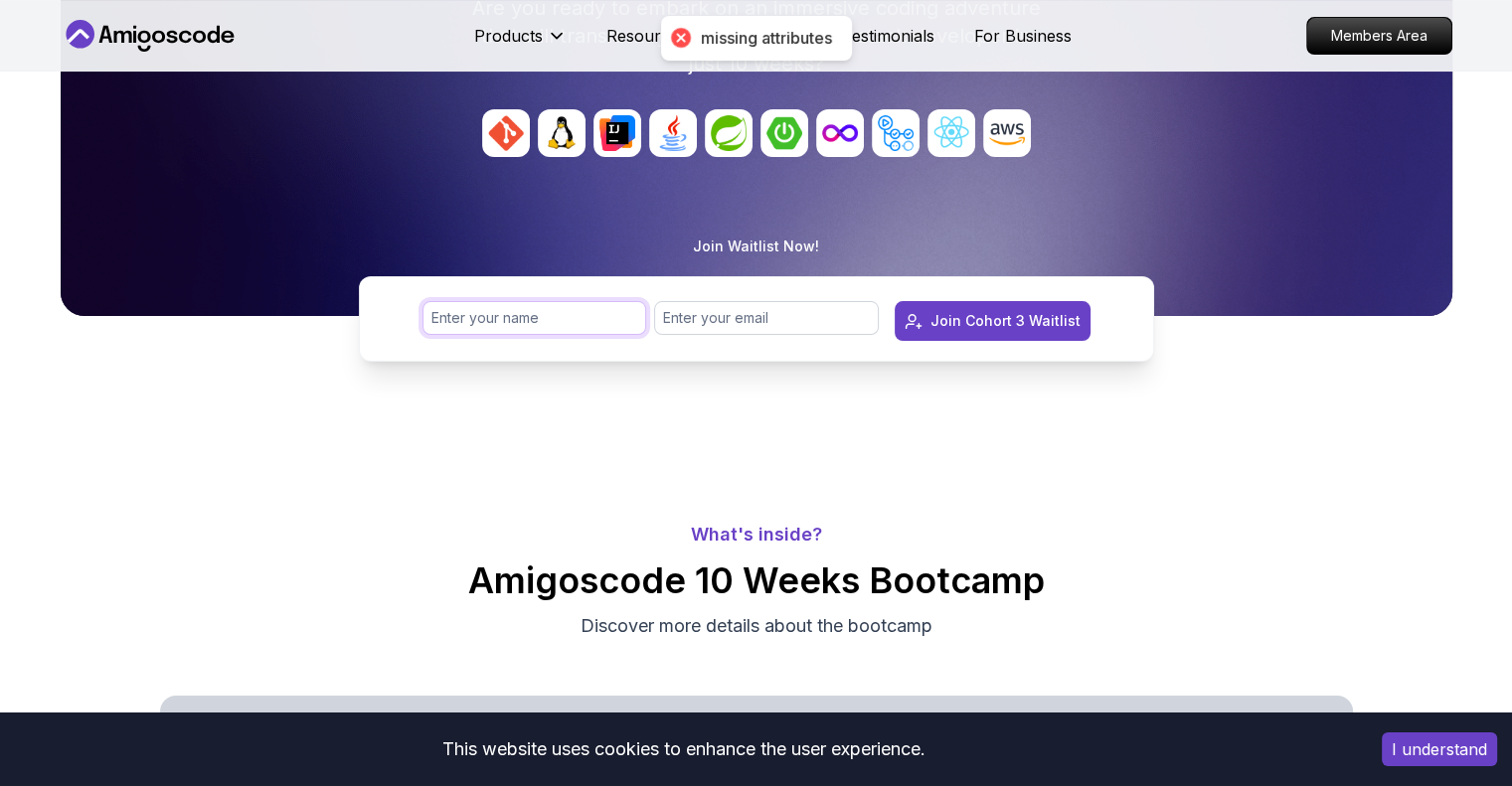 click at bounding box center (535, 318) 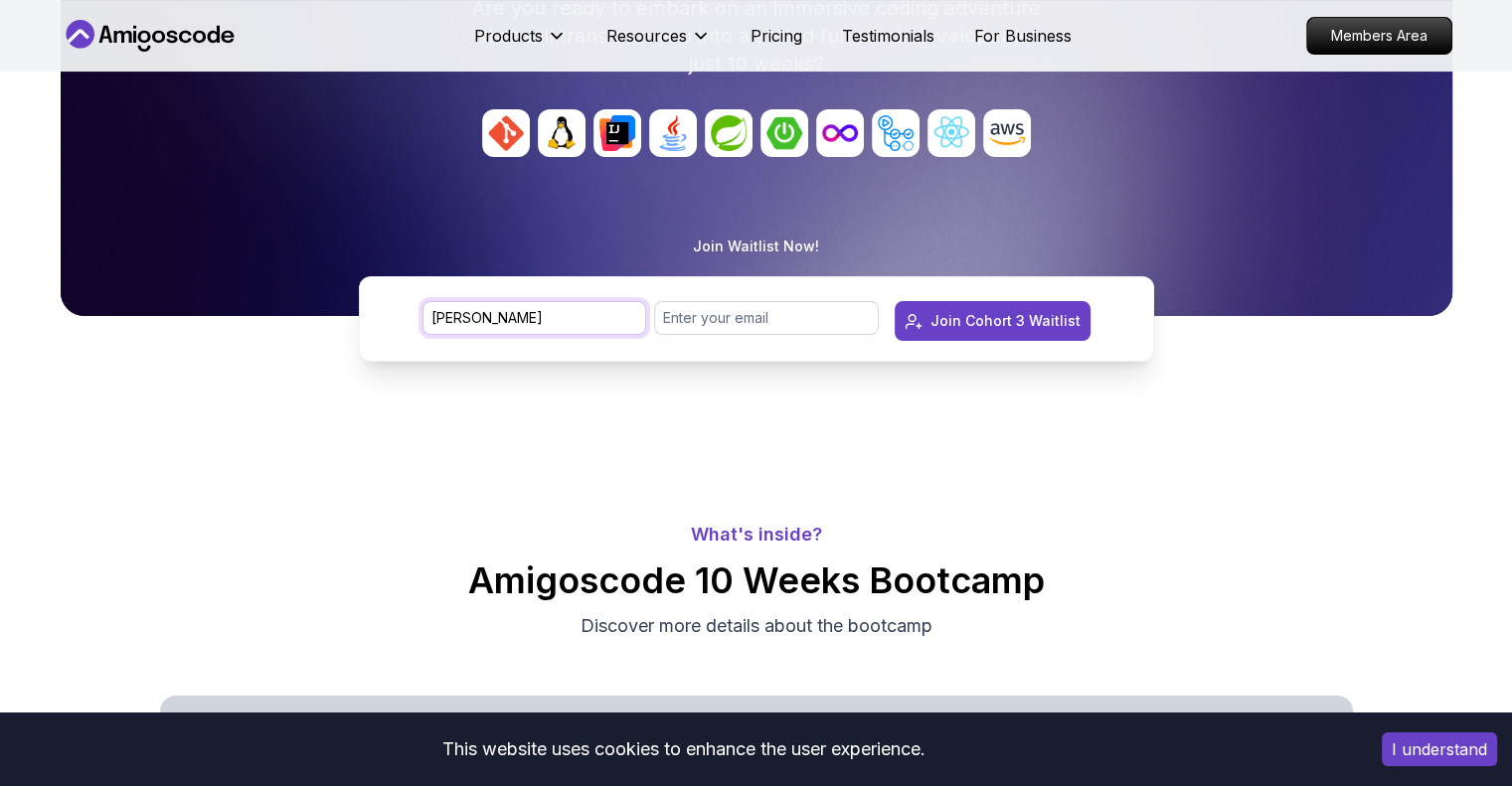type on "Raymond" 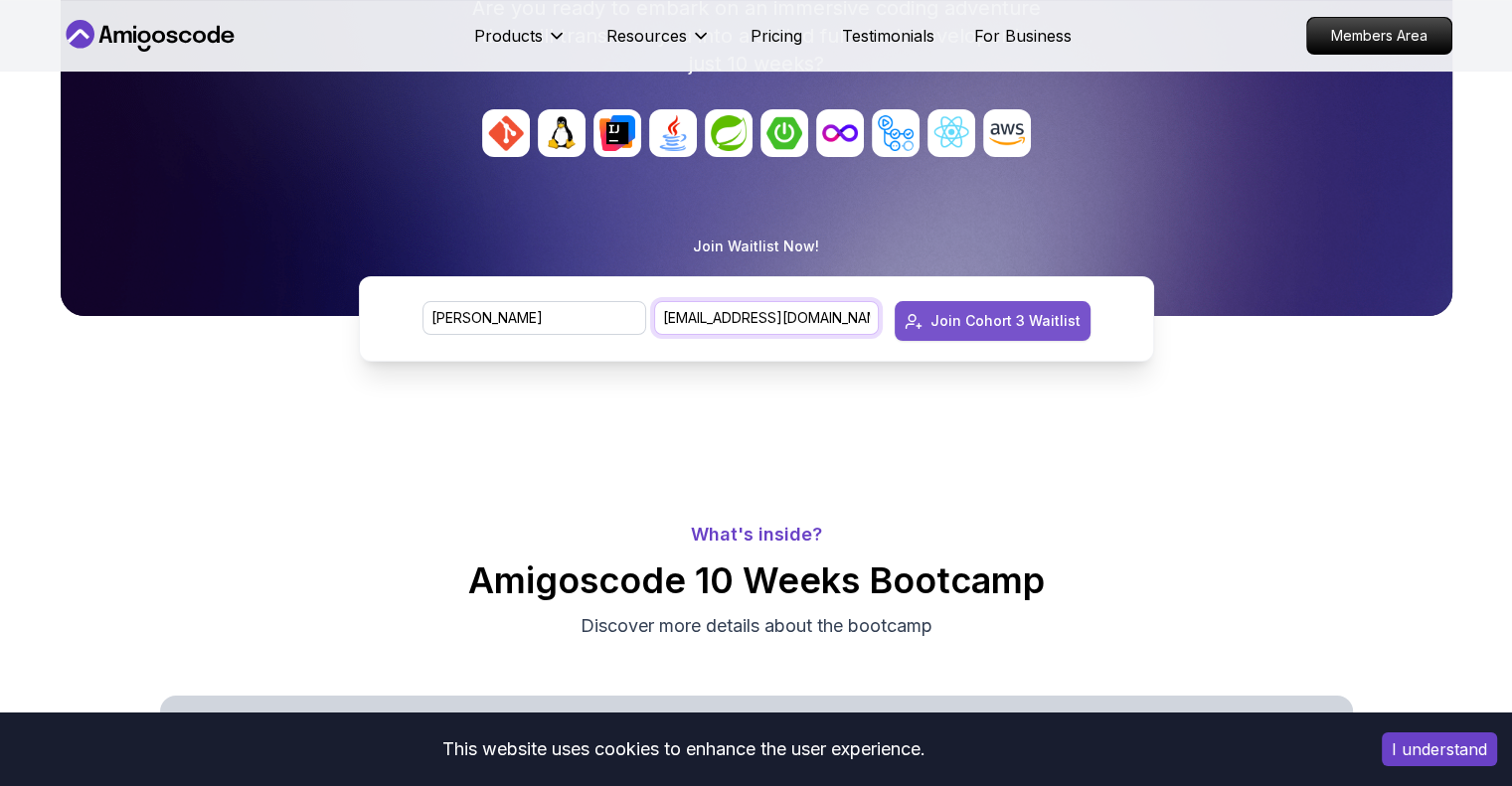 type on "Raymondquan1@gmail.com" 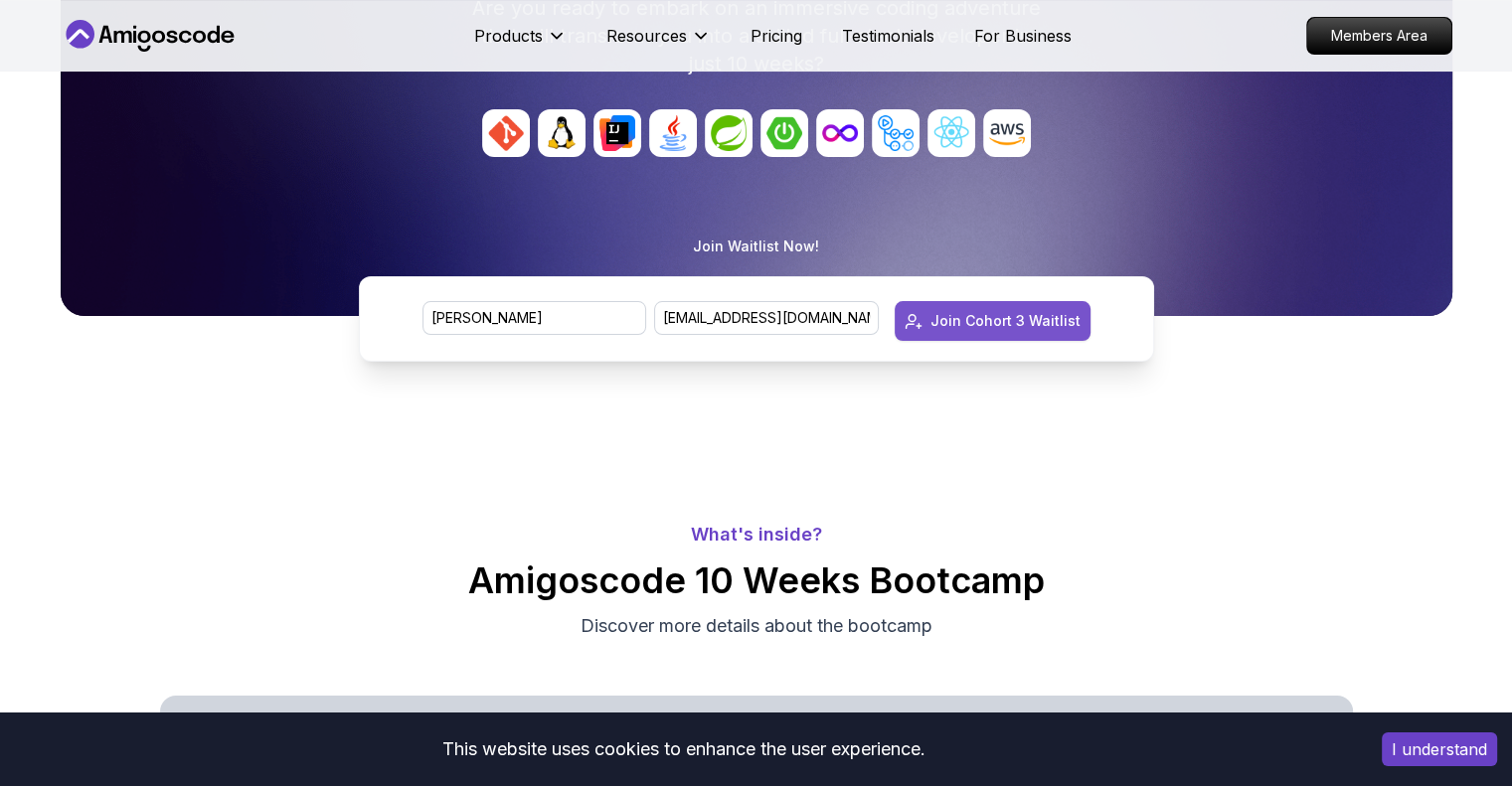click on "Join Cohort 3 Waitlist" at bounding box center (1005, 321) 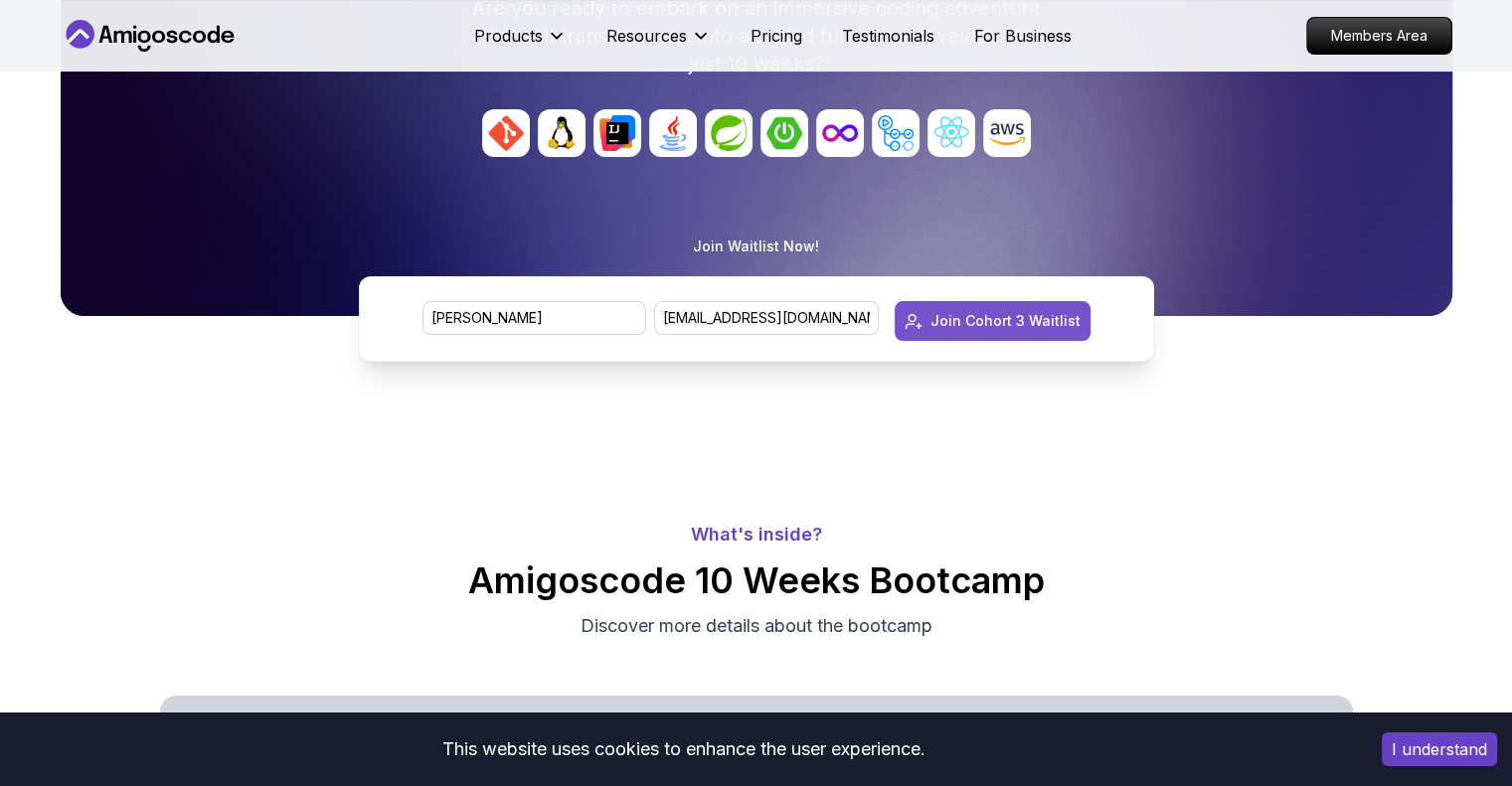 type 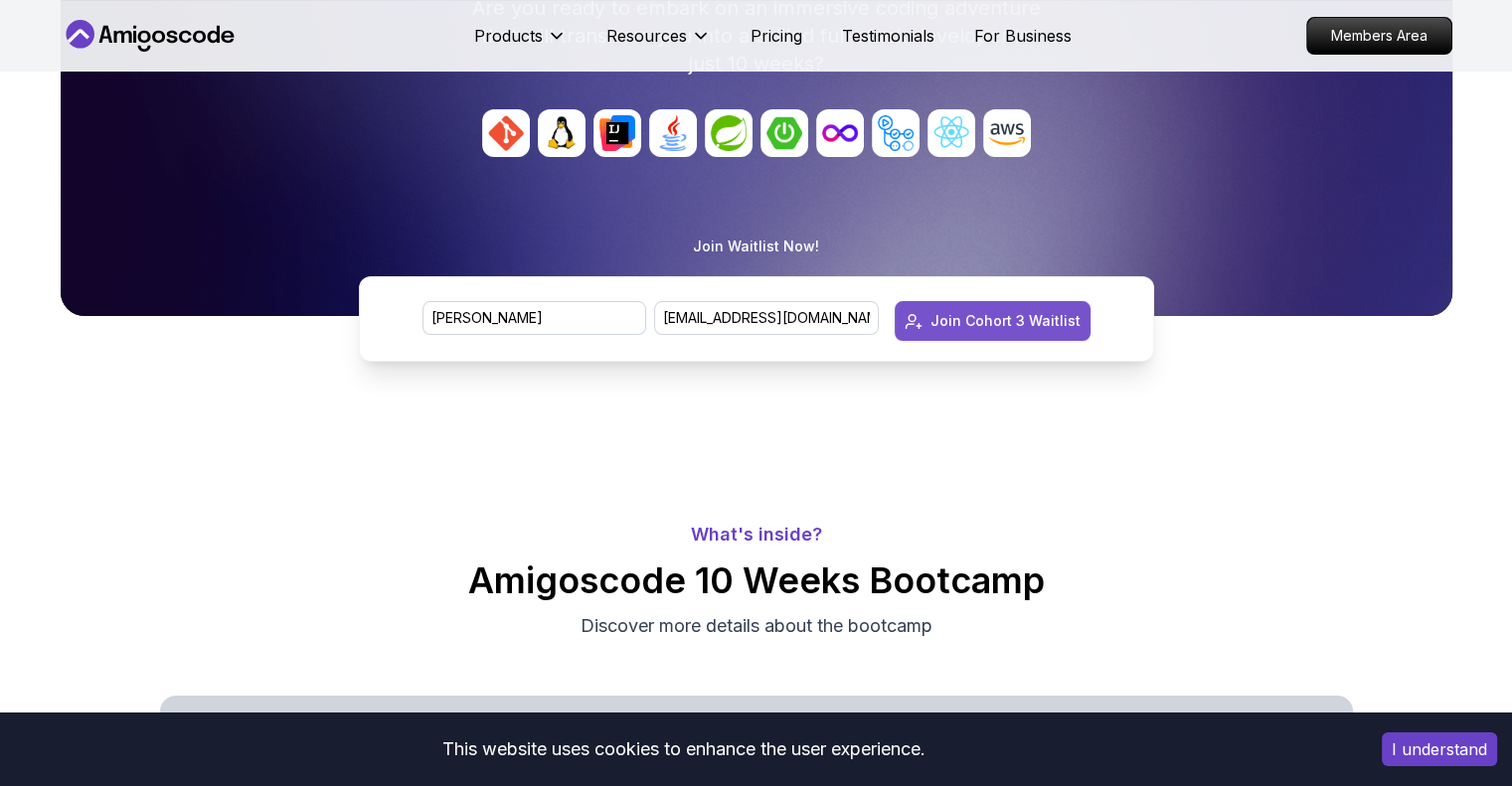 type 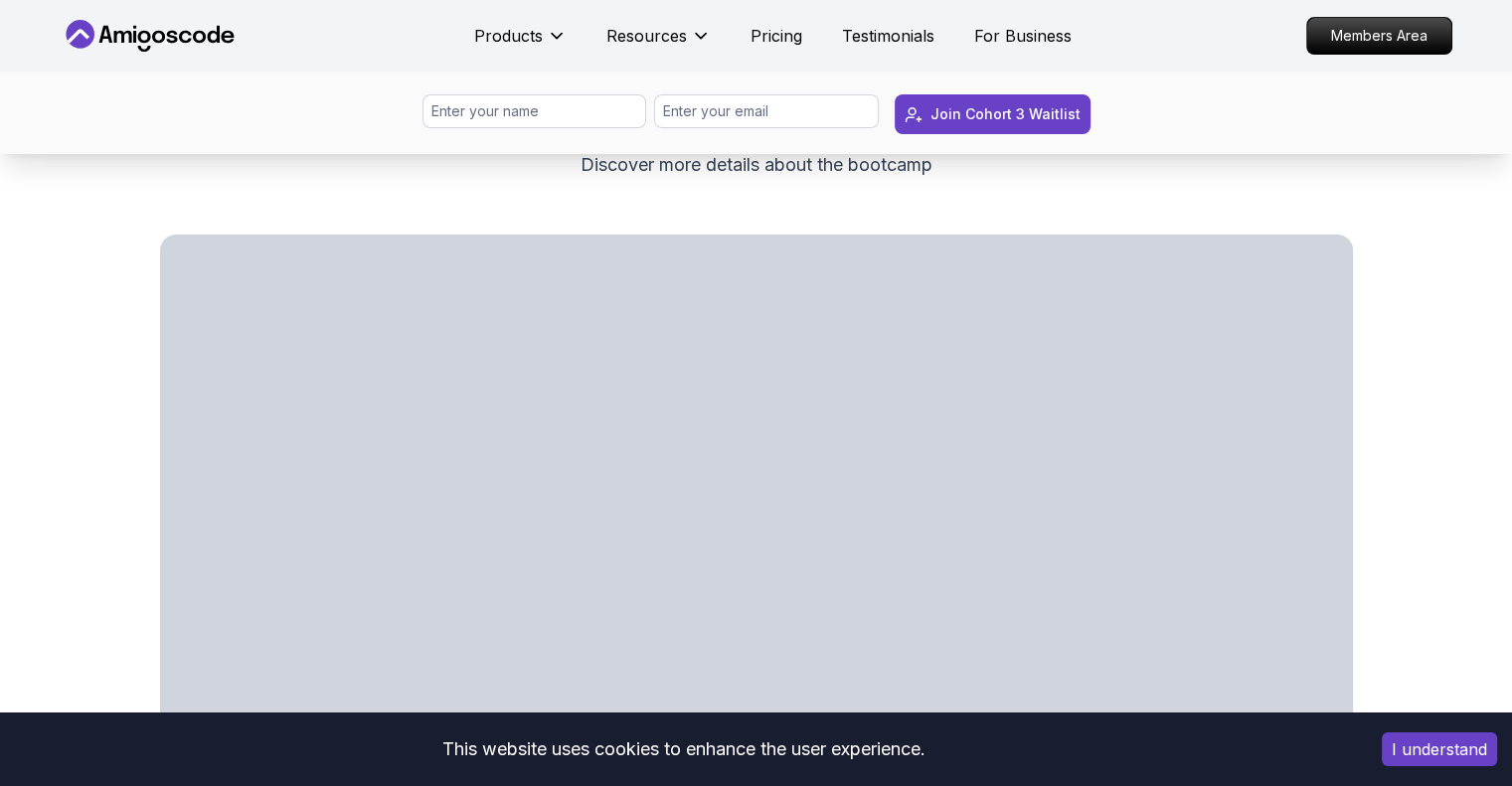 scroll, scrollTop: 815, scrollLeft: 0, axis: vertical 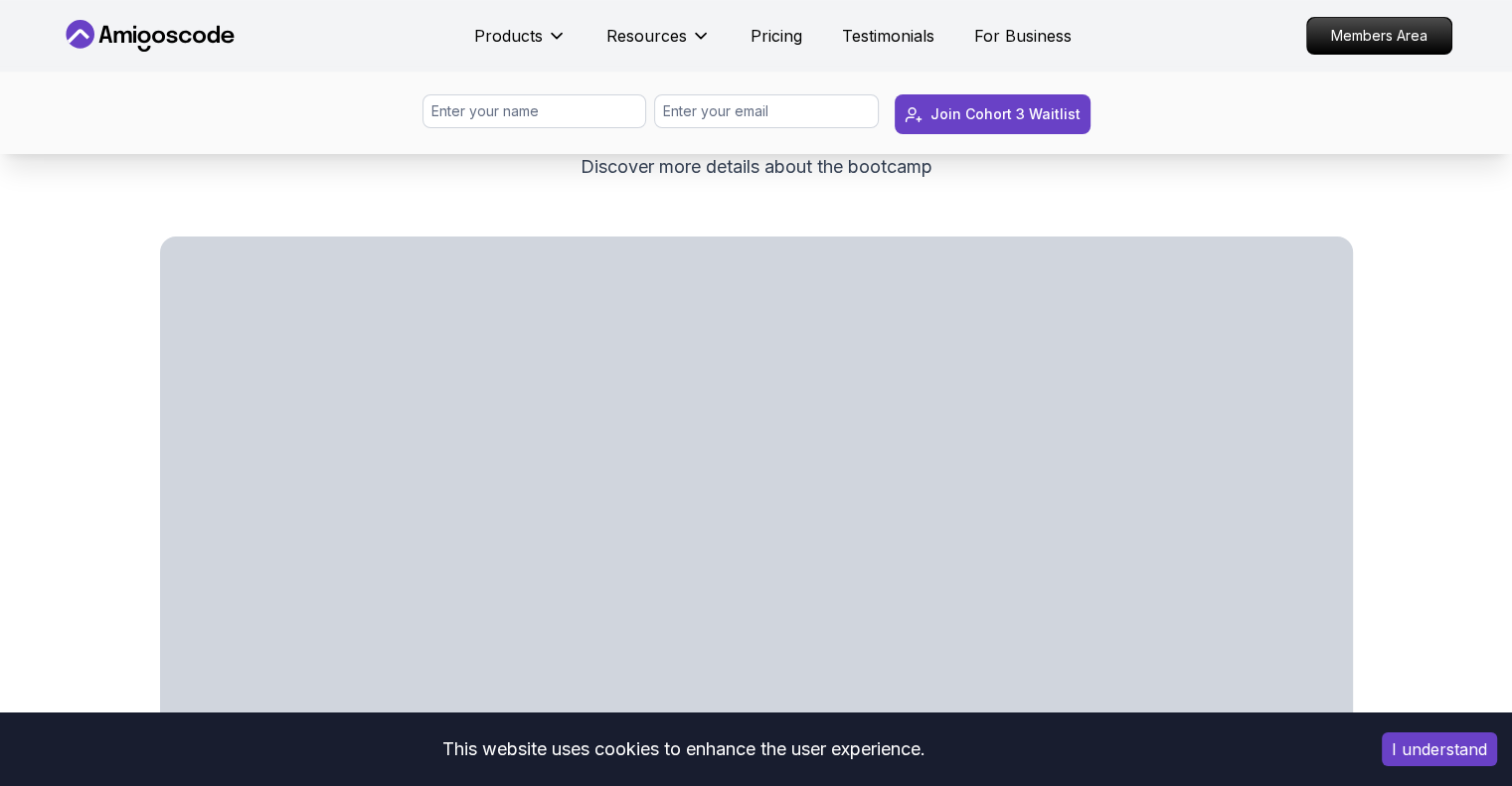 click on "I understand" at bounding box center [1439, 749] 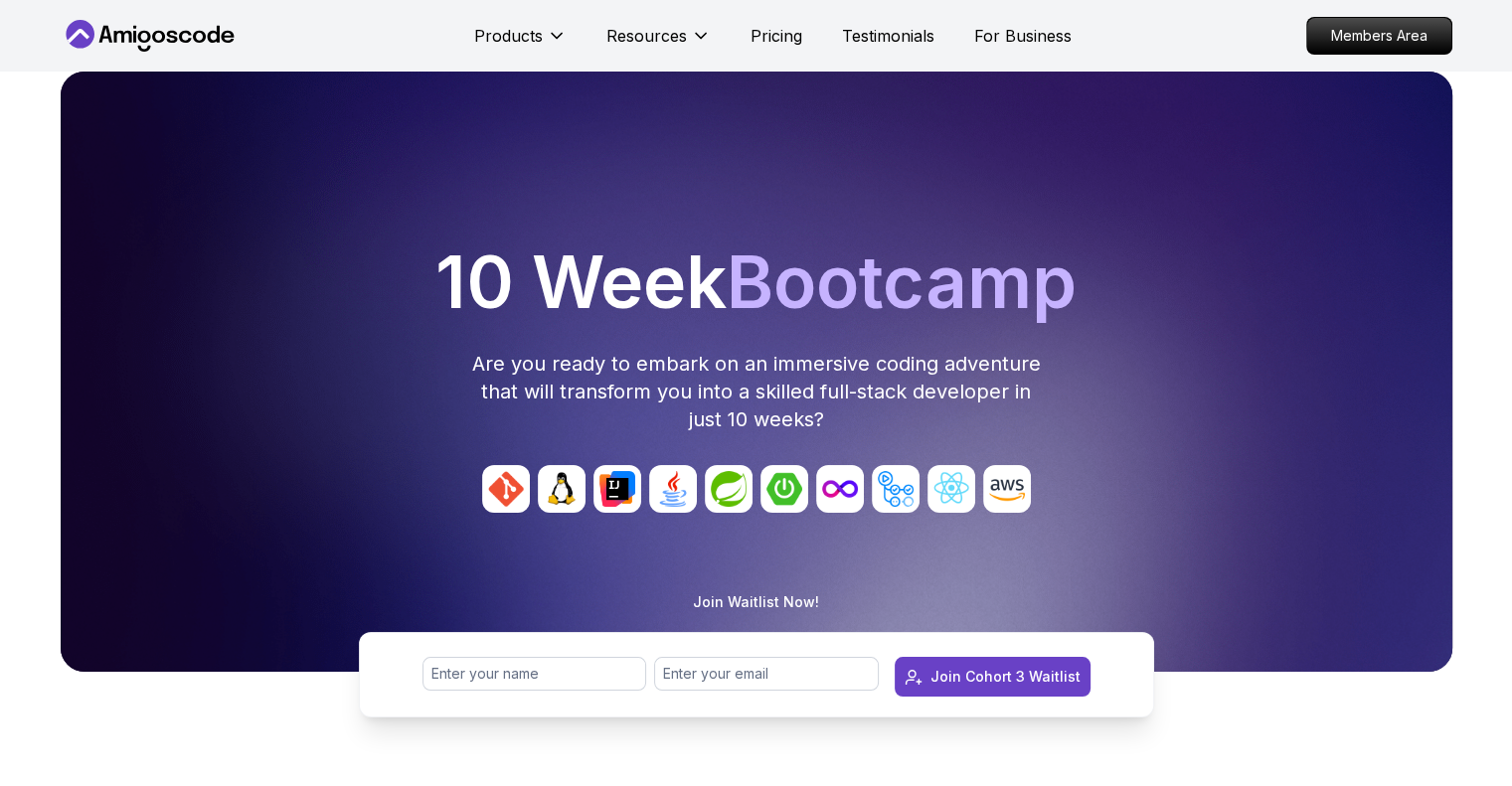 scroll, scrollTop: 0, scrollLeft: 0, axis: both 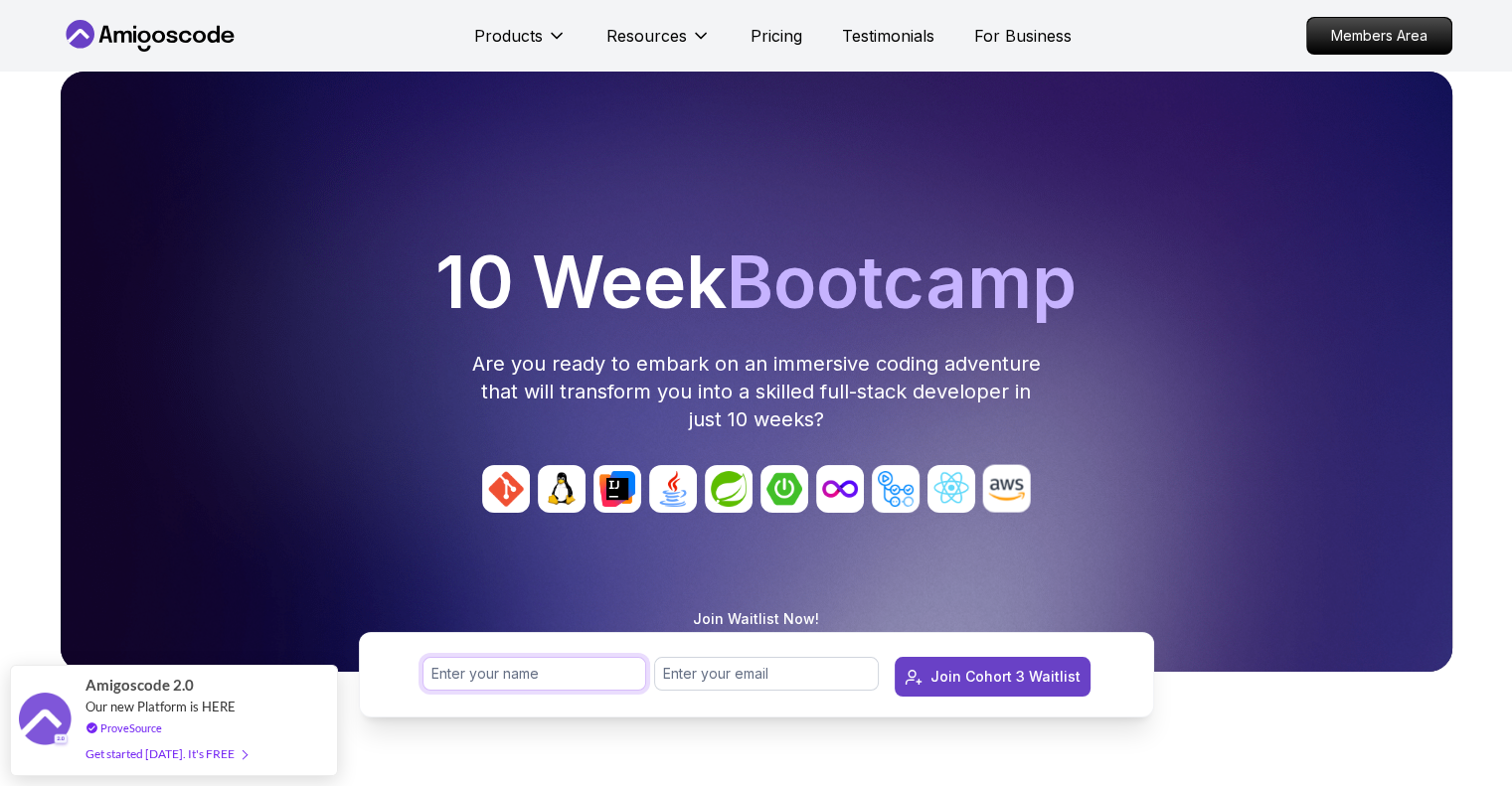 click at bounding box center [535, 674] 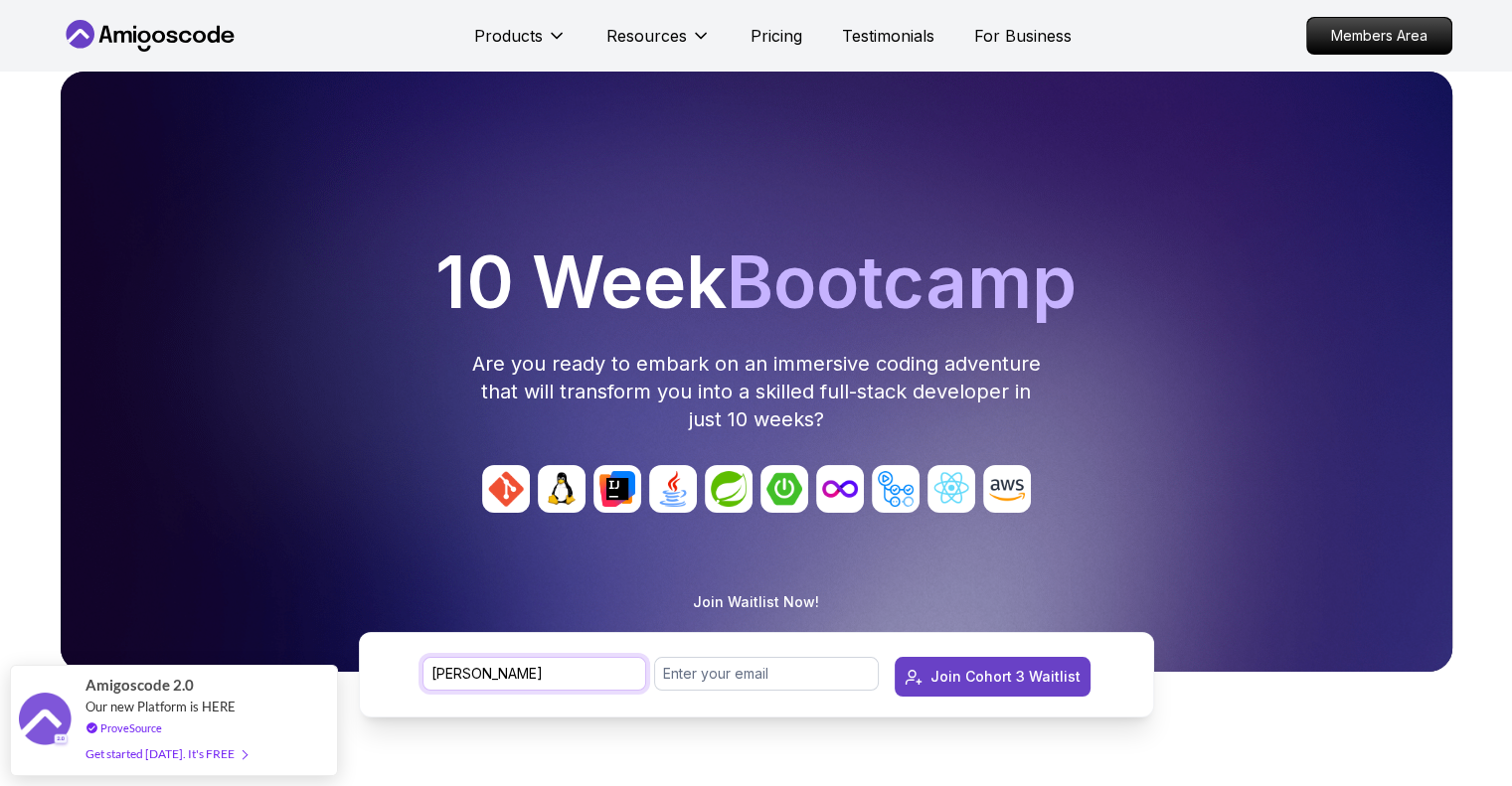type on "[PERSON_NAME]" 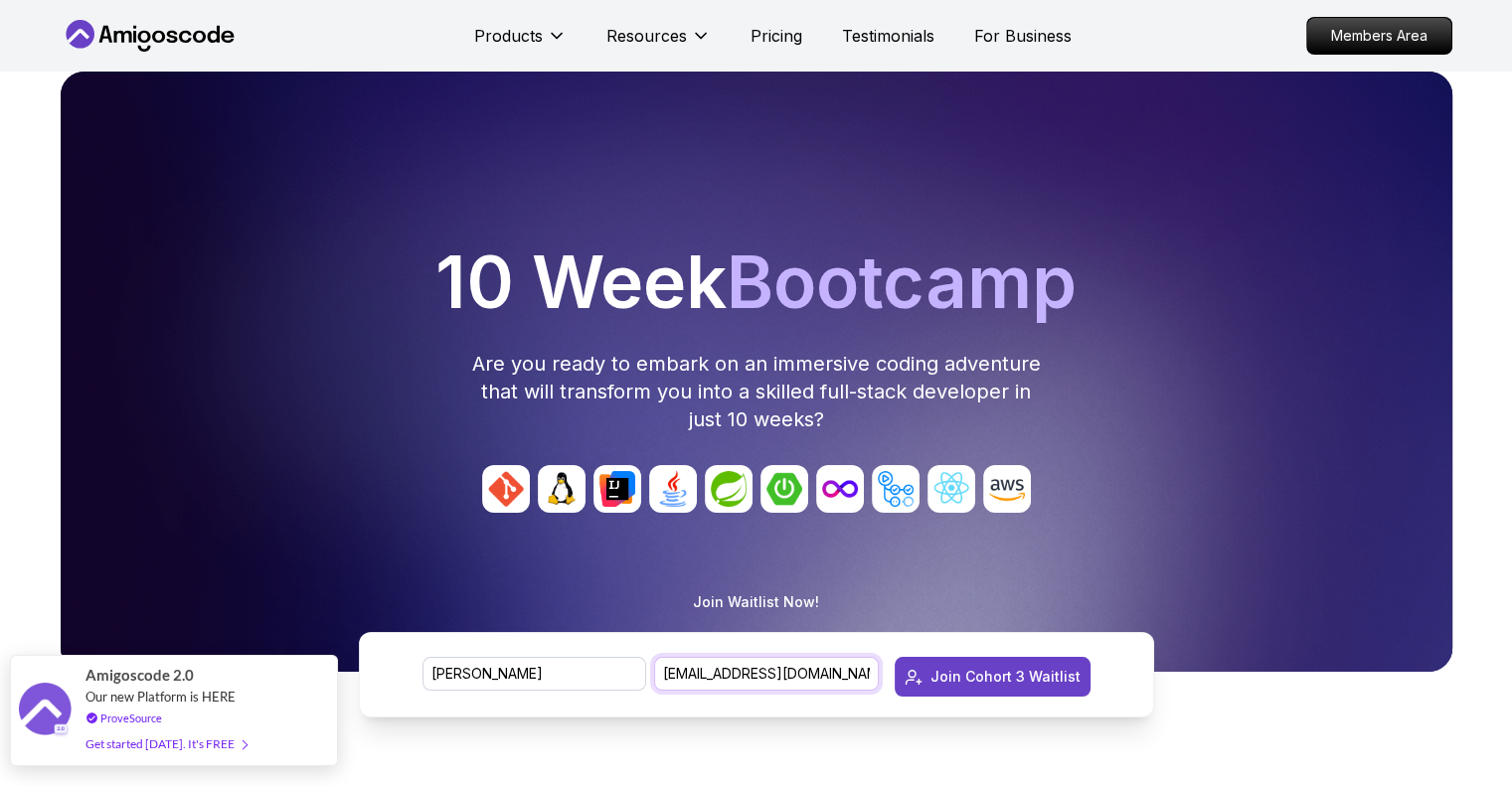 type on "[EMAIL_ADDRESS][DOMAIN_NAME]" 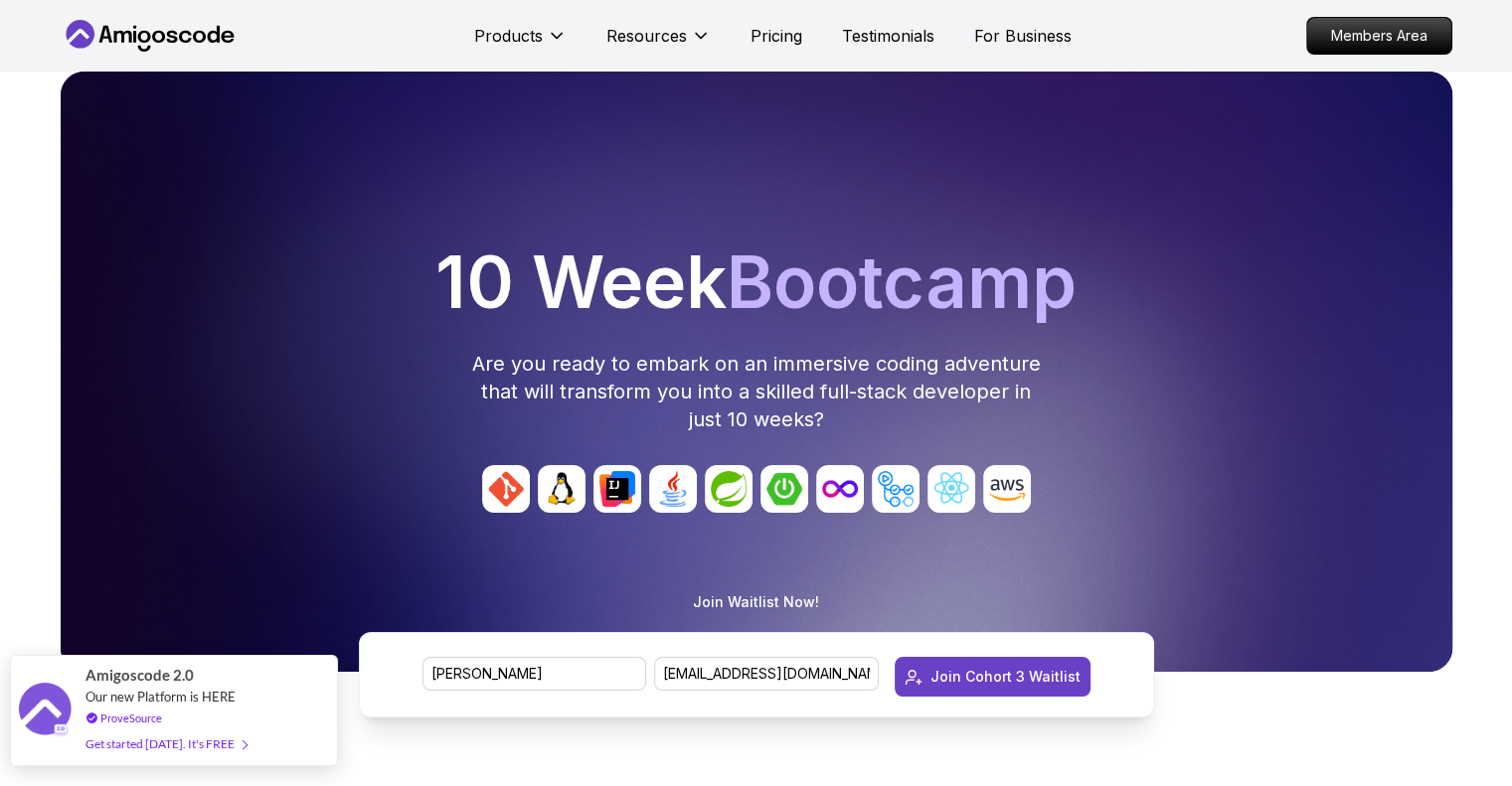 click on "Get started [DATE]. It's FREE" at bounding box center (166, 743) 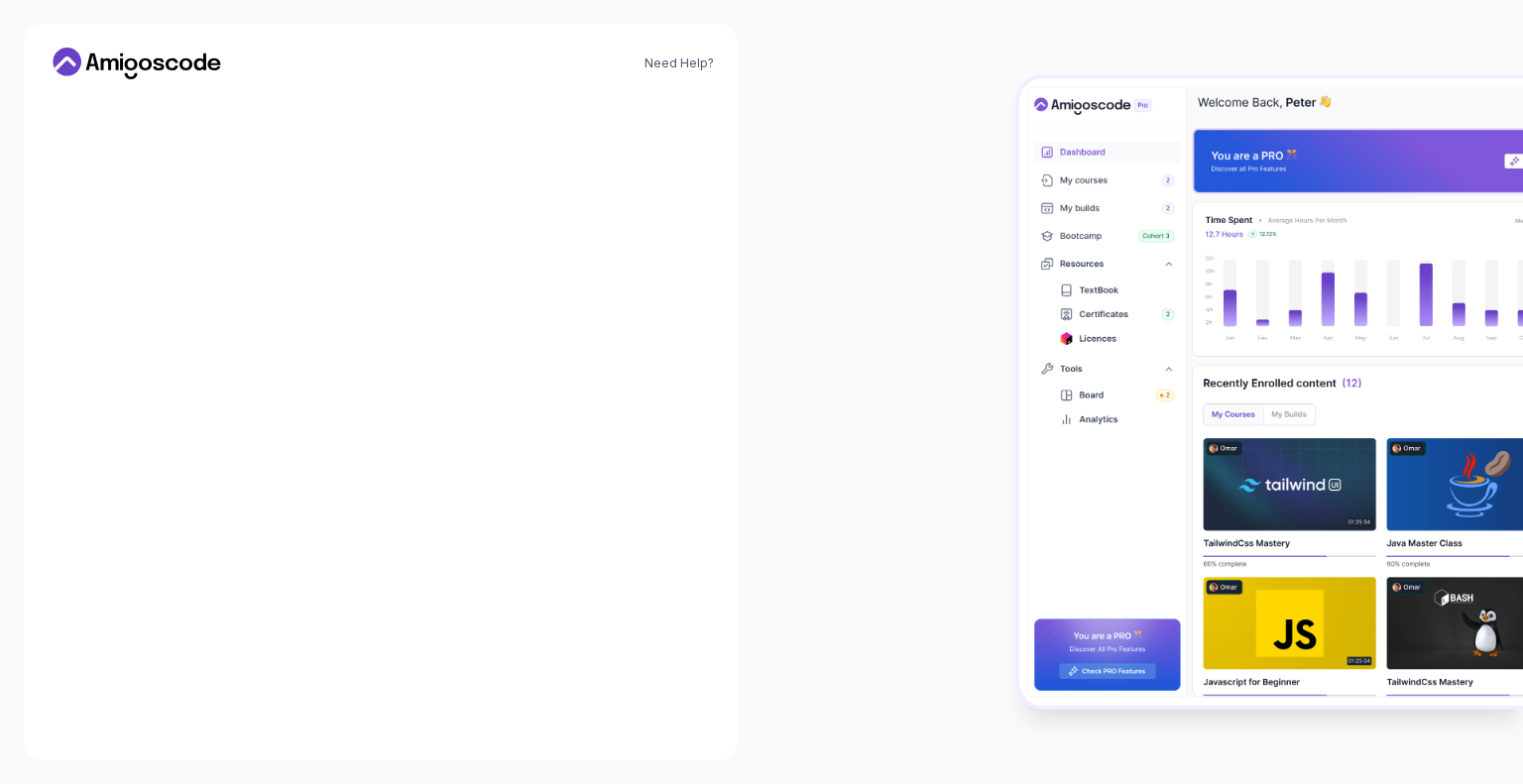 scroll, scrollTop: 0, scrollLeft: 0, axis: both 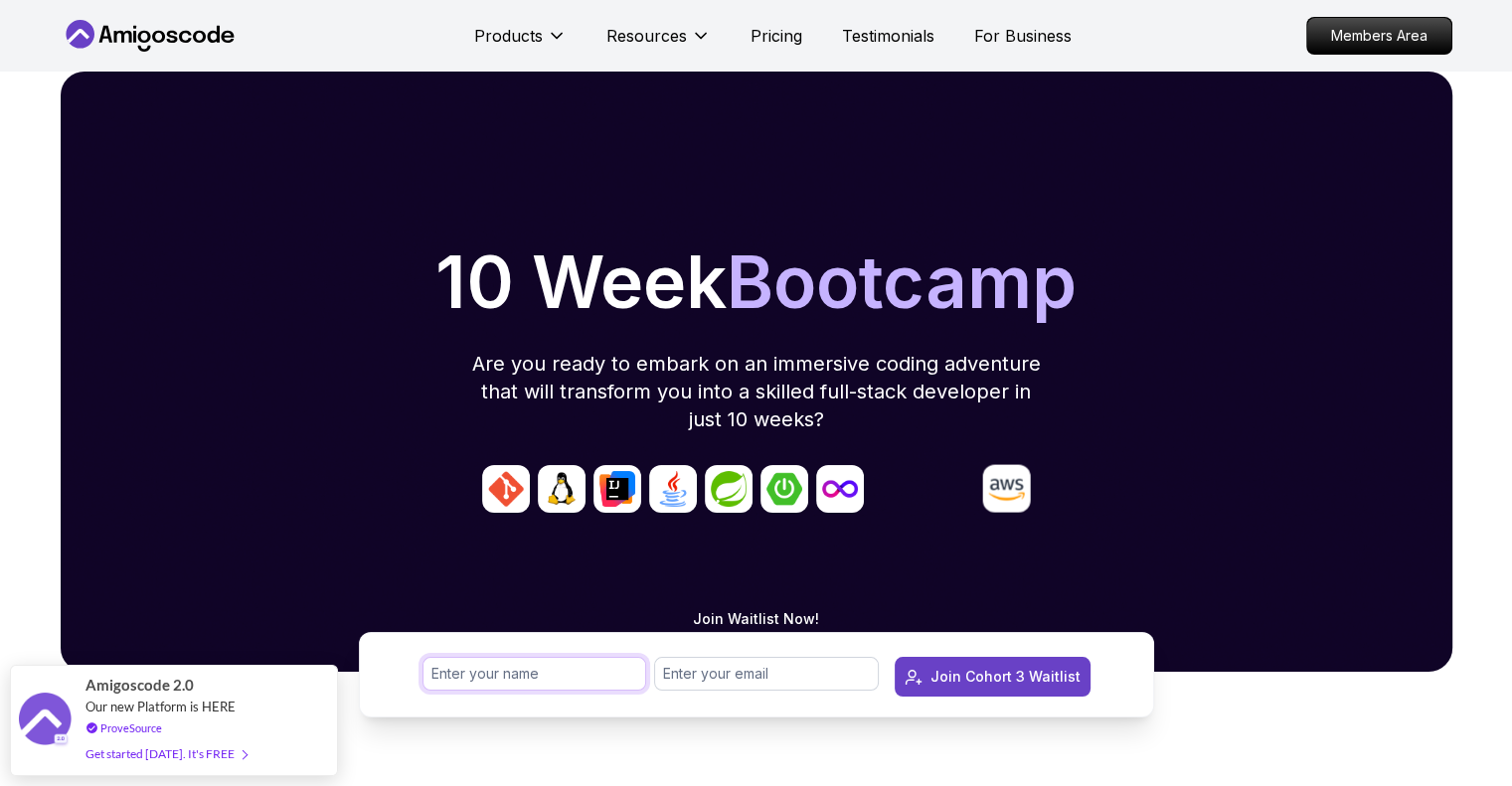 click at bounding box center [535, 674] 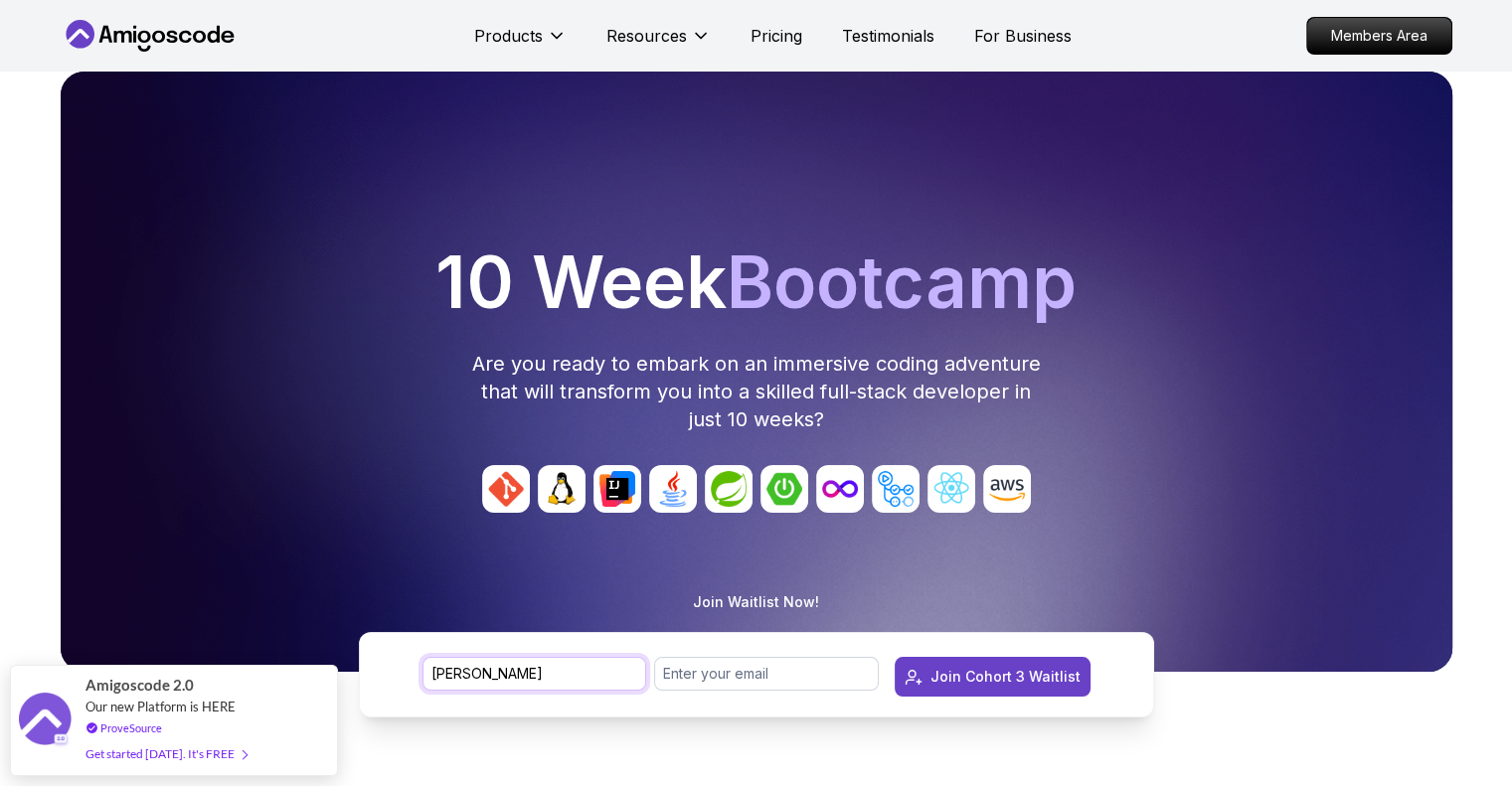 type on "raymond" 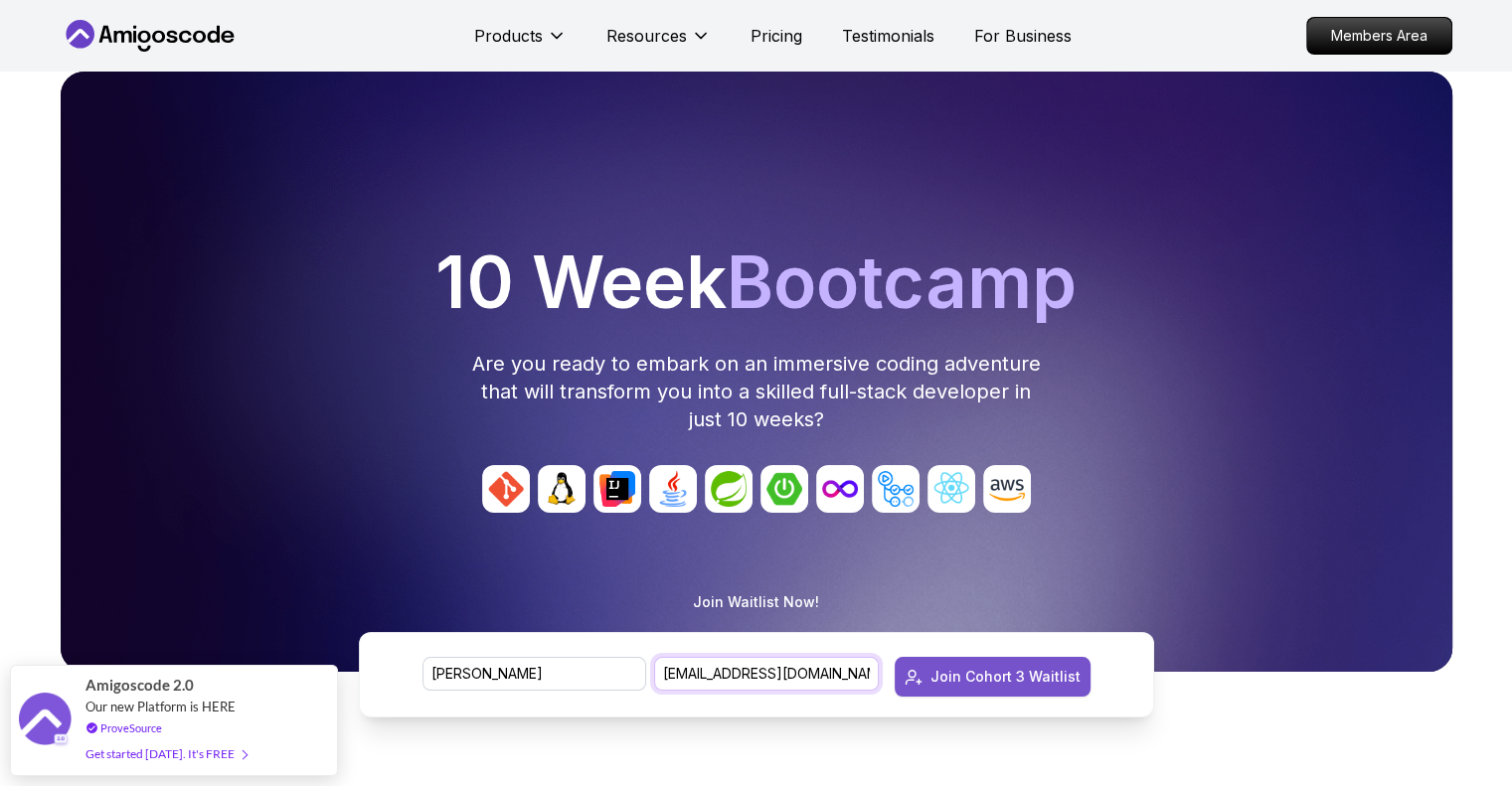 type on "raymondquan1@gmail.com" 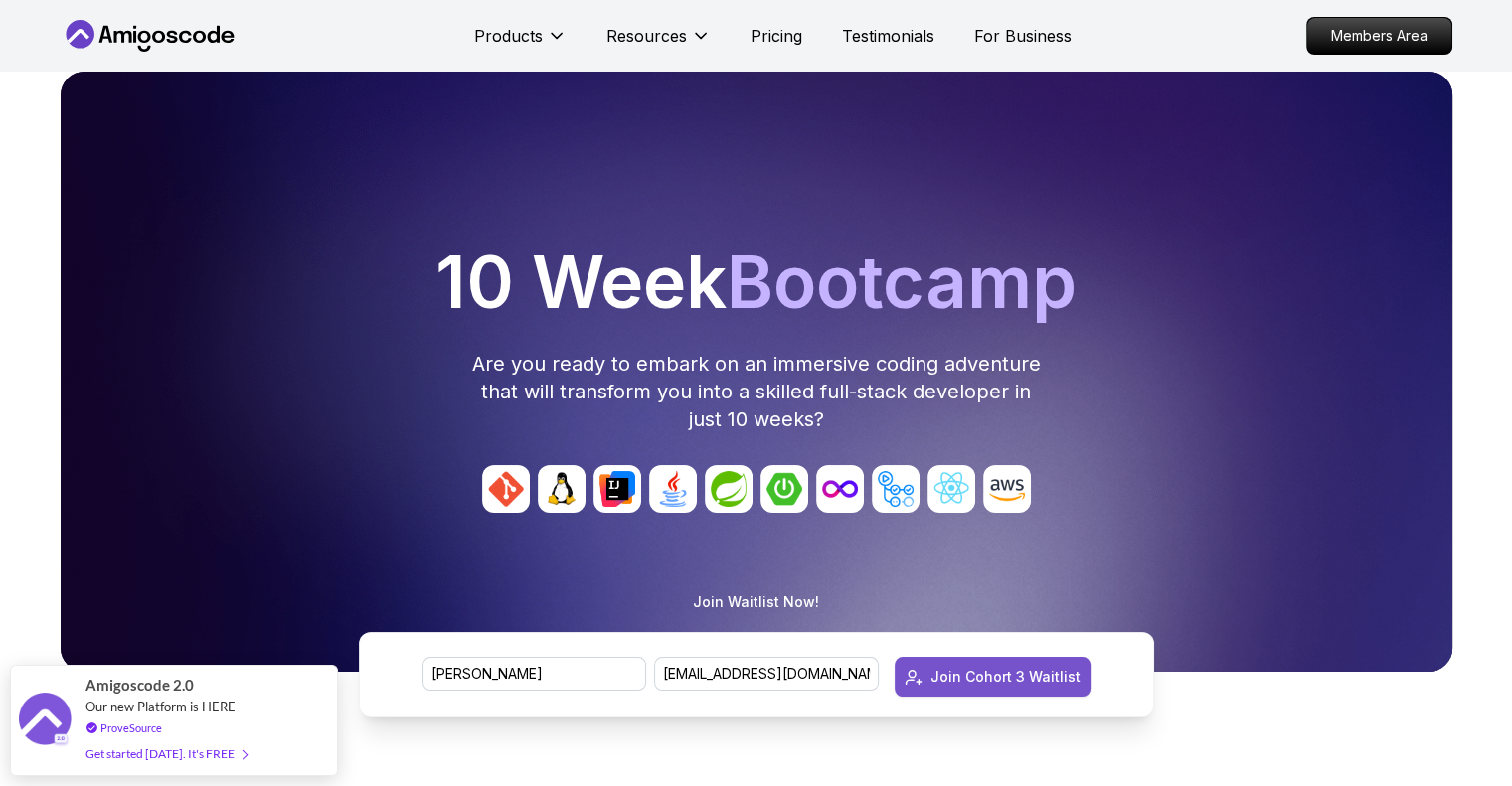 click on "Join Cohort 3 Waitlist" at bounding box center [992, 677] 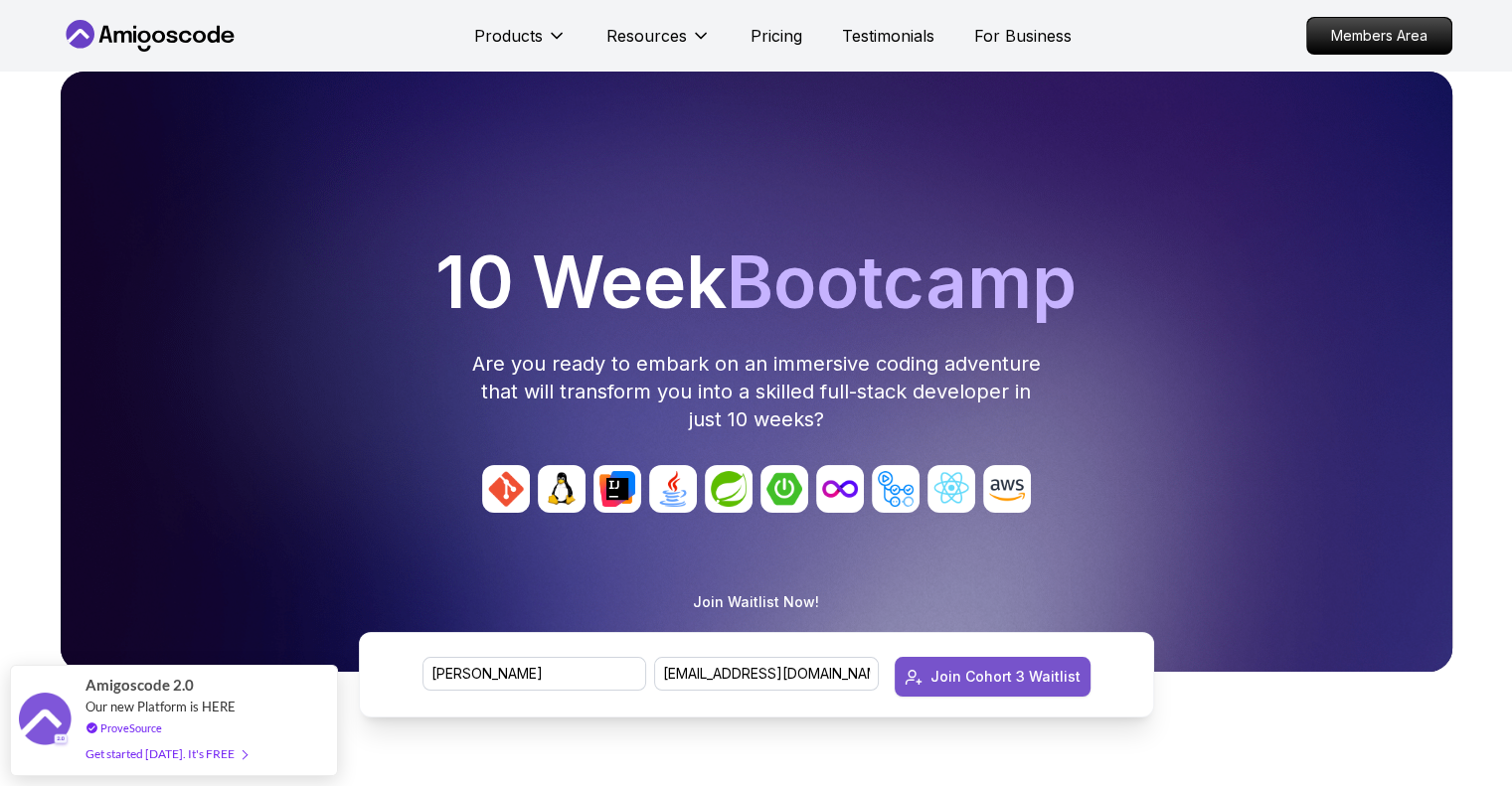 type 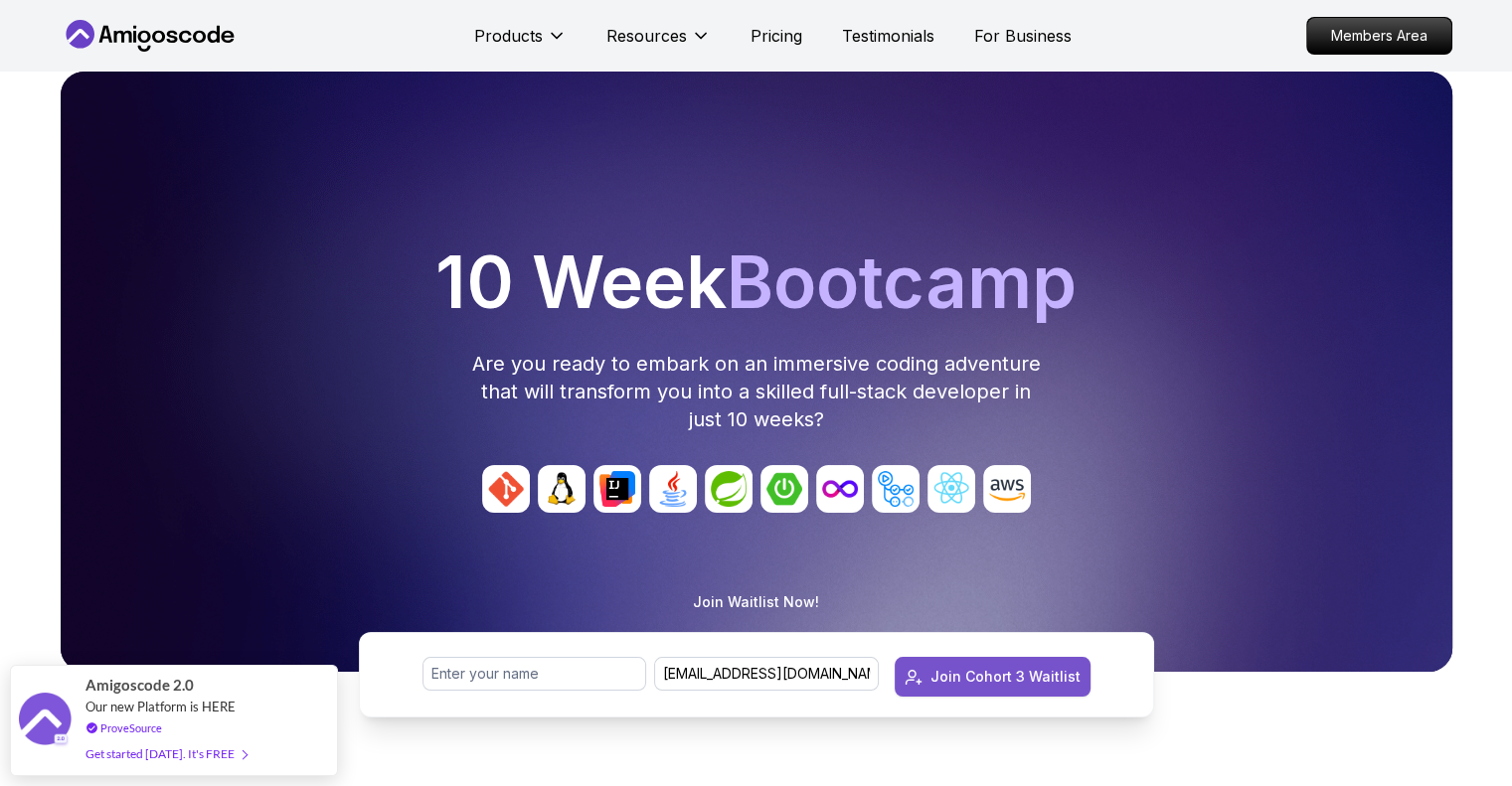 type 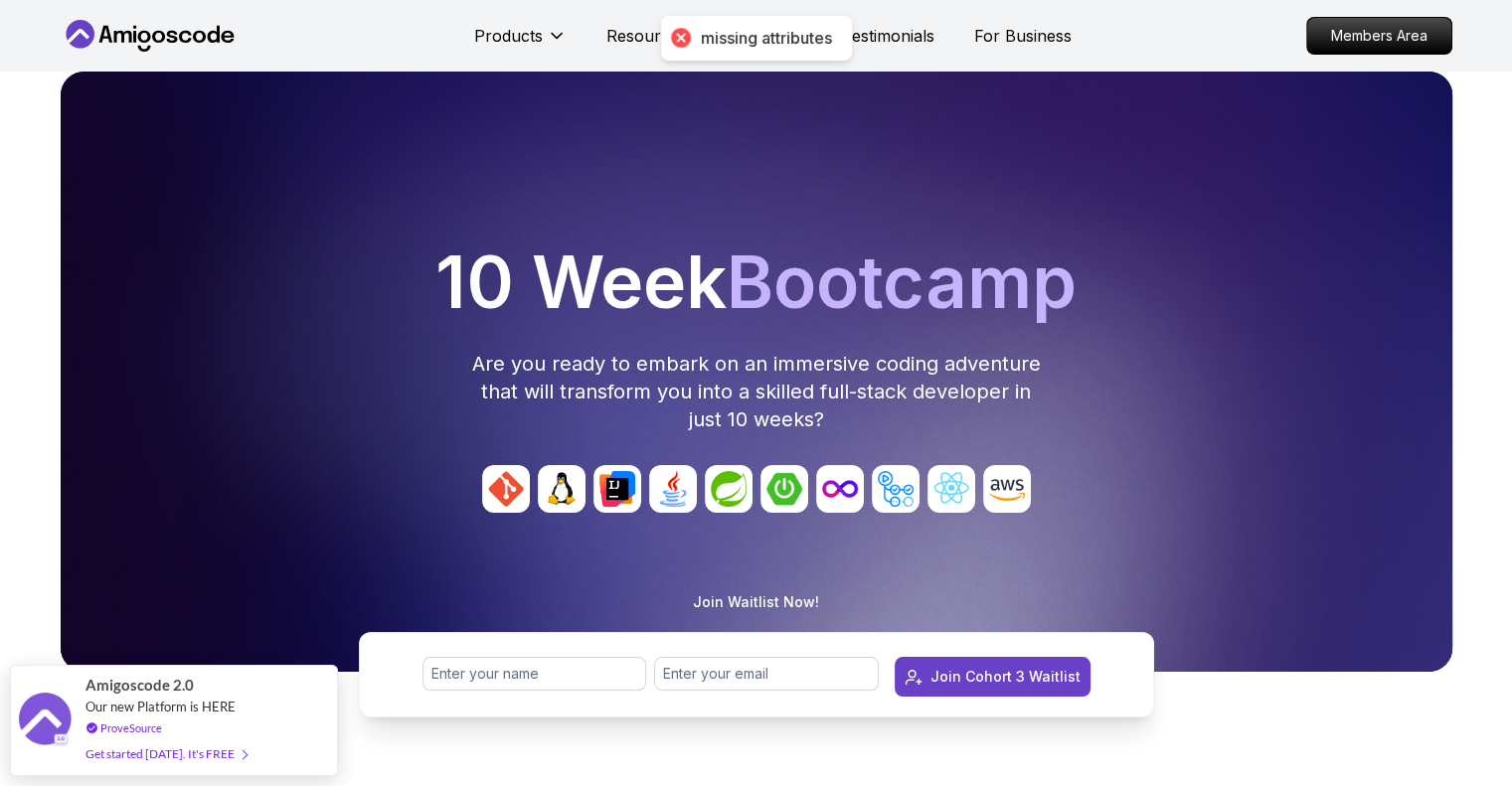 click at bounding box center [680, 38] 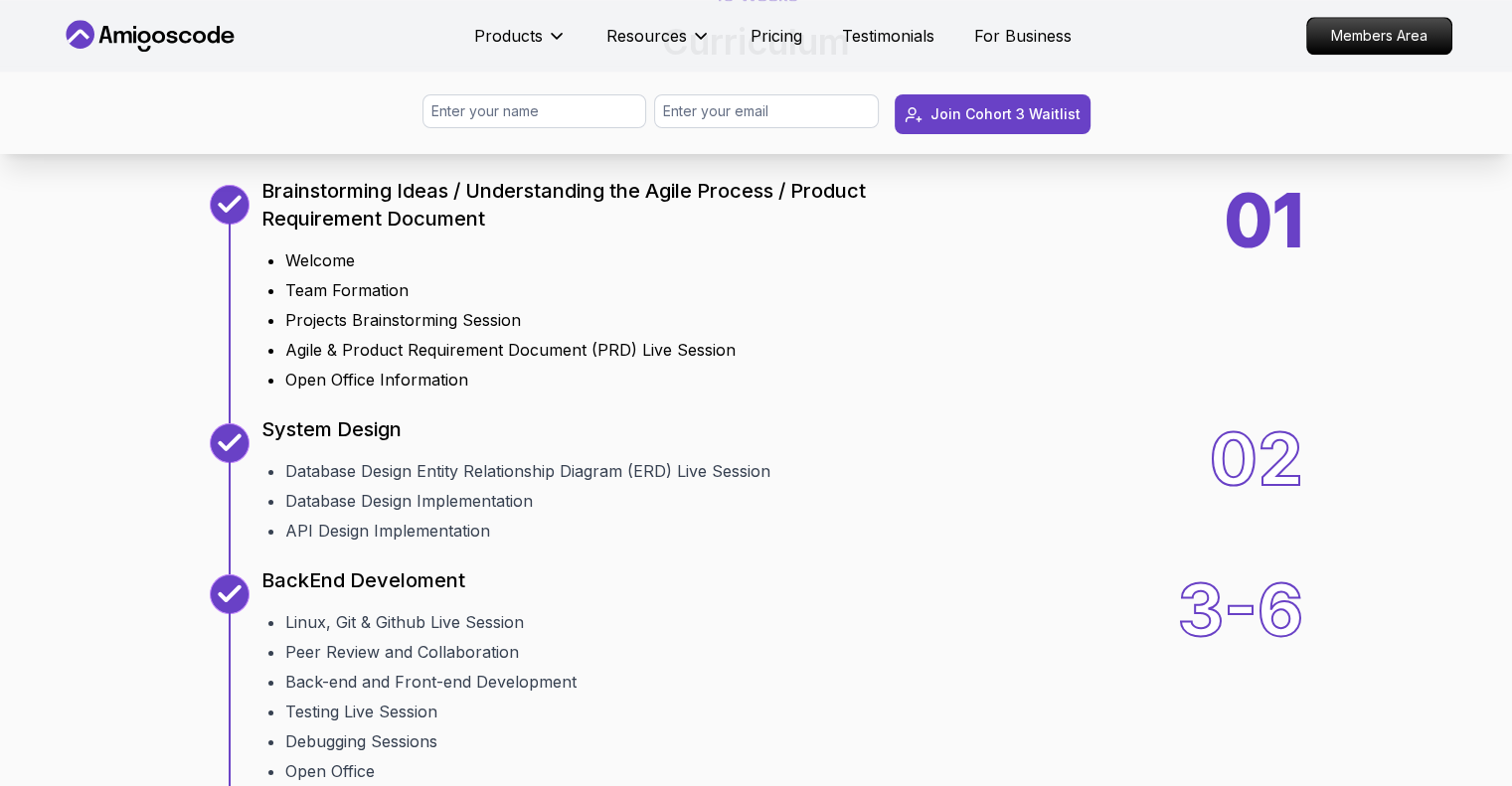 scroll, scrollTop: 2459, scrollLeft: 0, axis: vertical 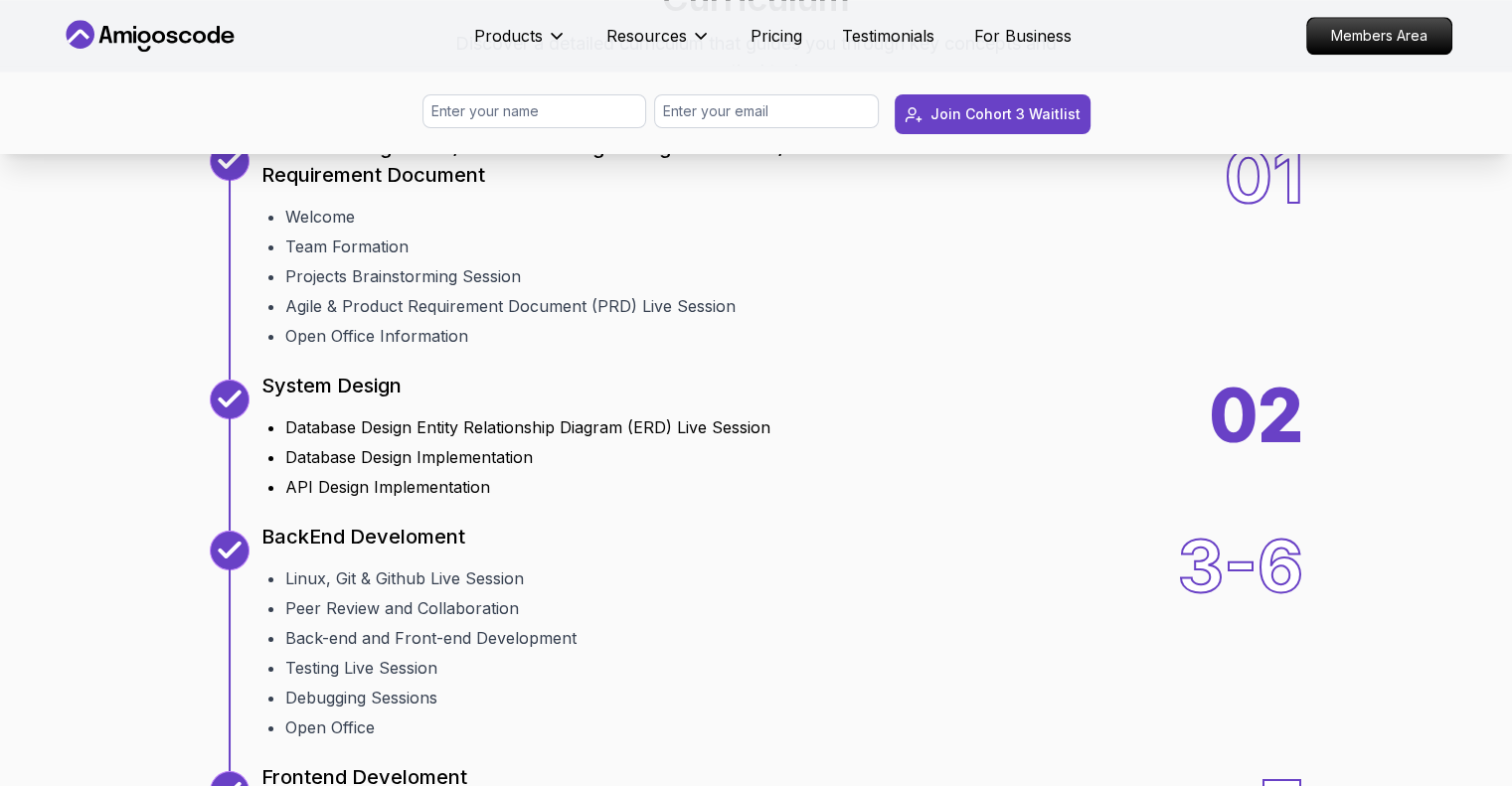 click on "Database Design Entity Relationship Diagram (ERD) Live Session" at bounding box center [528, 427] 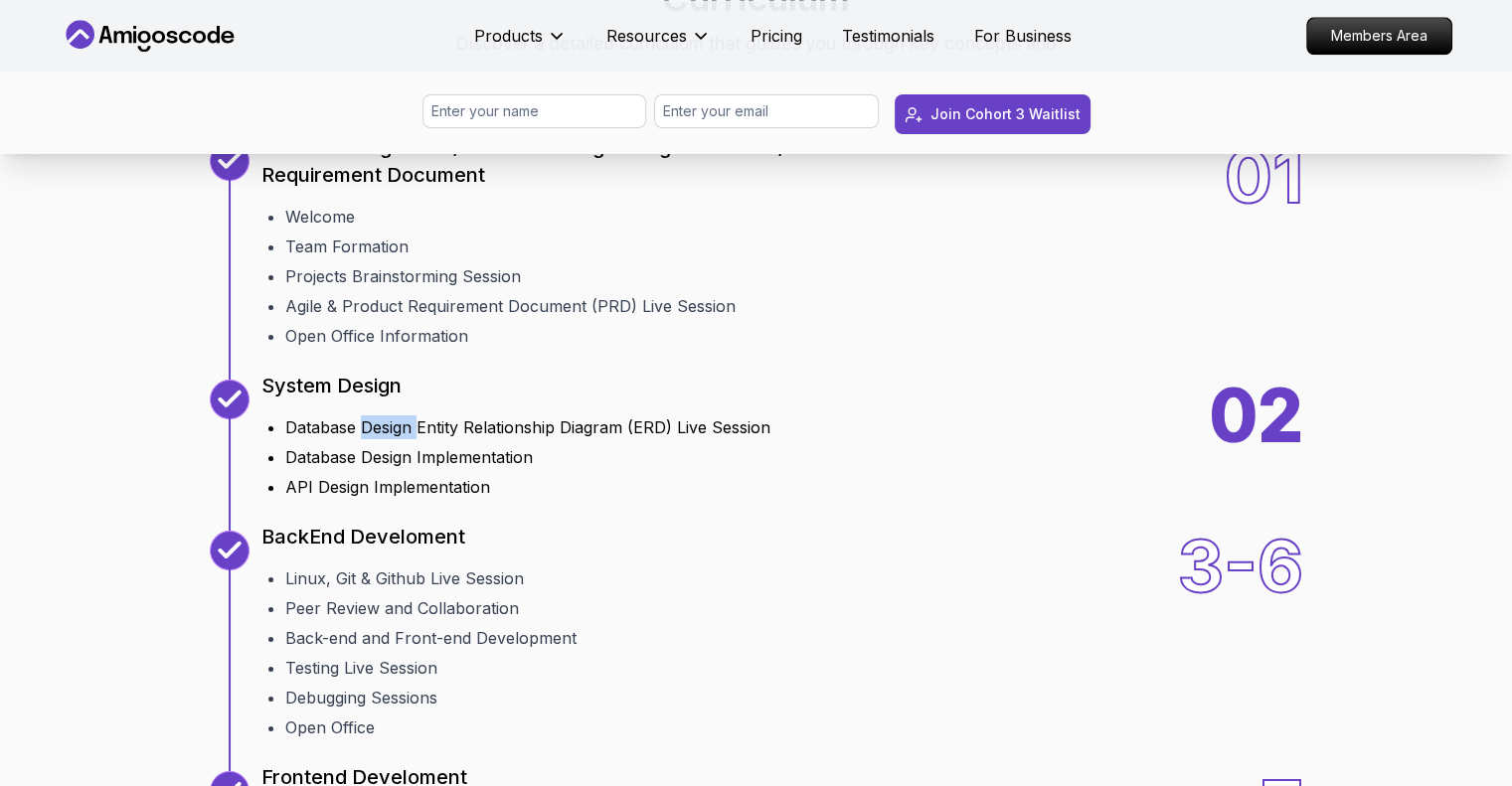 click on "Database Design Entity Relationship Diagram (ERD) Live Session" at bounding box center [528, 427] 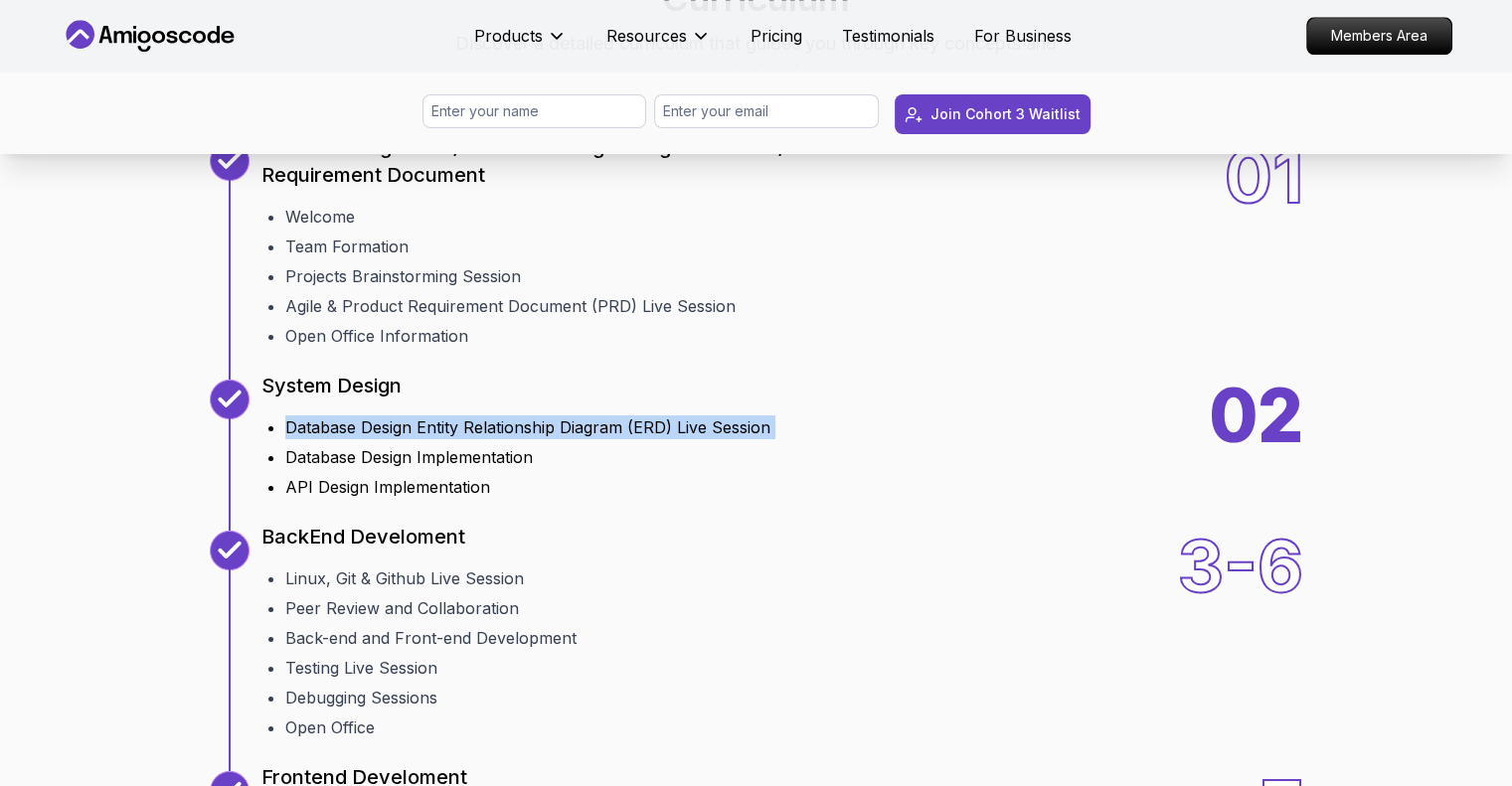 click on "Database Design Entity Relationship Diagram (ERD) Live Session" at bounding box center [528, 427] 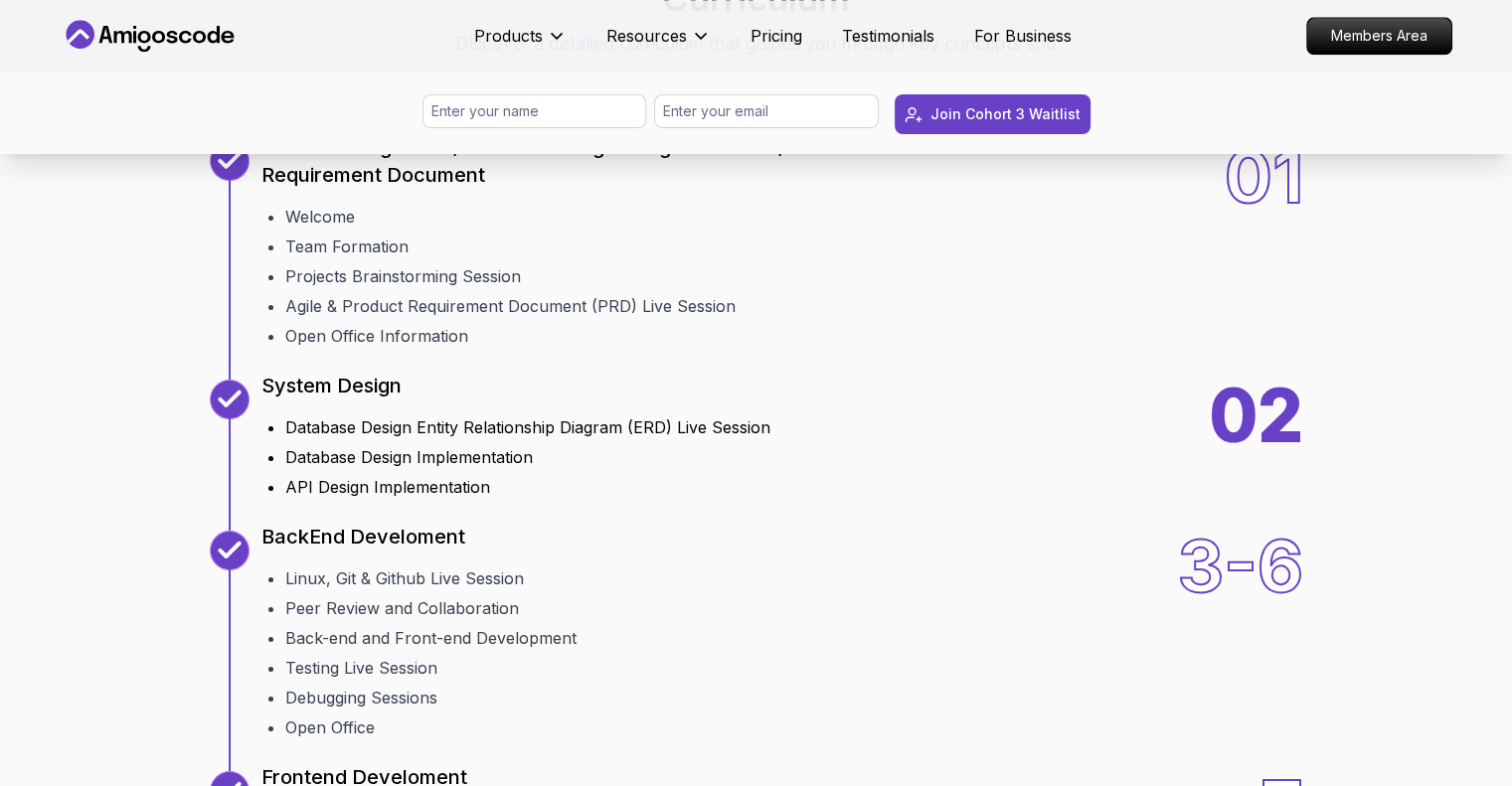 click on "Database Design Implementation" at bounding box center (528, 457) 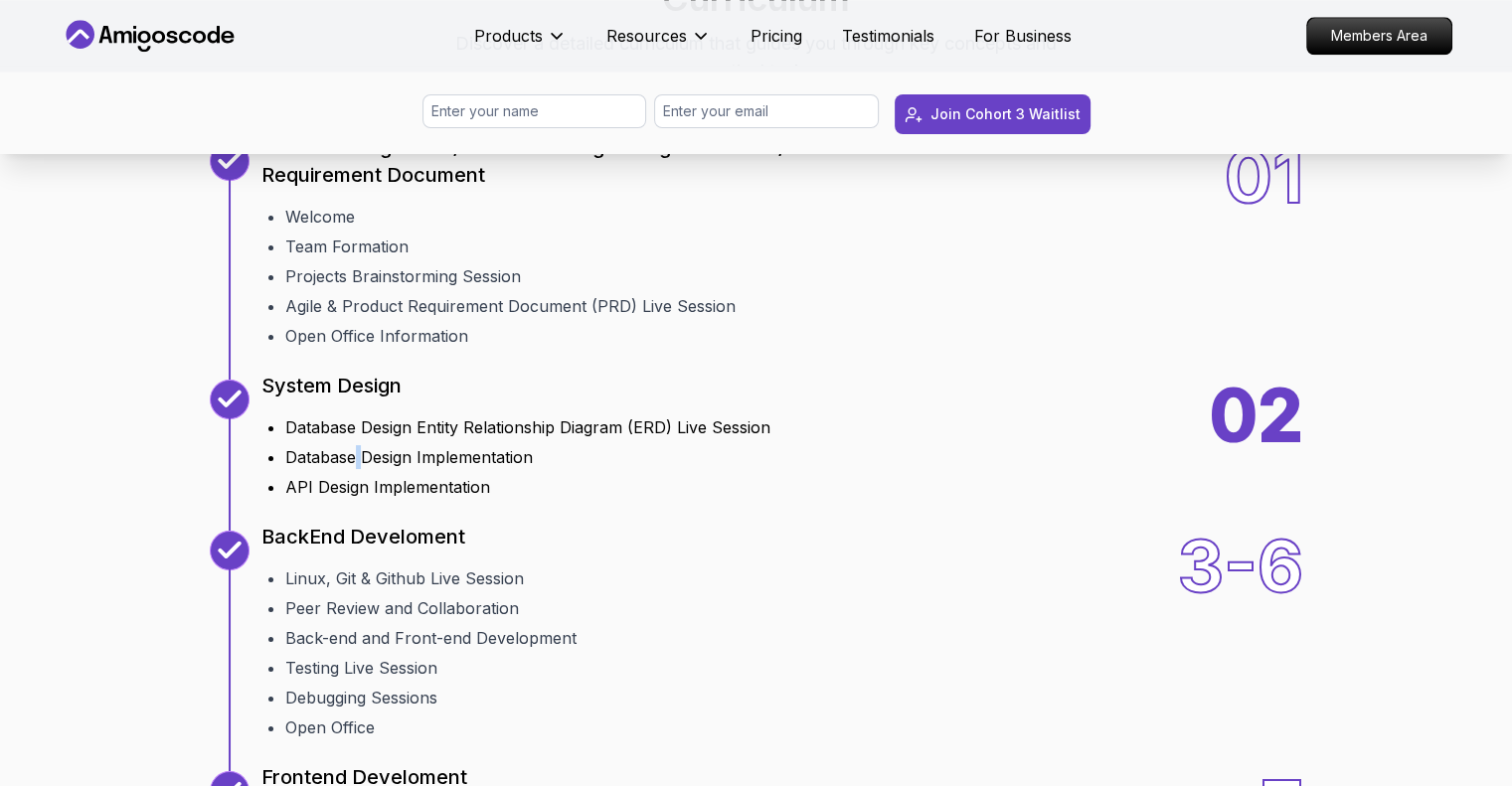 click on "Database Design Implementation" at bounding box center [528, 457] 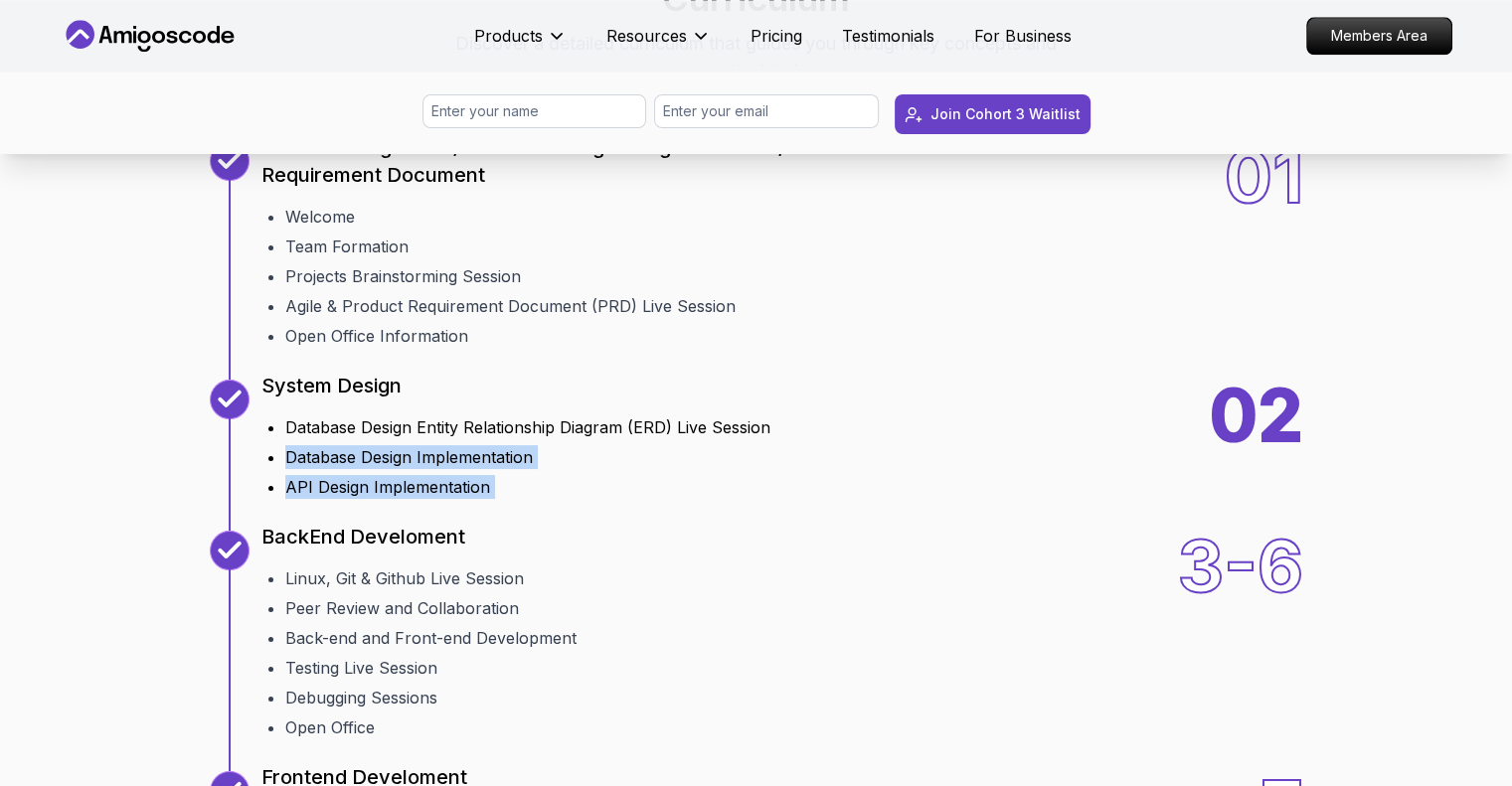 drag, startPoint x: 355, startPoint y: 456, endPoint x: 341, endPoint y: 492, distance: 38.626416 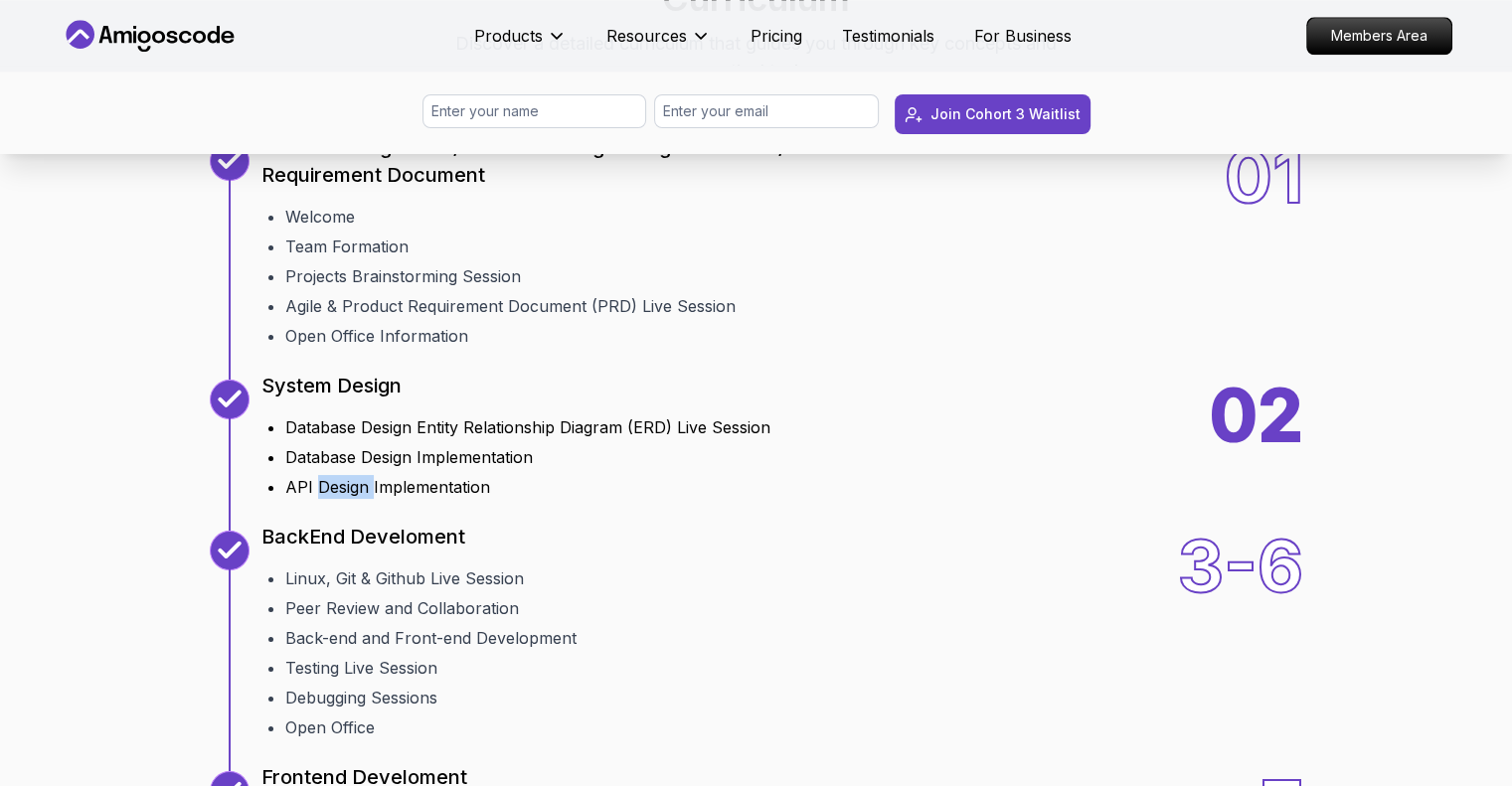 click on "API Design Implementation" at bounding box center [528, 487] 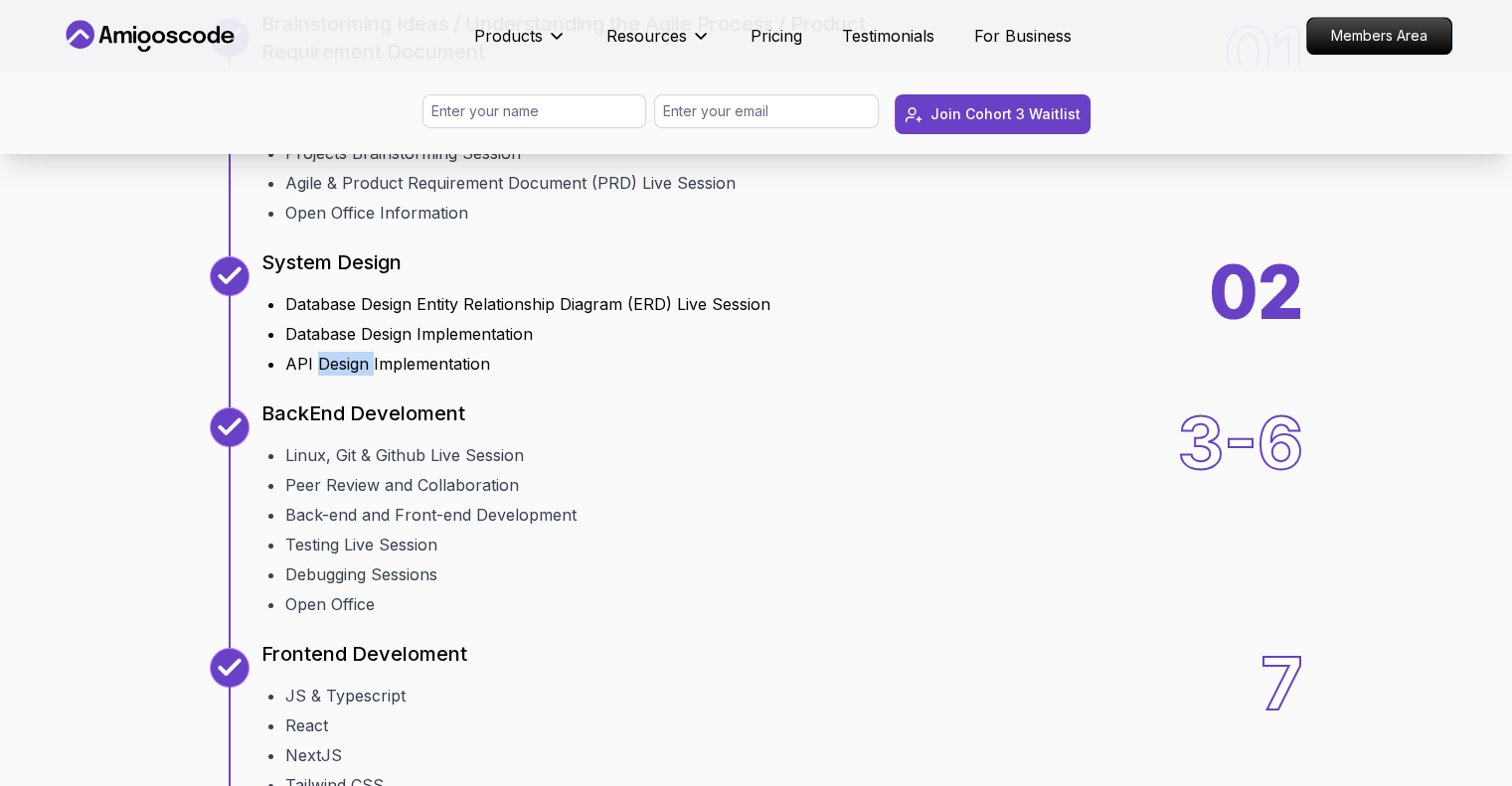 scroll, scrollTop: 2584, scrollLeft: 0, axis: vertical 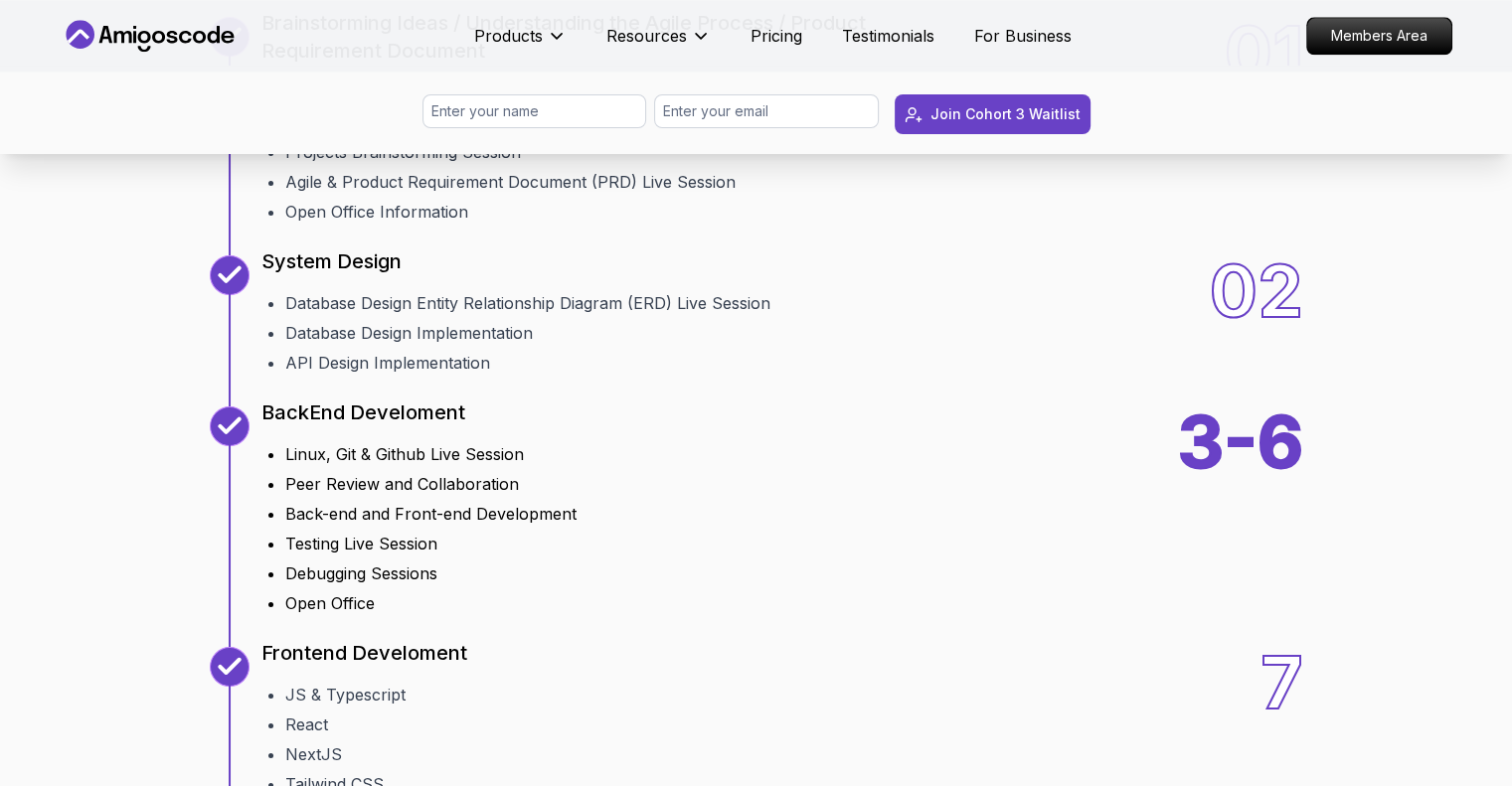 click on "Linux, Git & Github Live Session" at bounding box center [430, 454] 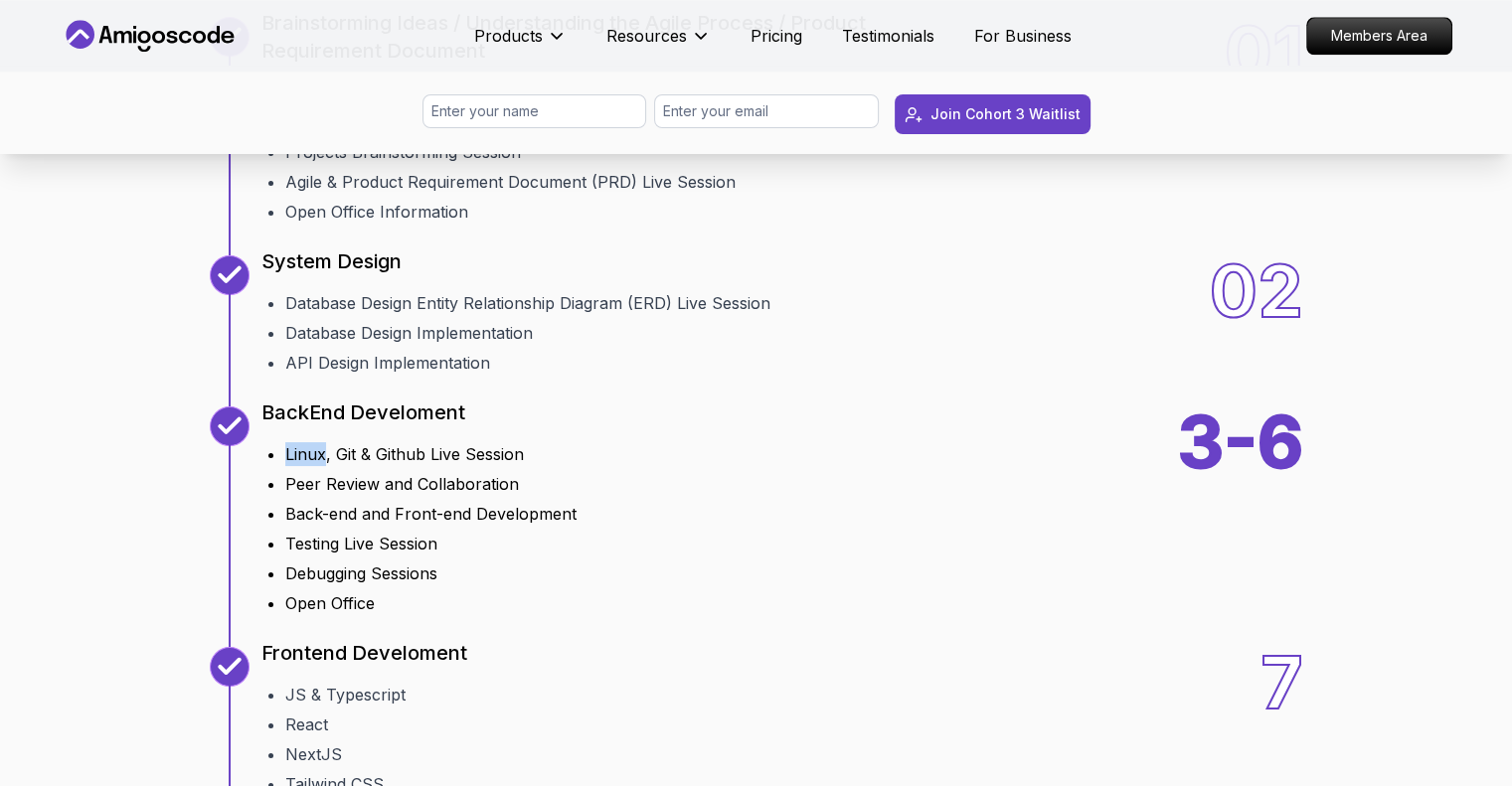 click on "Linux, Git & Github Live Session" at bounding box center [430, 454] 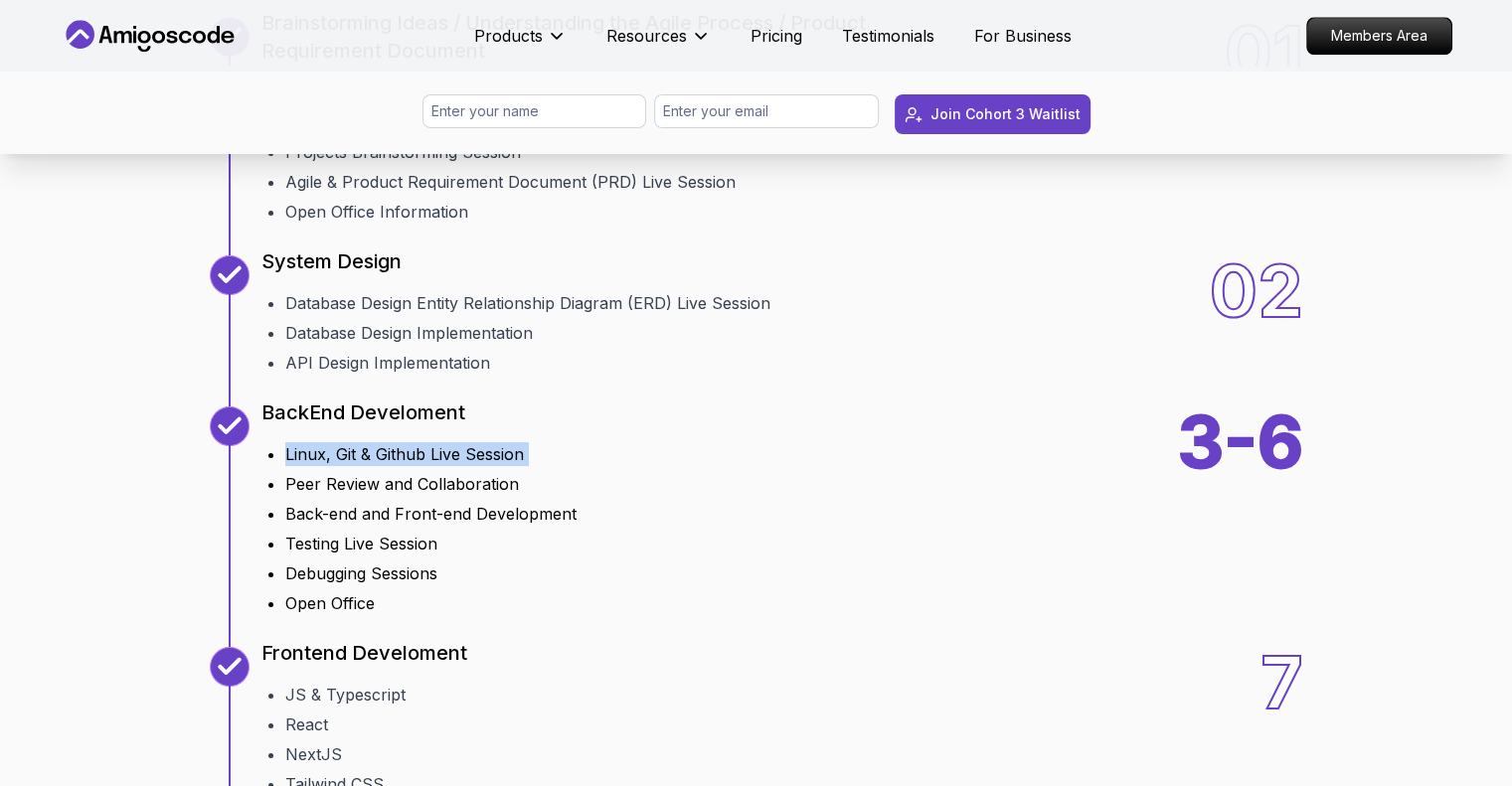 click on "Linux, Git & Github Live Session" at bounding box center (430, 454) 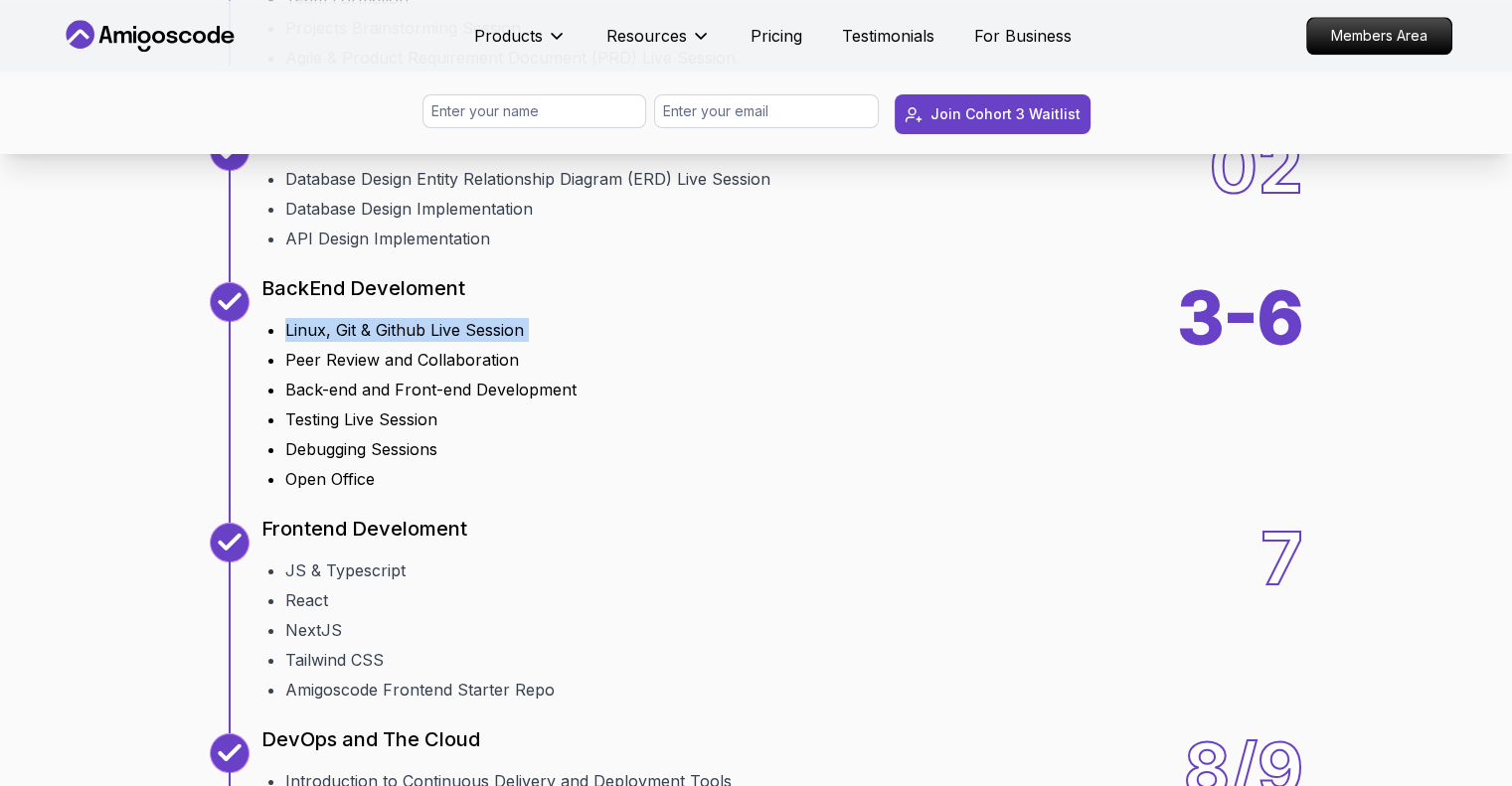 scroll, scrollTop: 2715, scrollLeft: 0, axis: vertical 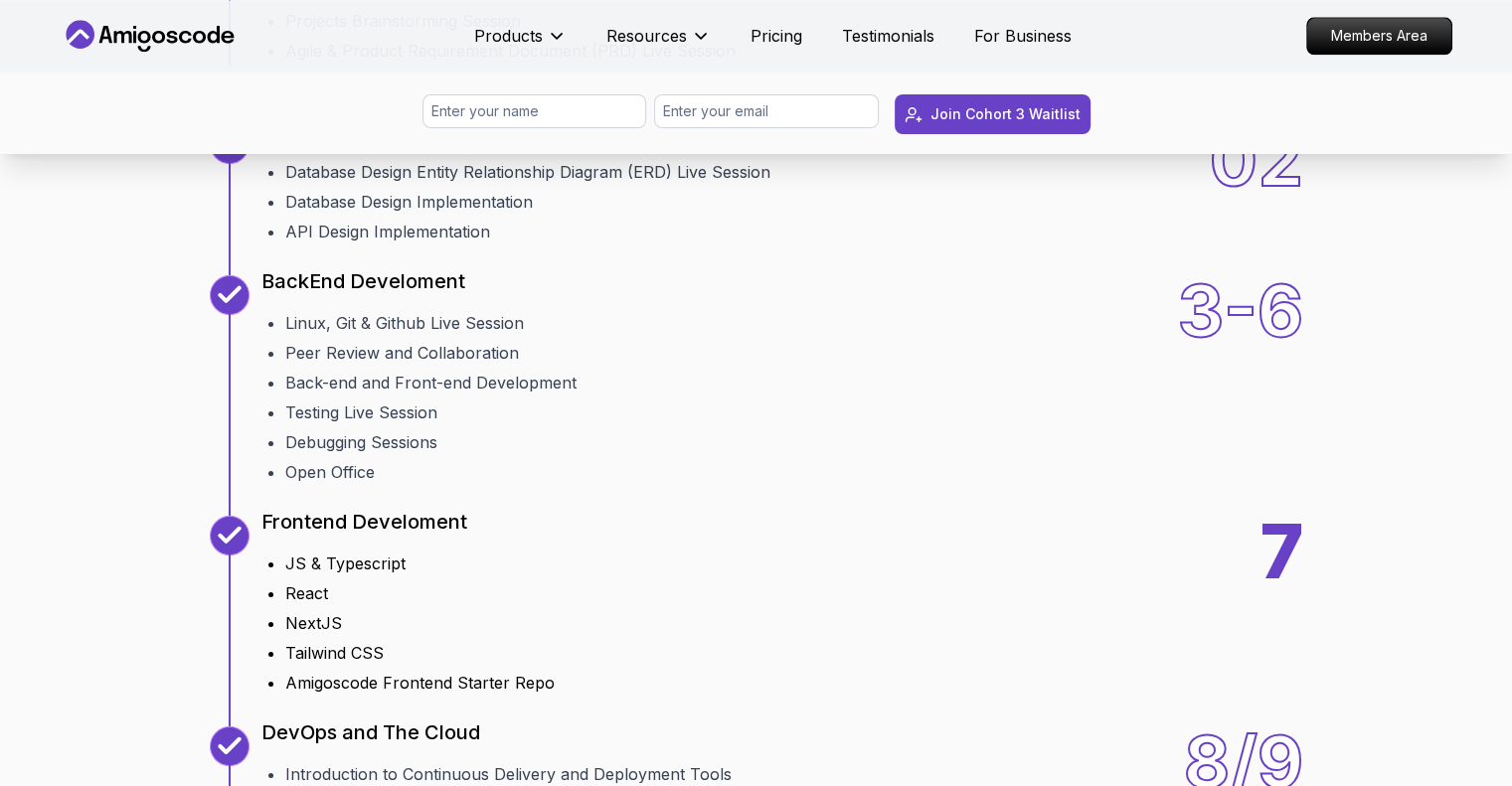 click on "JS & Typescript" at bounding box center [420, 563] 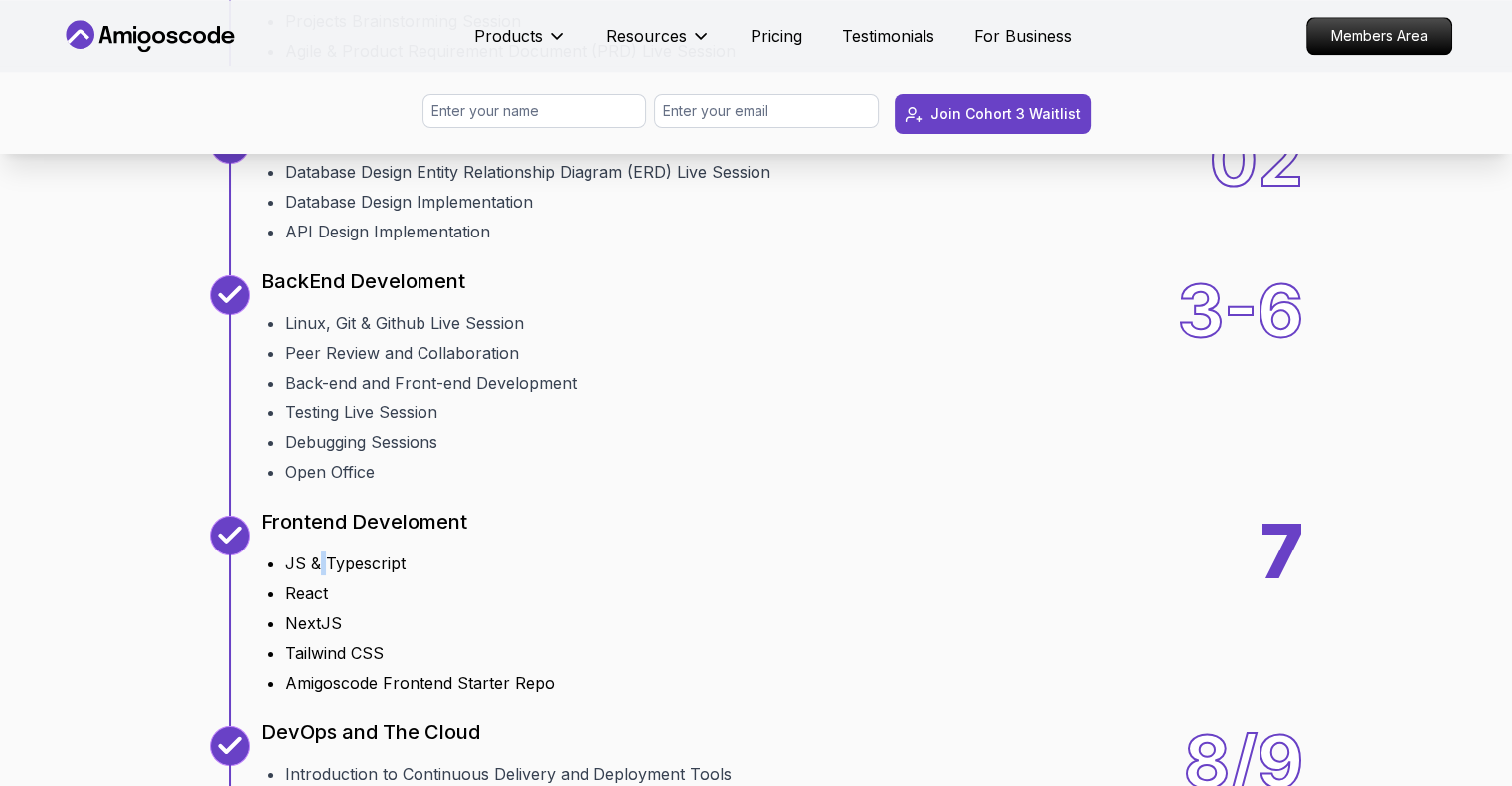 click on "JS & Typescript" at bounding box center [420, 563] 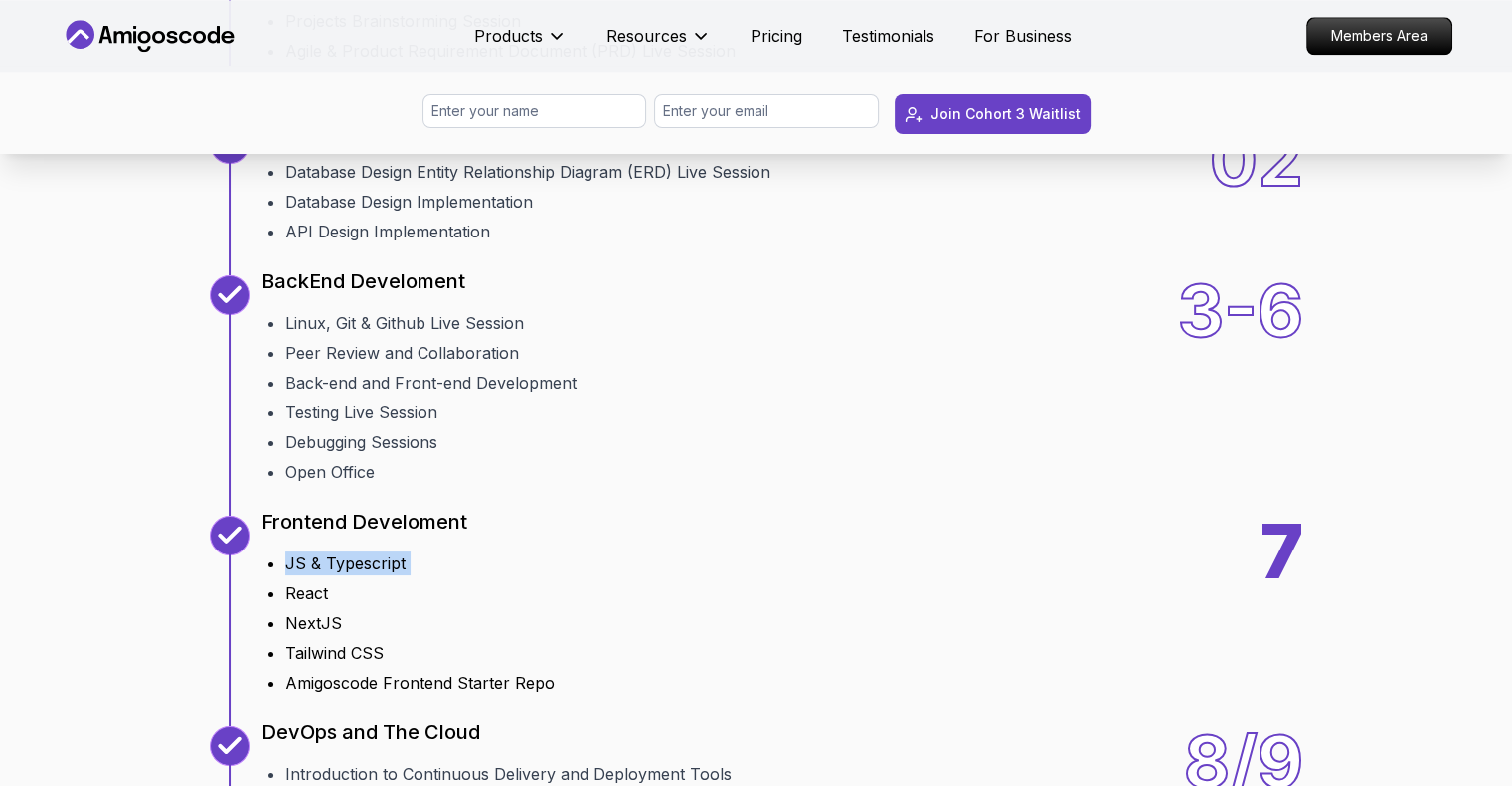 click on "JS & Typescript" at bounding box center [420, 563] 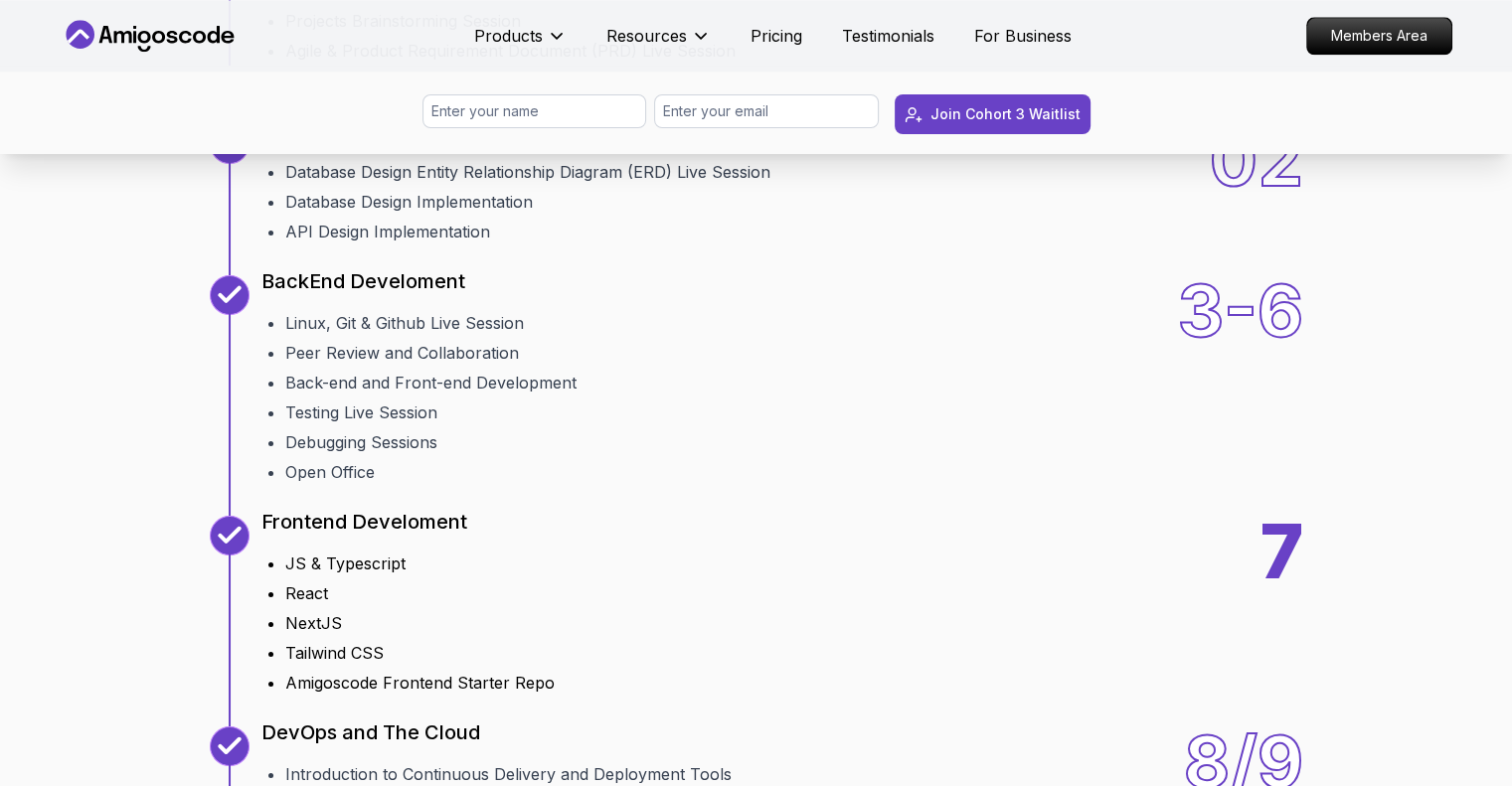 click on "React" at bounding box center [420, 593] 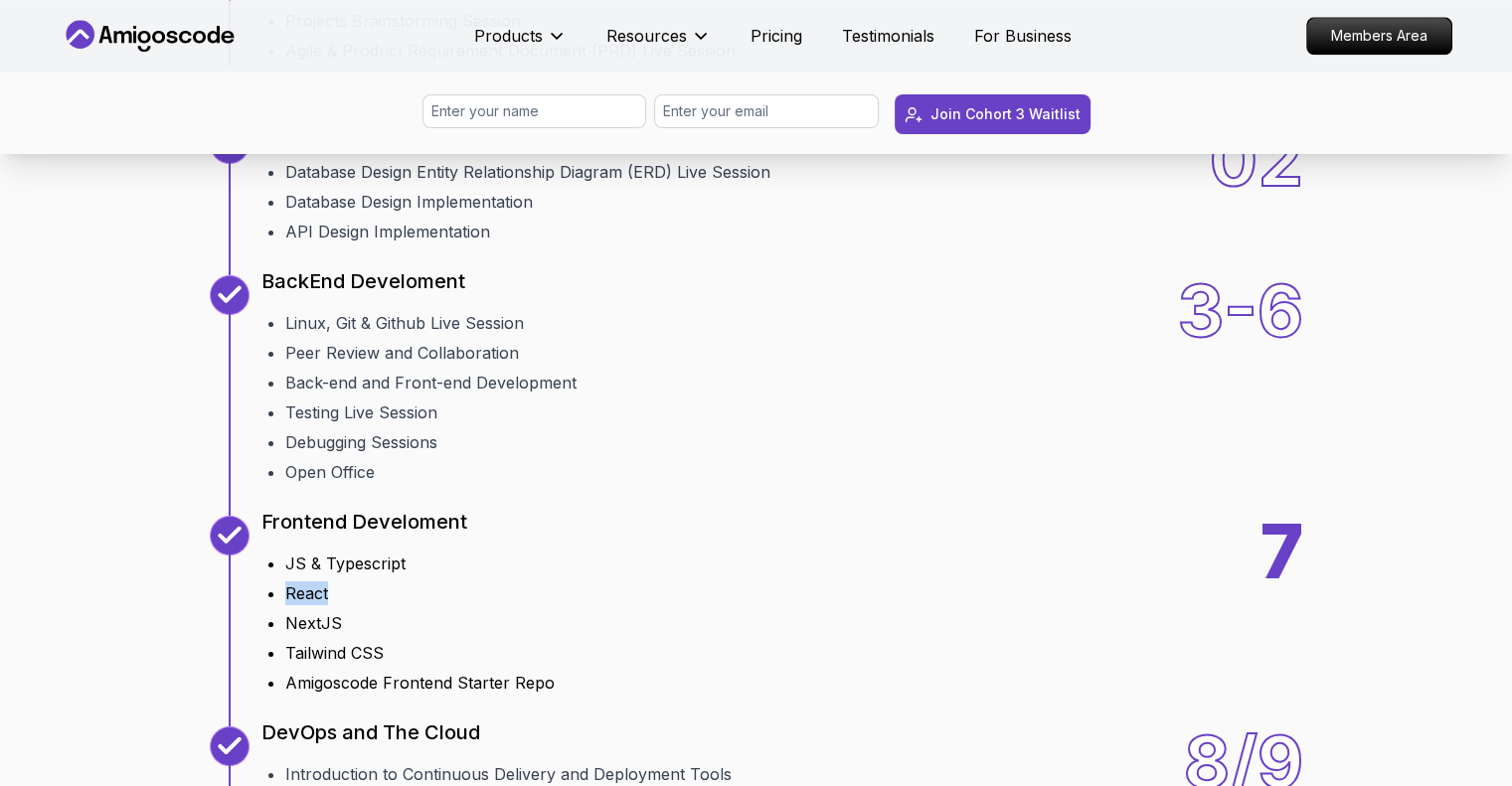 click on "React" at bounding box center (420, 593) 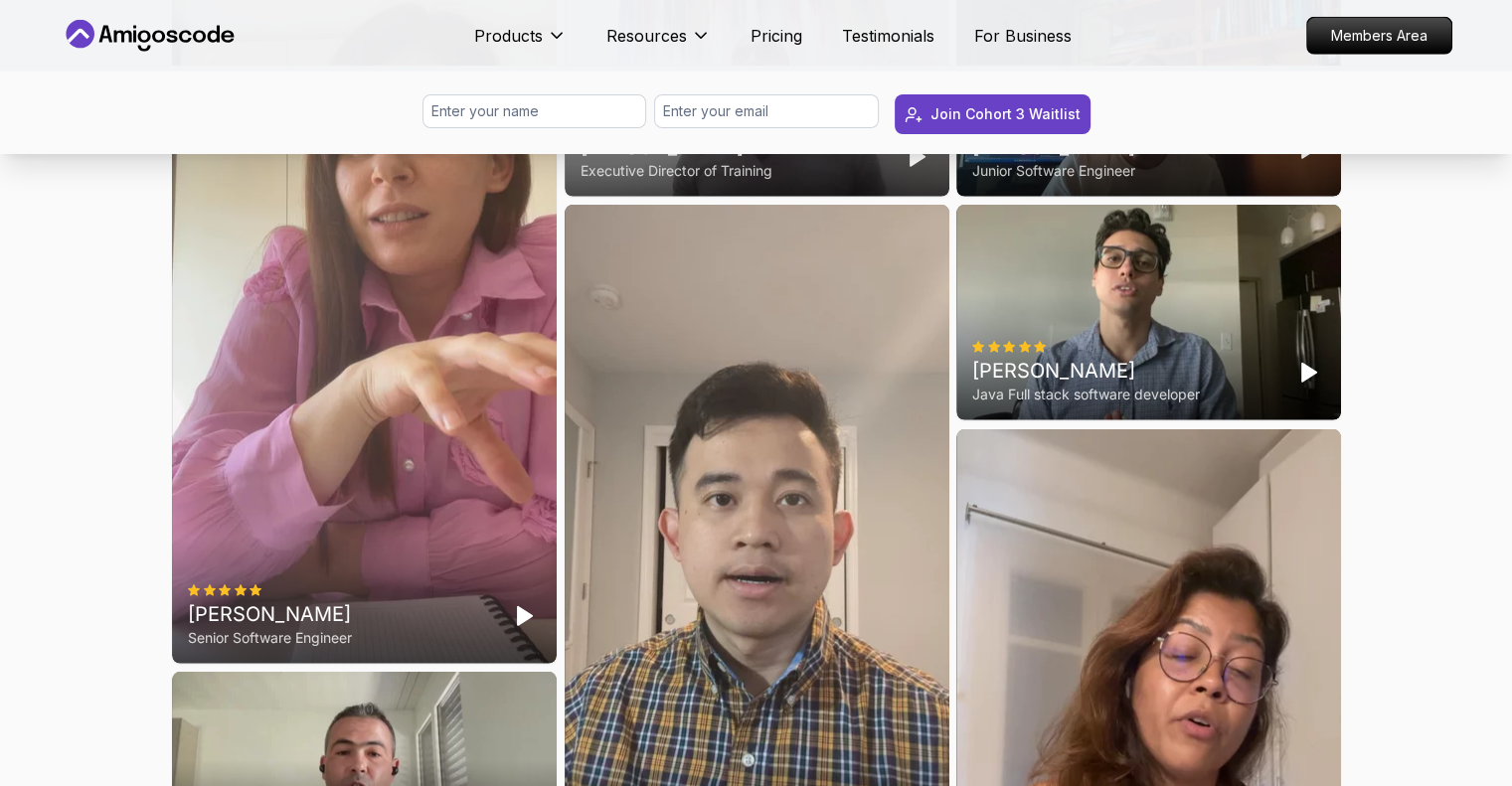 scroll, scrollTop: 6566, scrollLeft: 0, axis: vertical 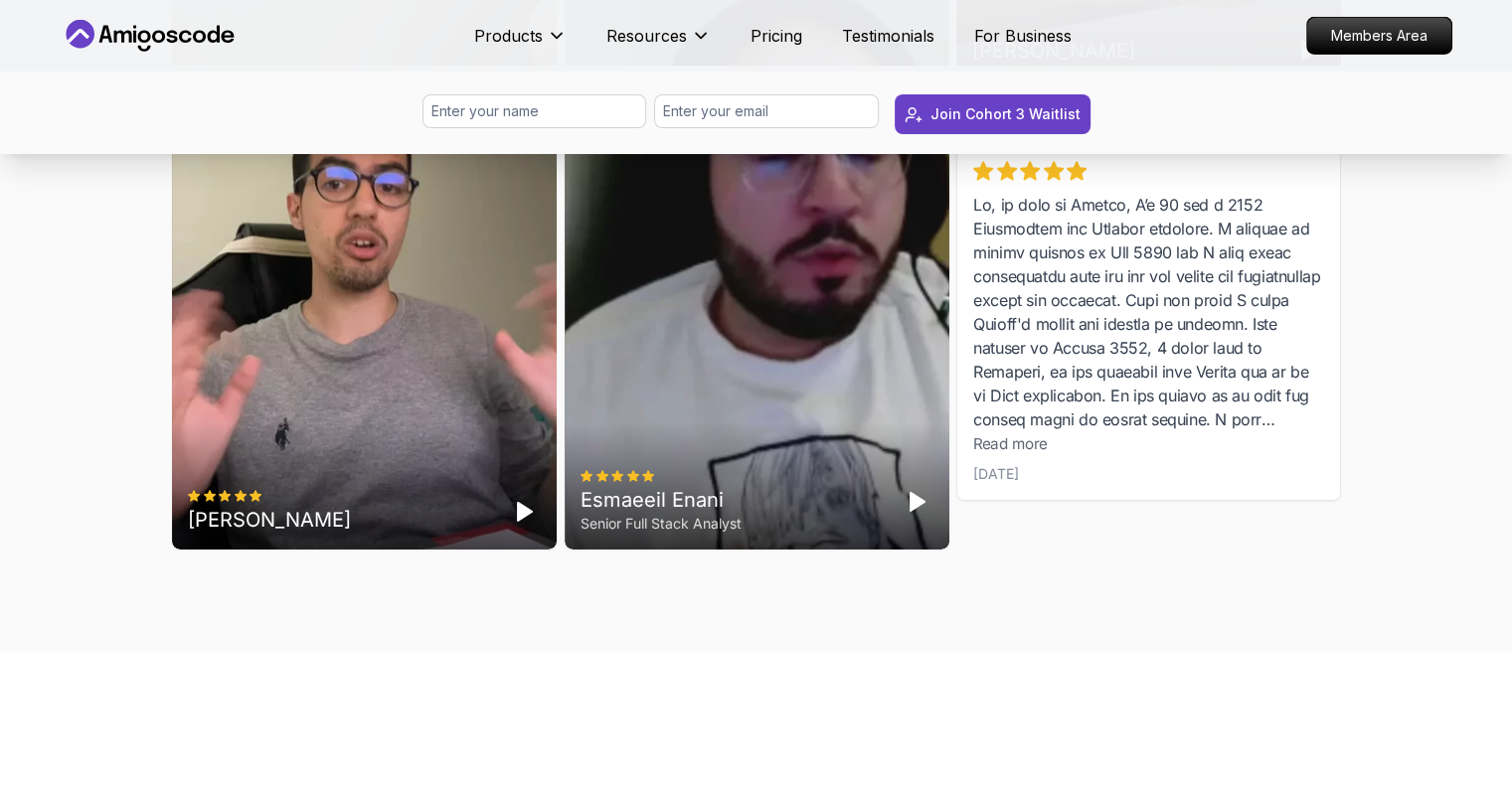 click on "Students Success Discover How Our Students   Succeed See how our students are achieving their goals and excelling in tech More students success Sorties                   Elvira Mjeshtri   Senior Software Engineer                           Osagie   Executive Director of Training                             Andreas Kreouzos   Junior Software Engineer                             Cody   Software Engineer                             Marlon Braga   Java Full stack software developer                           Thays Vieira                             Jaafar Fora   Software Engineer                             Youssef Benihoud                               Esmaeeil Enani    Senior Full Stack Analyst                   Bianca Navey   Associate               Read more       May 9, 2024" at bounding box center (756, -367) 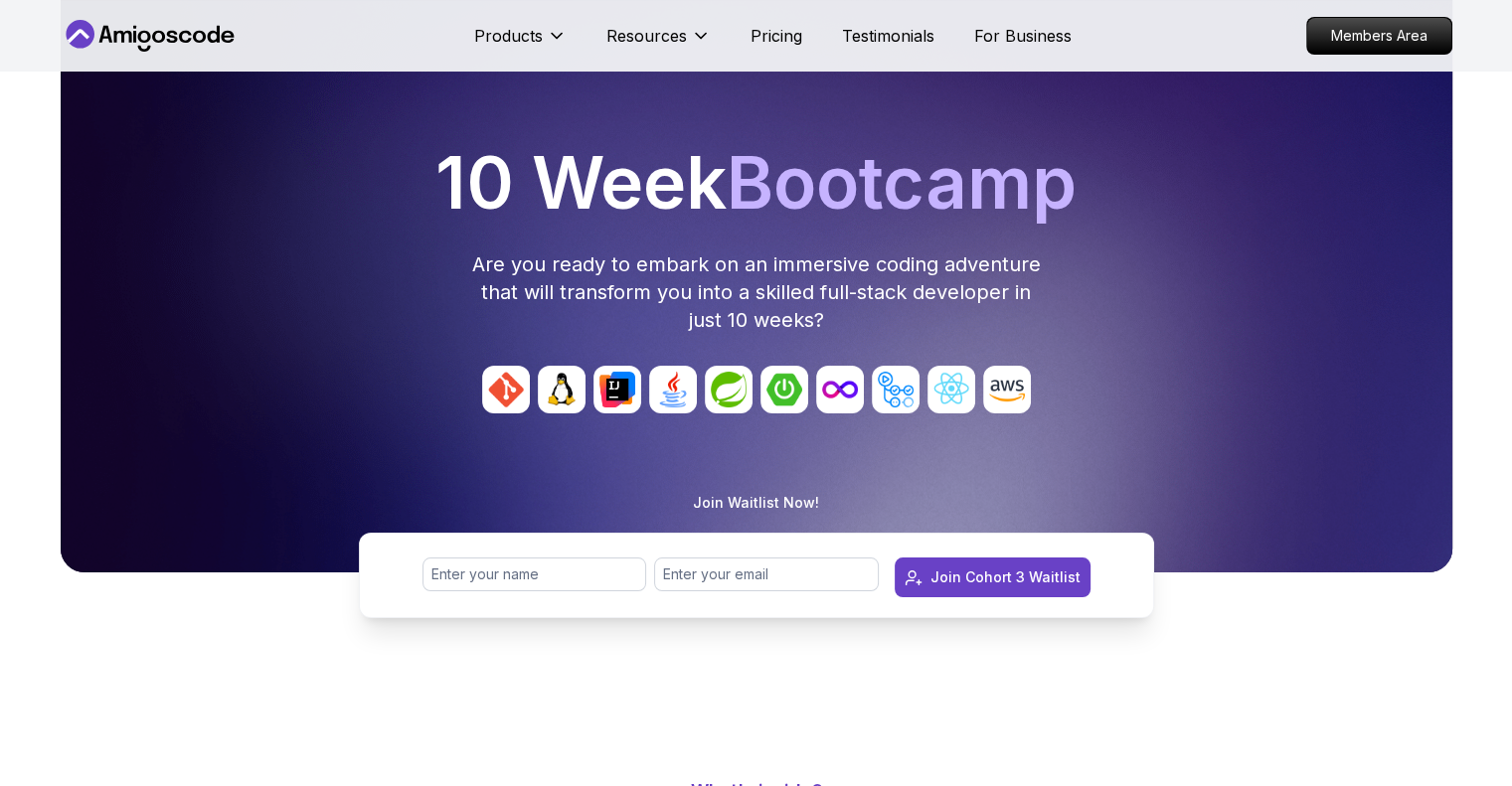 scroll, scrollTop: 0, scrollLeft: 0, axis: both 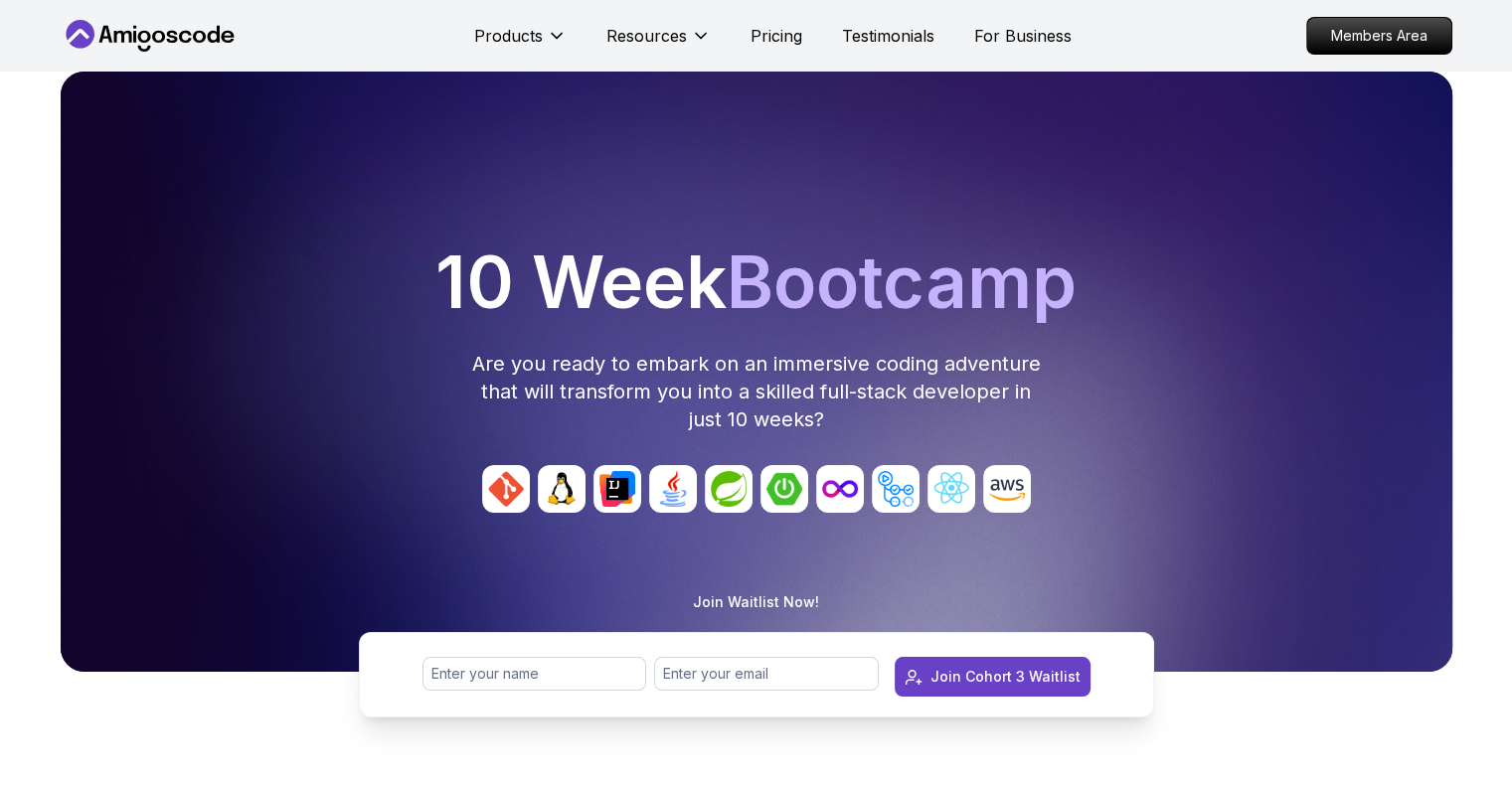 click at bounding box center [673, 489] 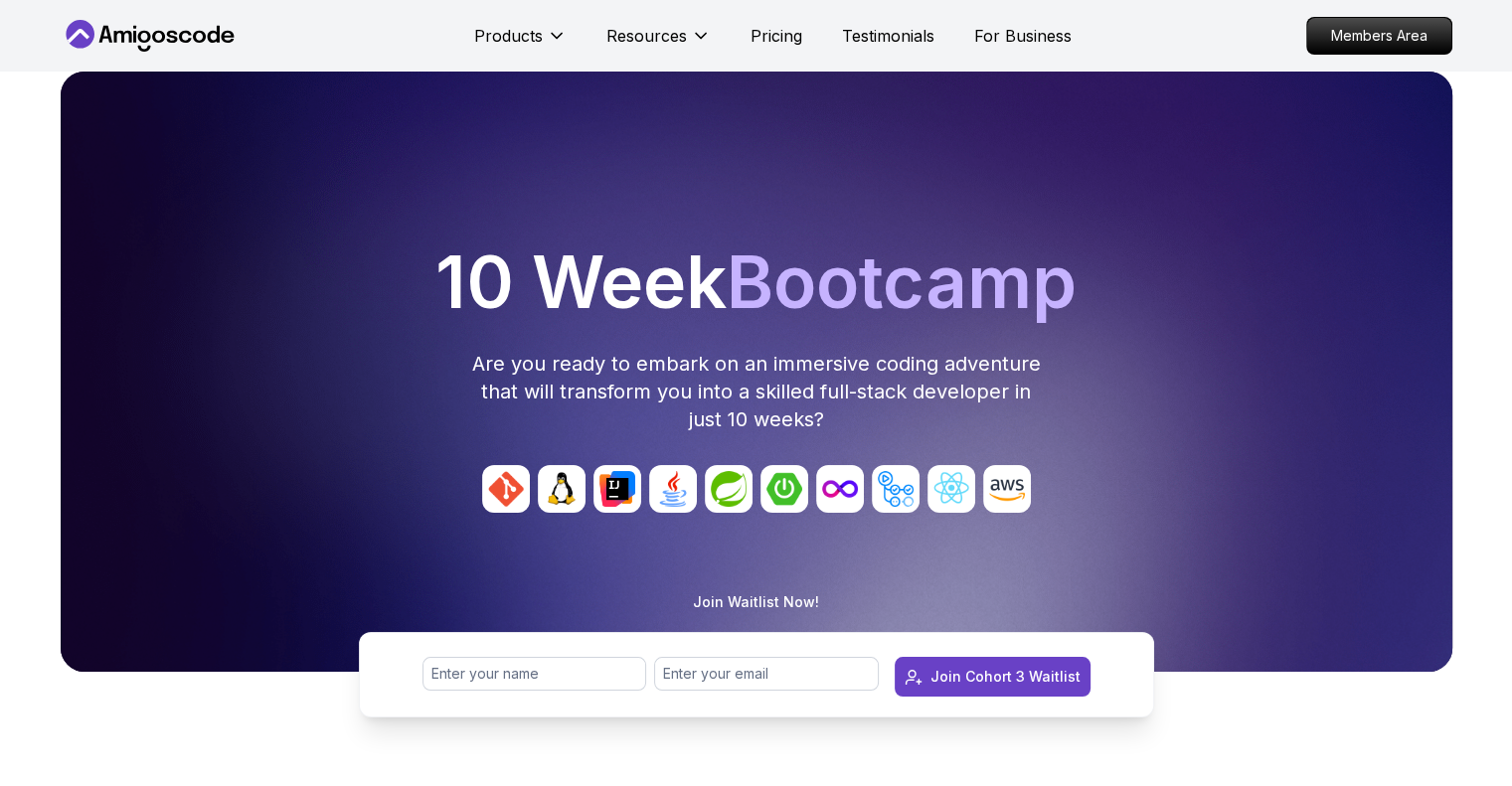 drag, startPoint x: 668, startPoint y: 484, endPoint x: 674, endPoint y: 497, distance: 14.3178211 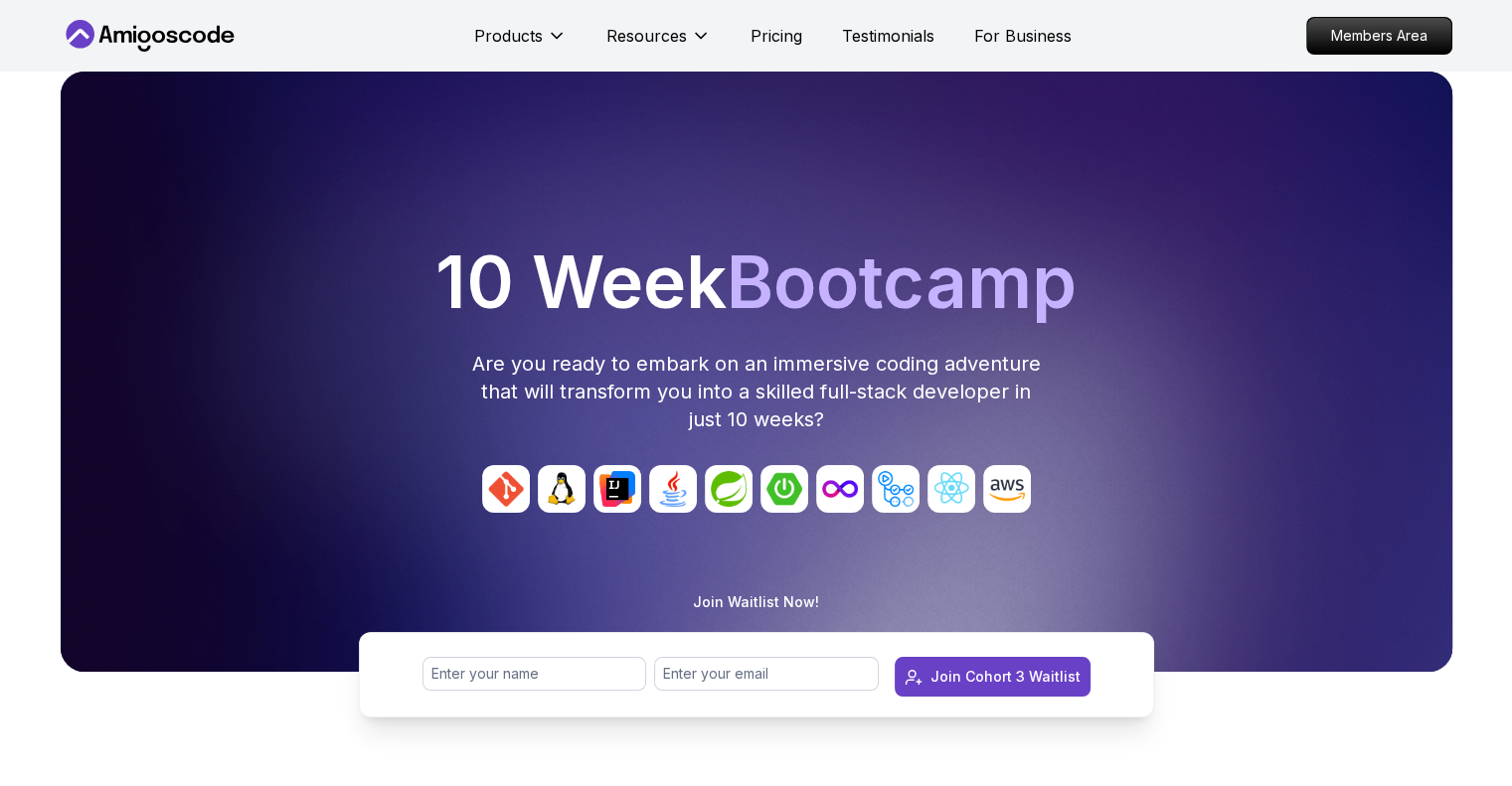 click at bounding box center (673, 489) 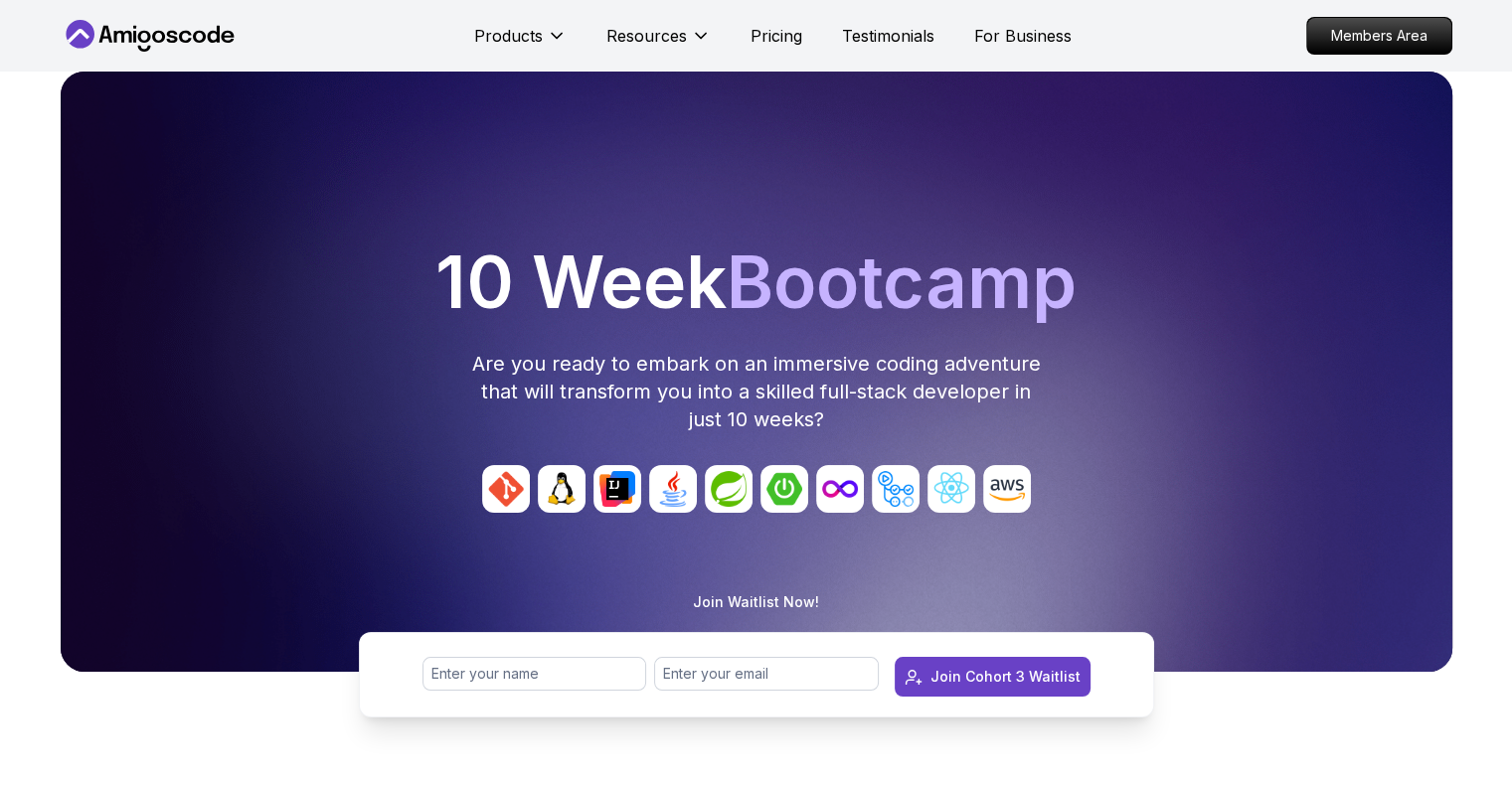 drag, startPoint x: 674, startPoint y: 497, endPoint x: 689, endPoint y: 551, distance: 56.04463 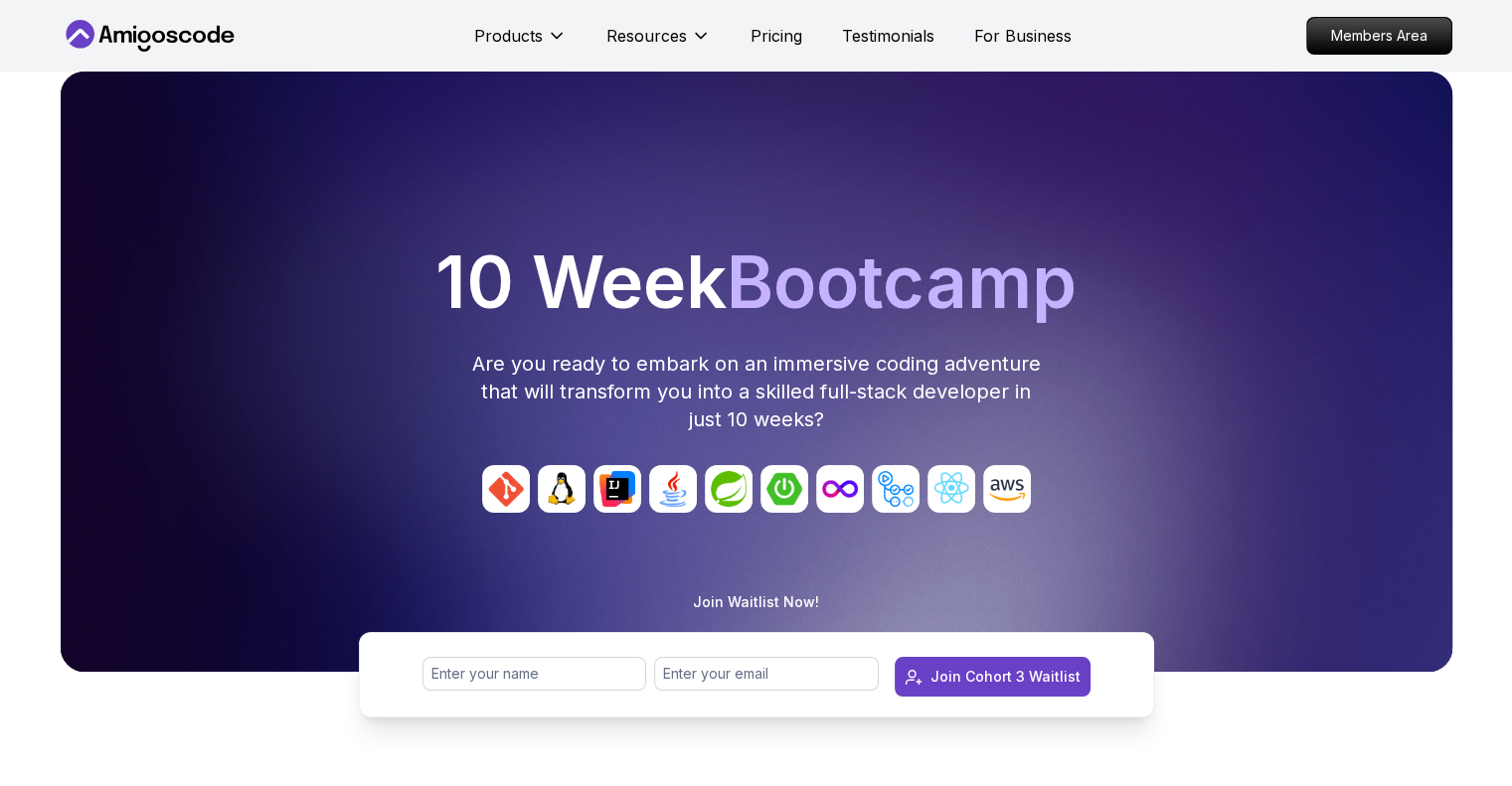 click at bounding box center [756, 513] 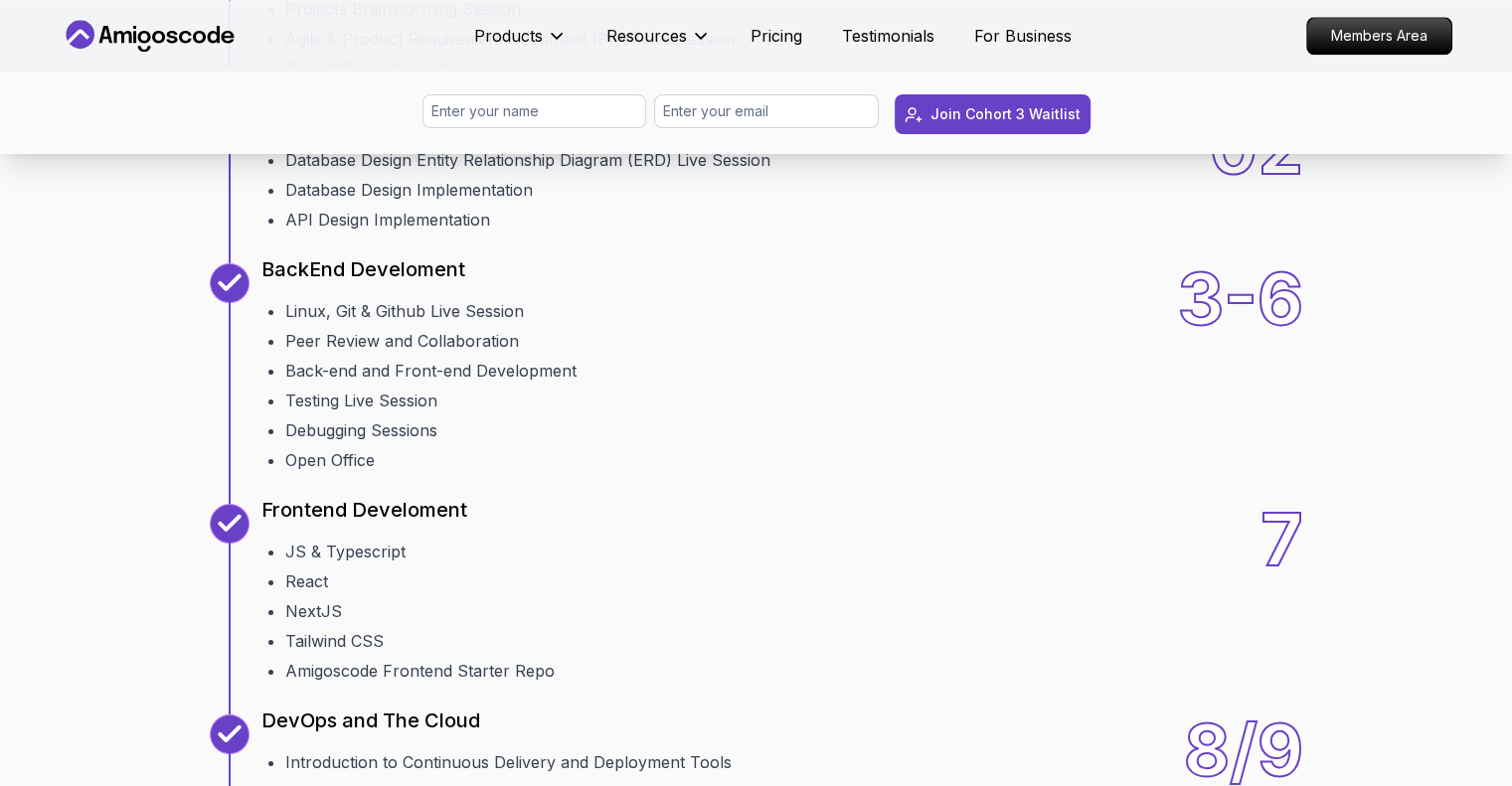 scroll, scrollTop: 2731, scrollLeft: 0, axis: vertical 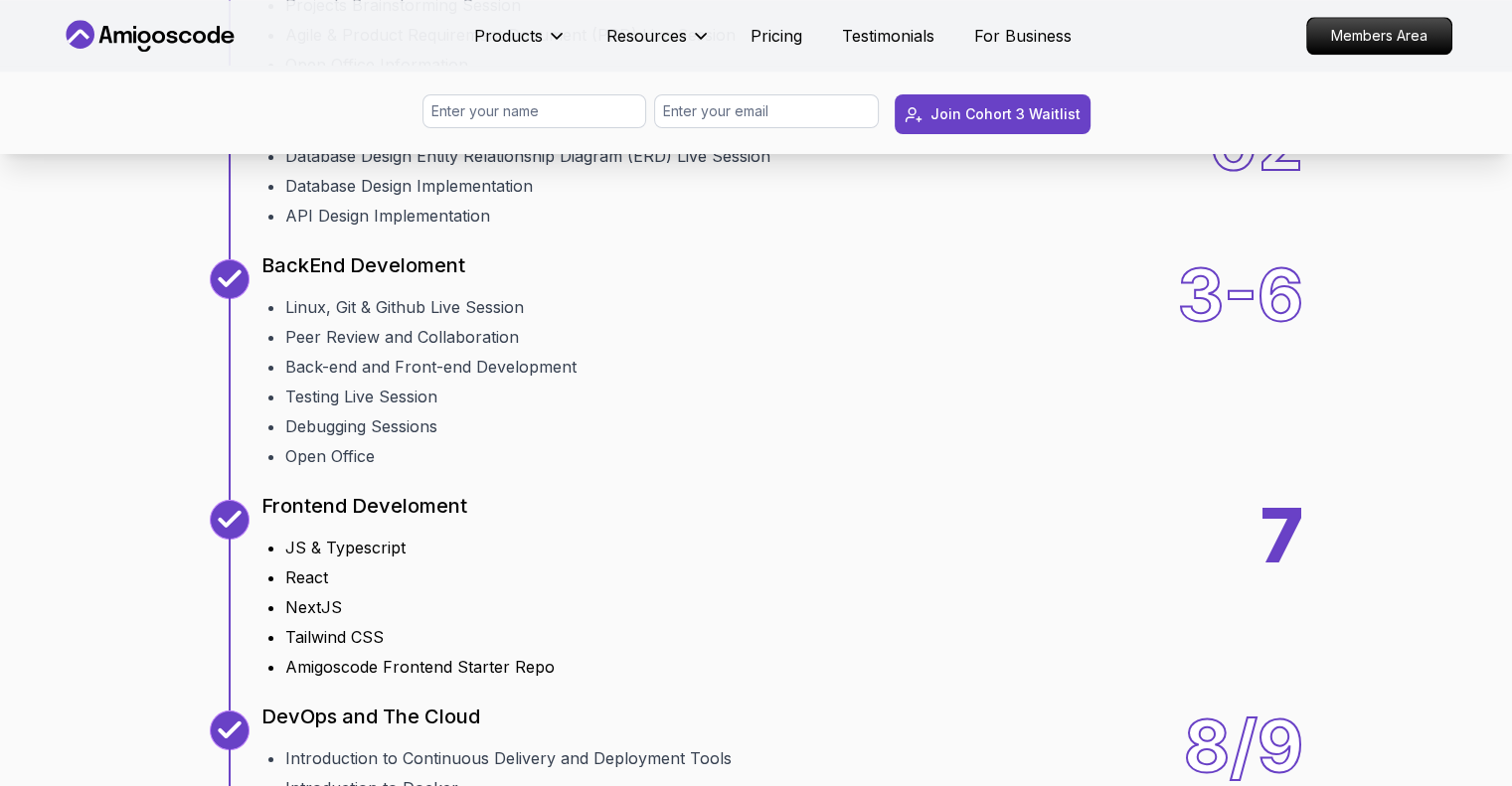 click on "JS & Typescript" at bounding box center [420, 548] 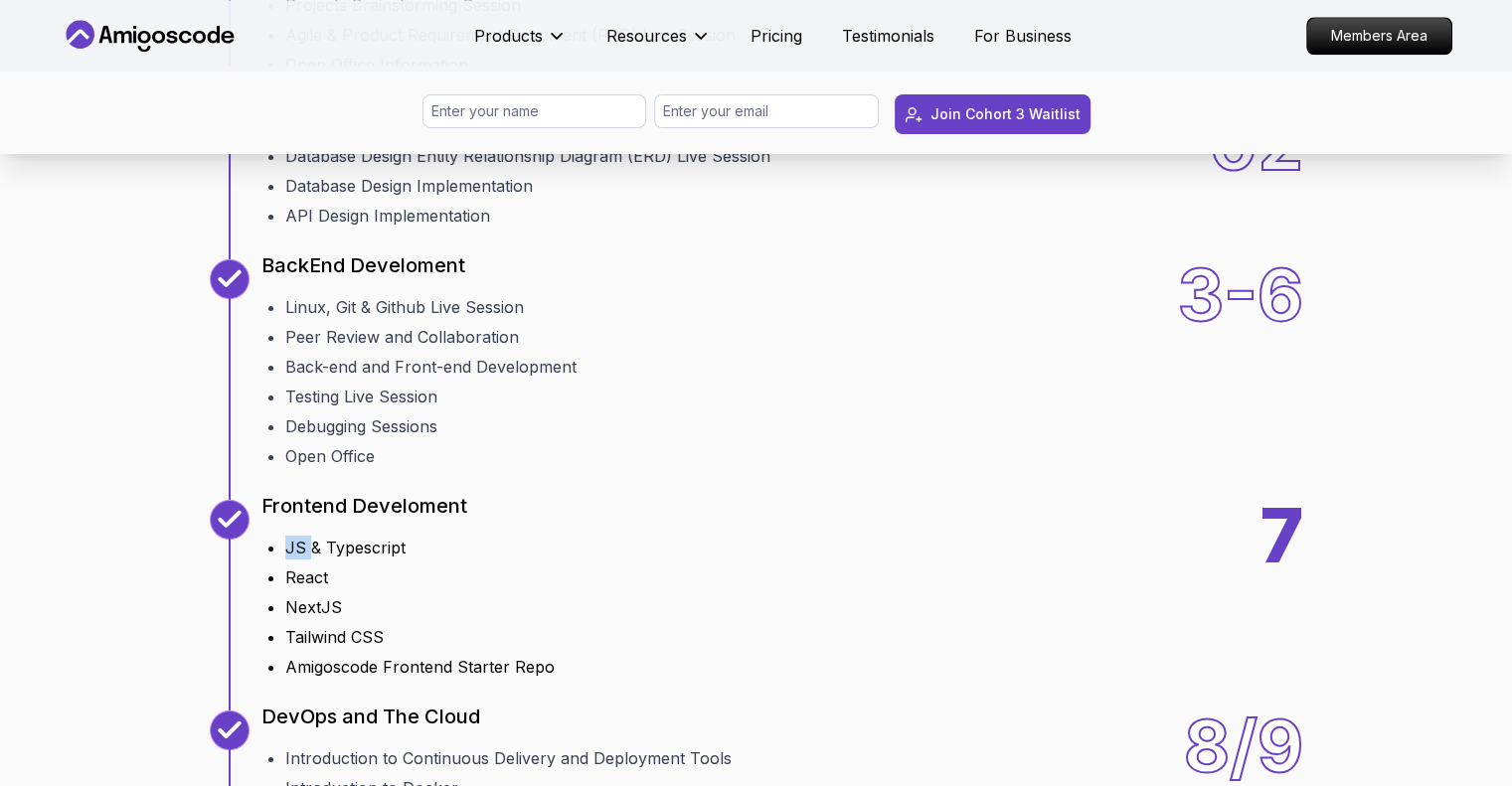 click on "JS & Typescript" at bounding box center (420, 548) 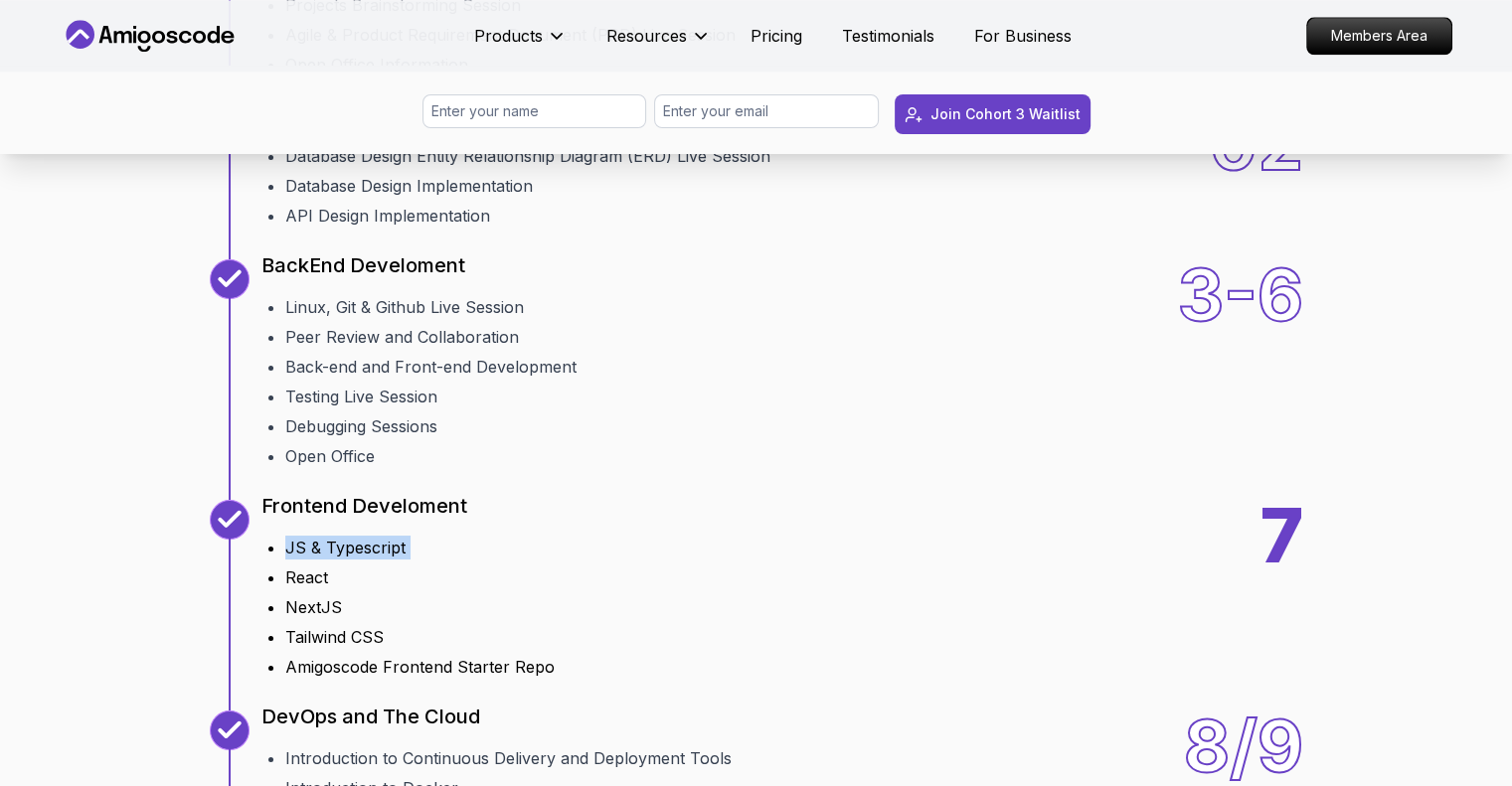 click on "JS & Typescript" at bounding box center (420, 548) 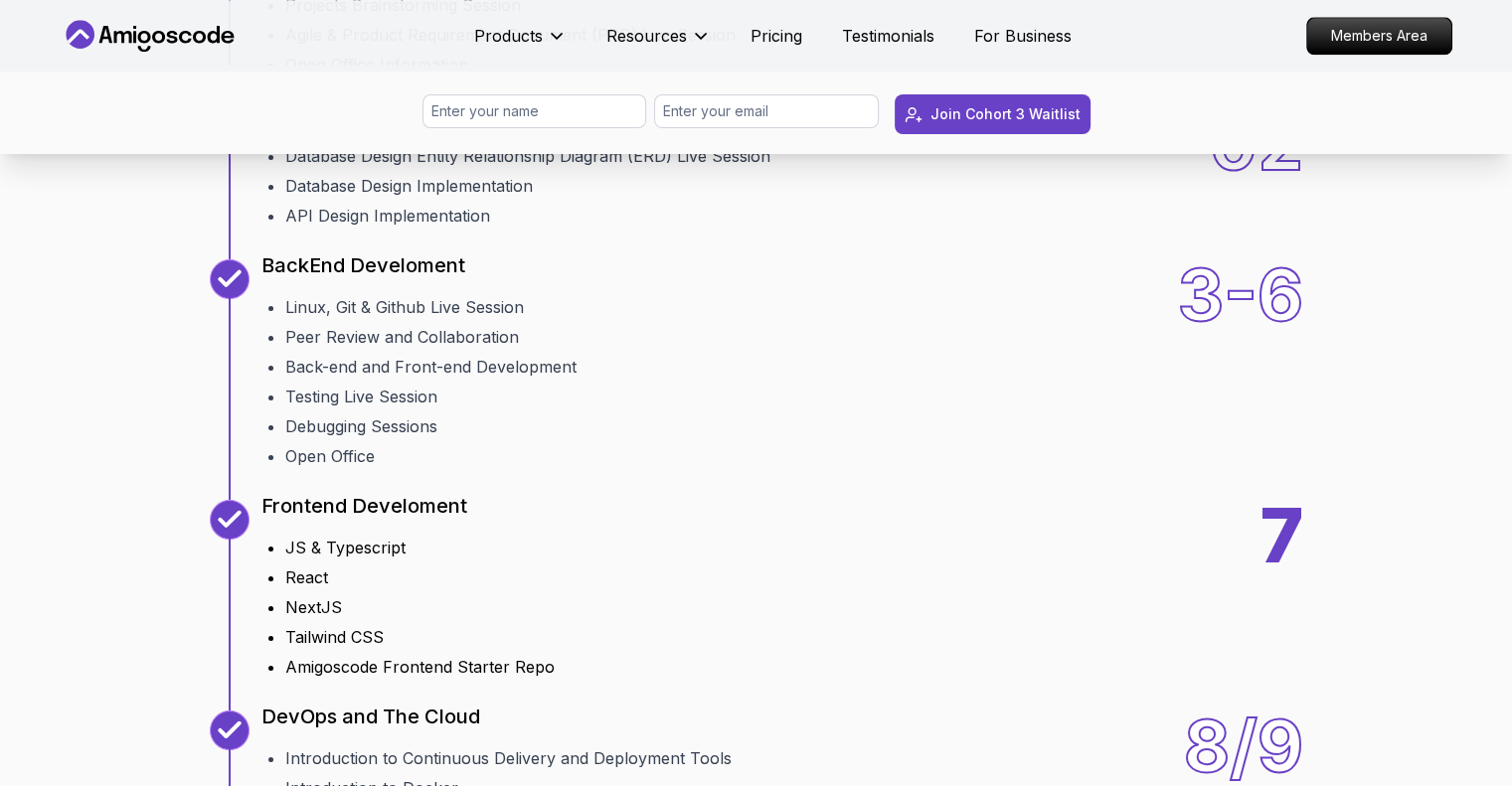 click on "NextJS" at bounding box center [420, 607] 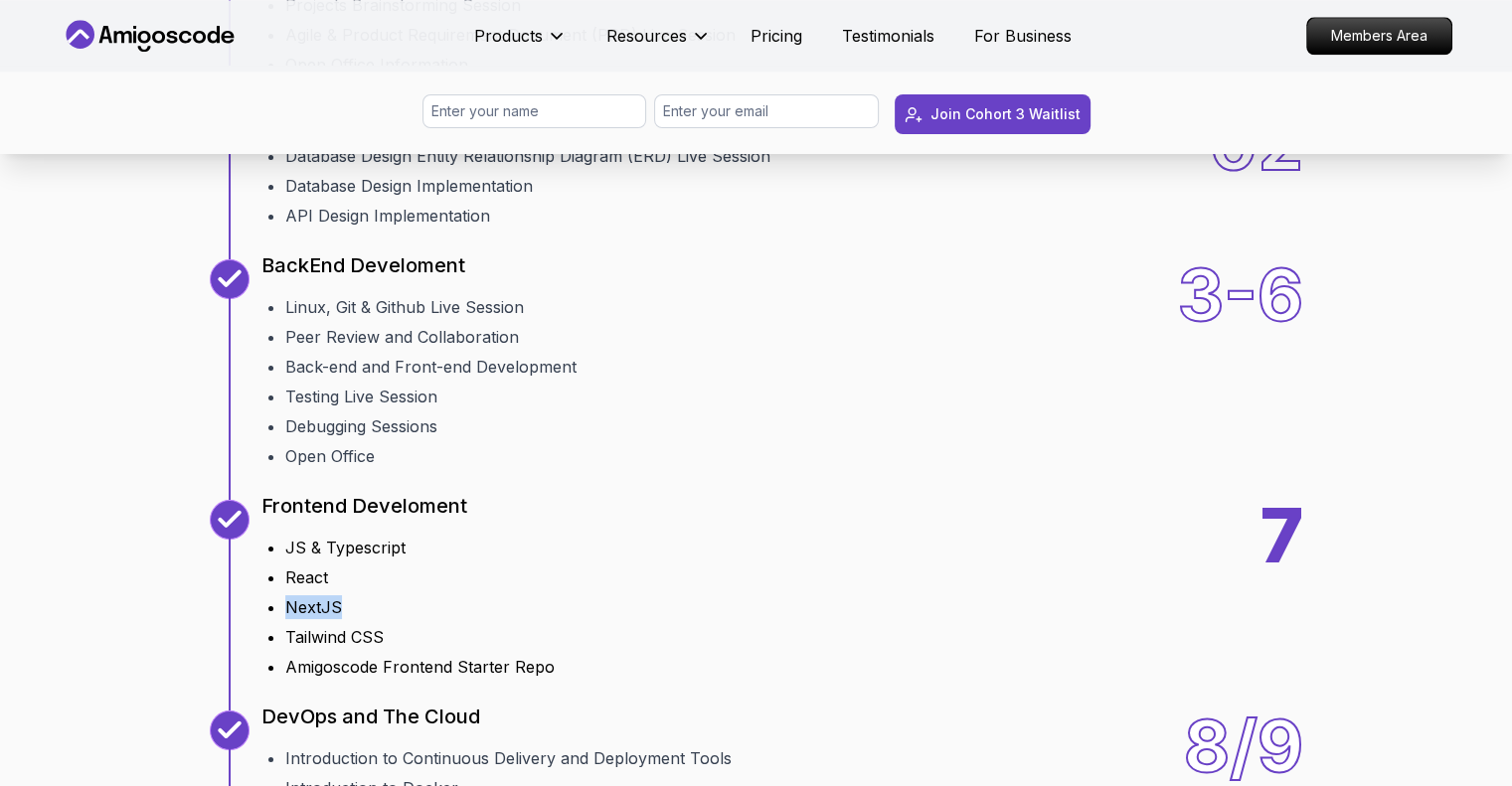 click on "NextJS" at bounding box center (420, 607) 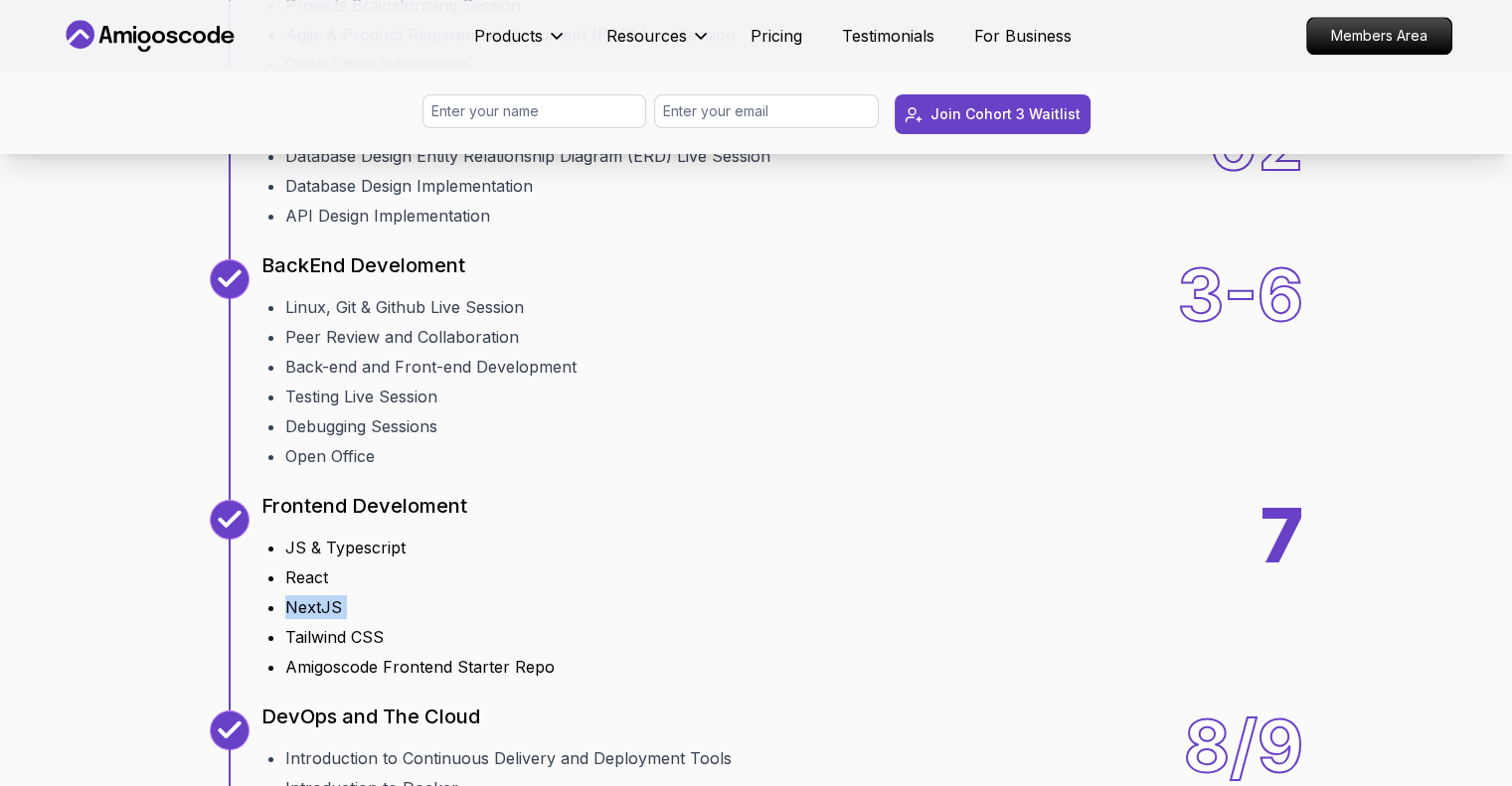 click on "NextJS" at bounding box center (420, 607) 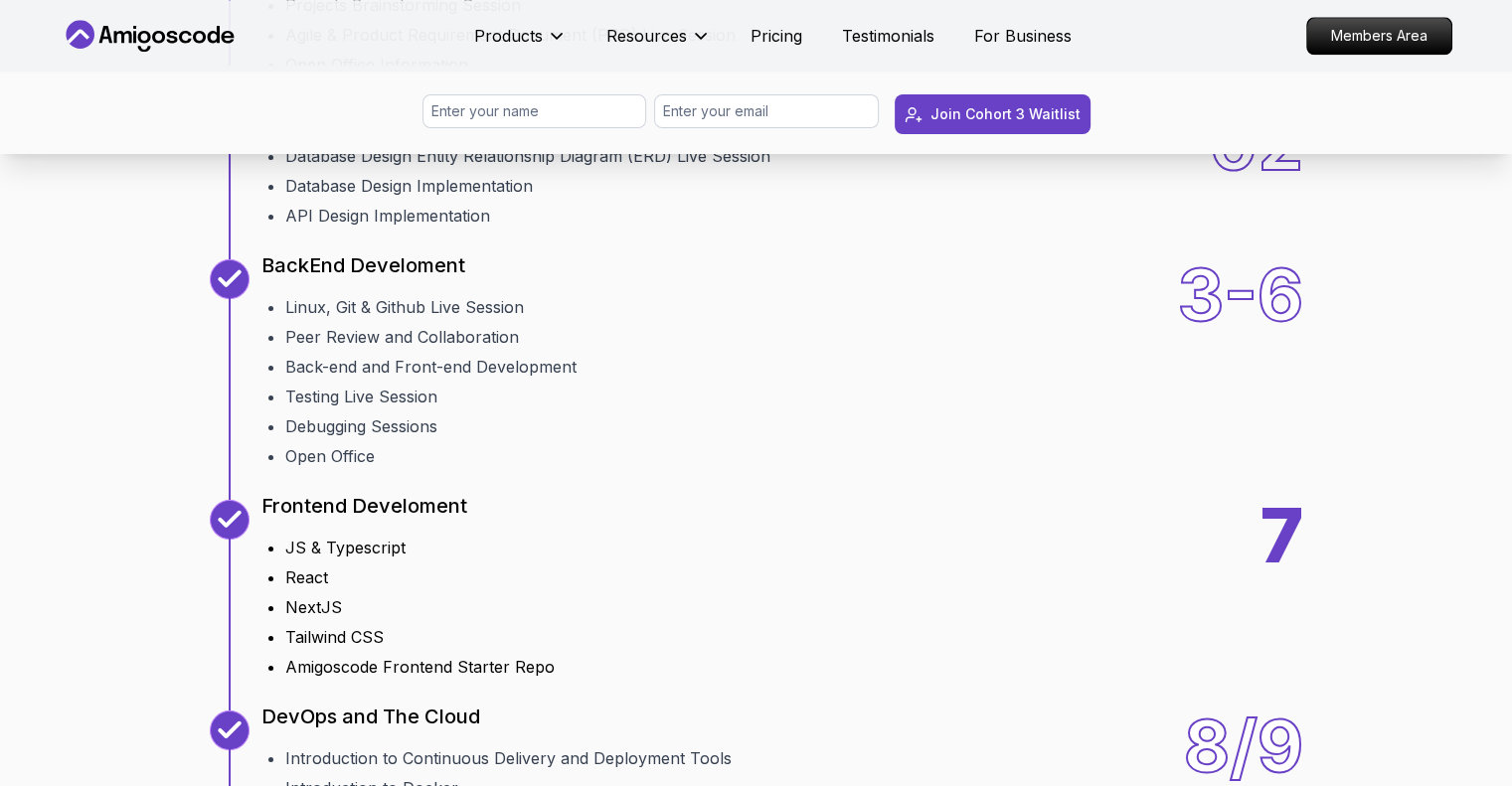 click on "JS & Typescript" at bounding box center [420, 548] 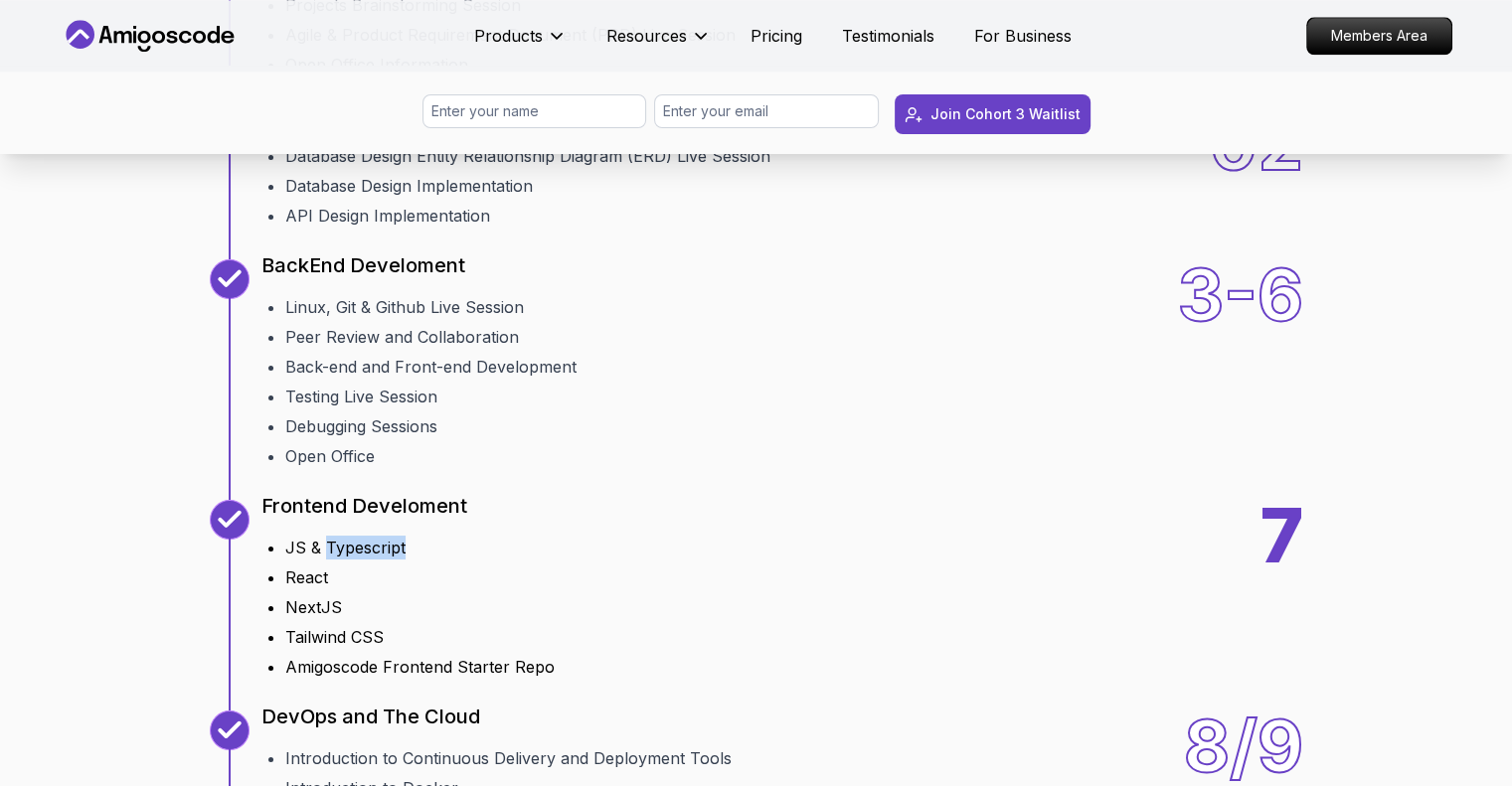 click on "JS & Typescript" at bounding box center [420, 548] 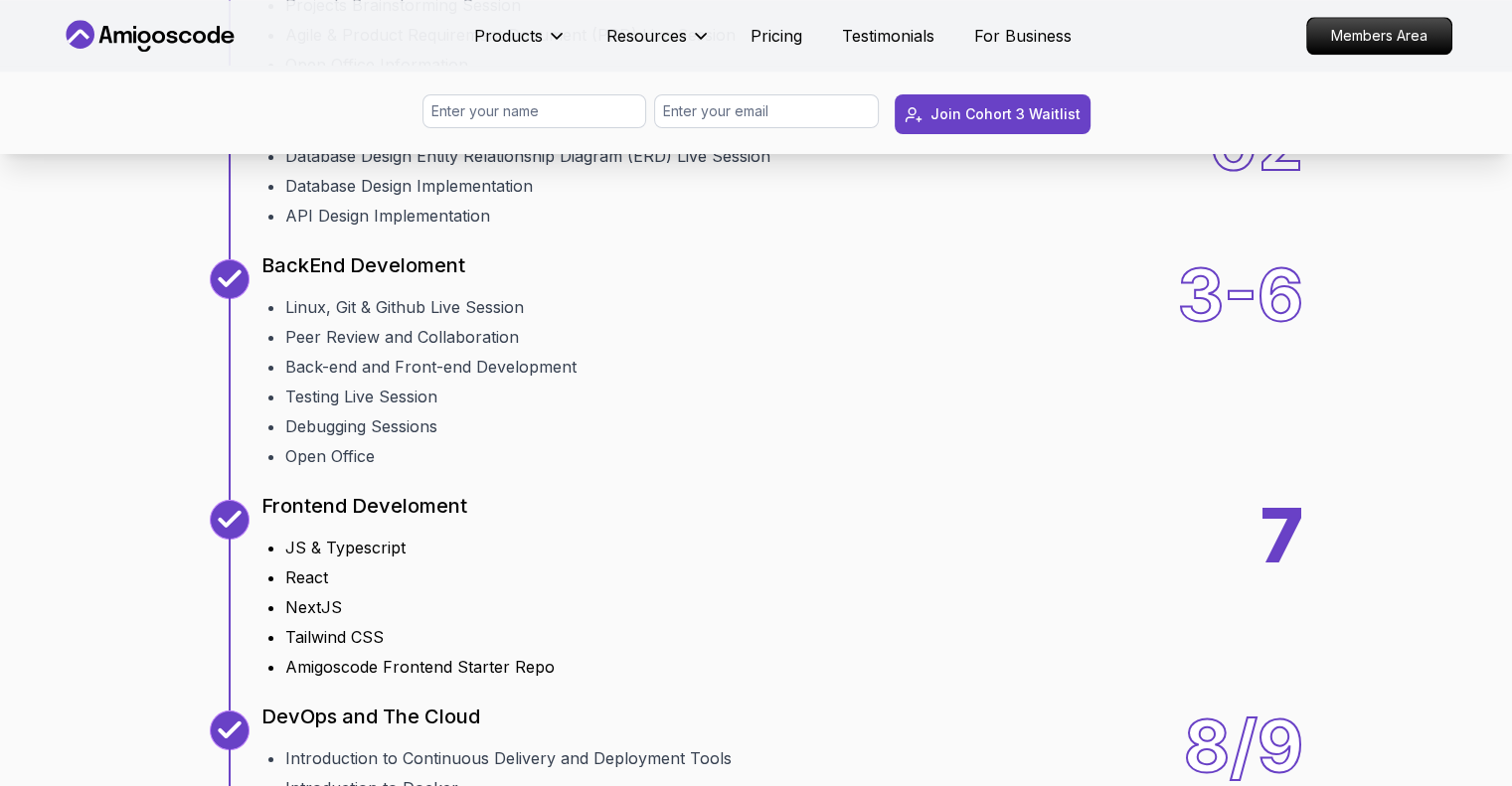 click on "JS & Typescript" at bounding box center [420, 548] 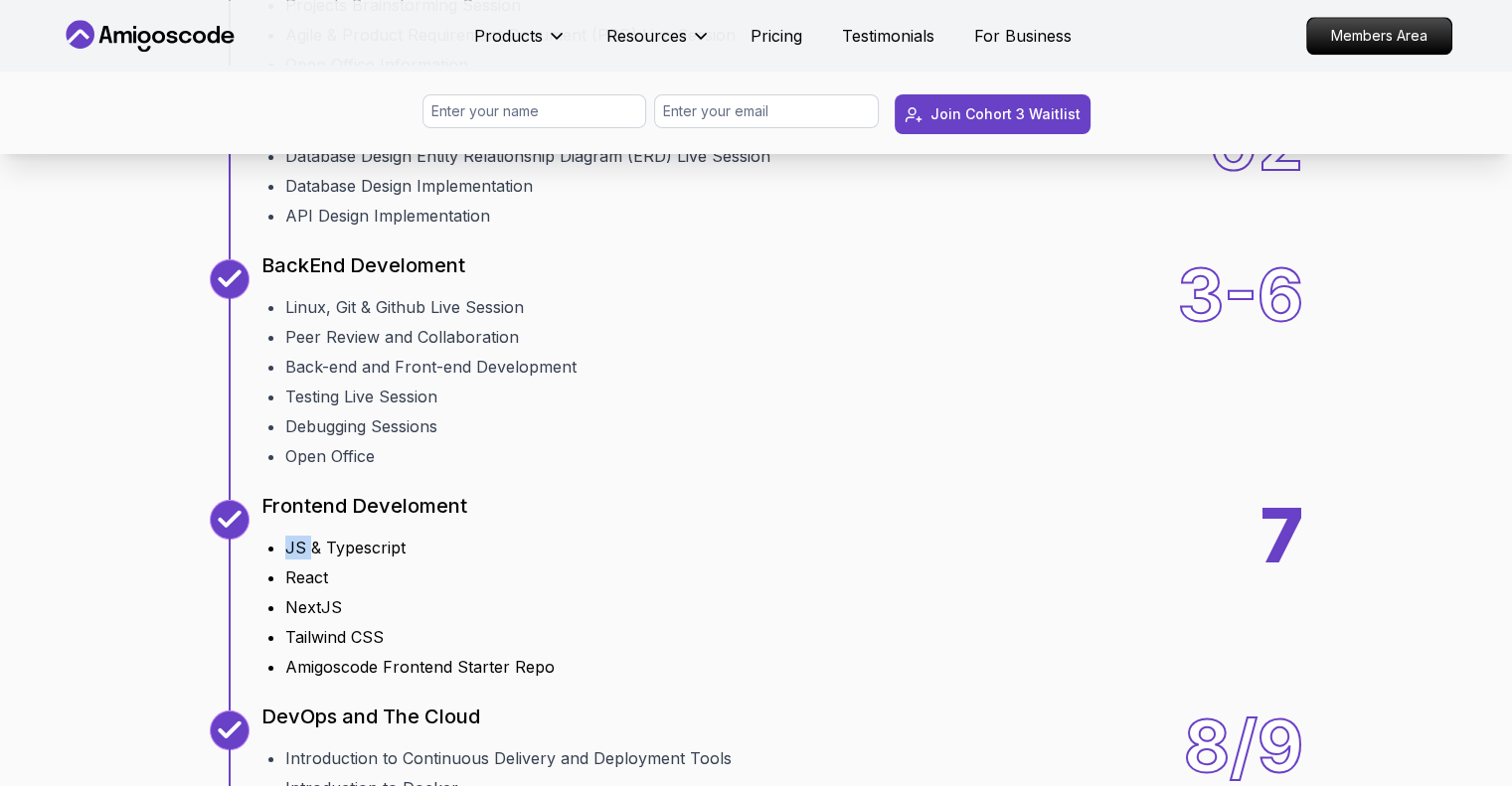 click on "JS & Typescript" at bounding box center [420, 548] 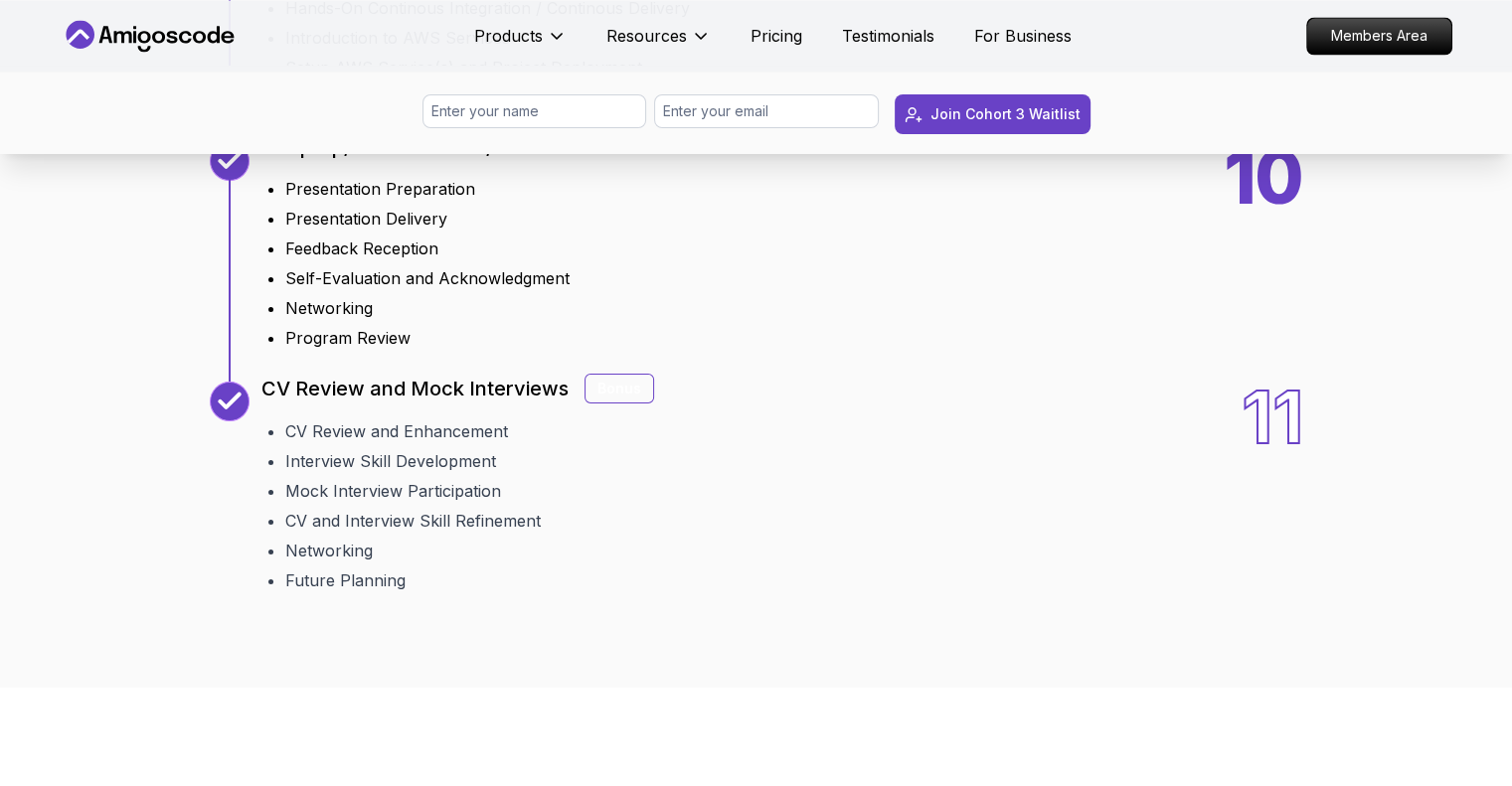 scroll, scrollTop: 3541, scrollLeft: 0, axis: vertical 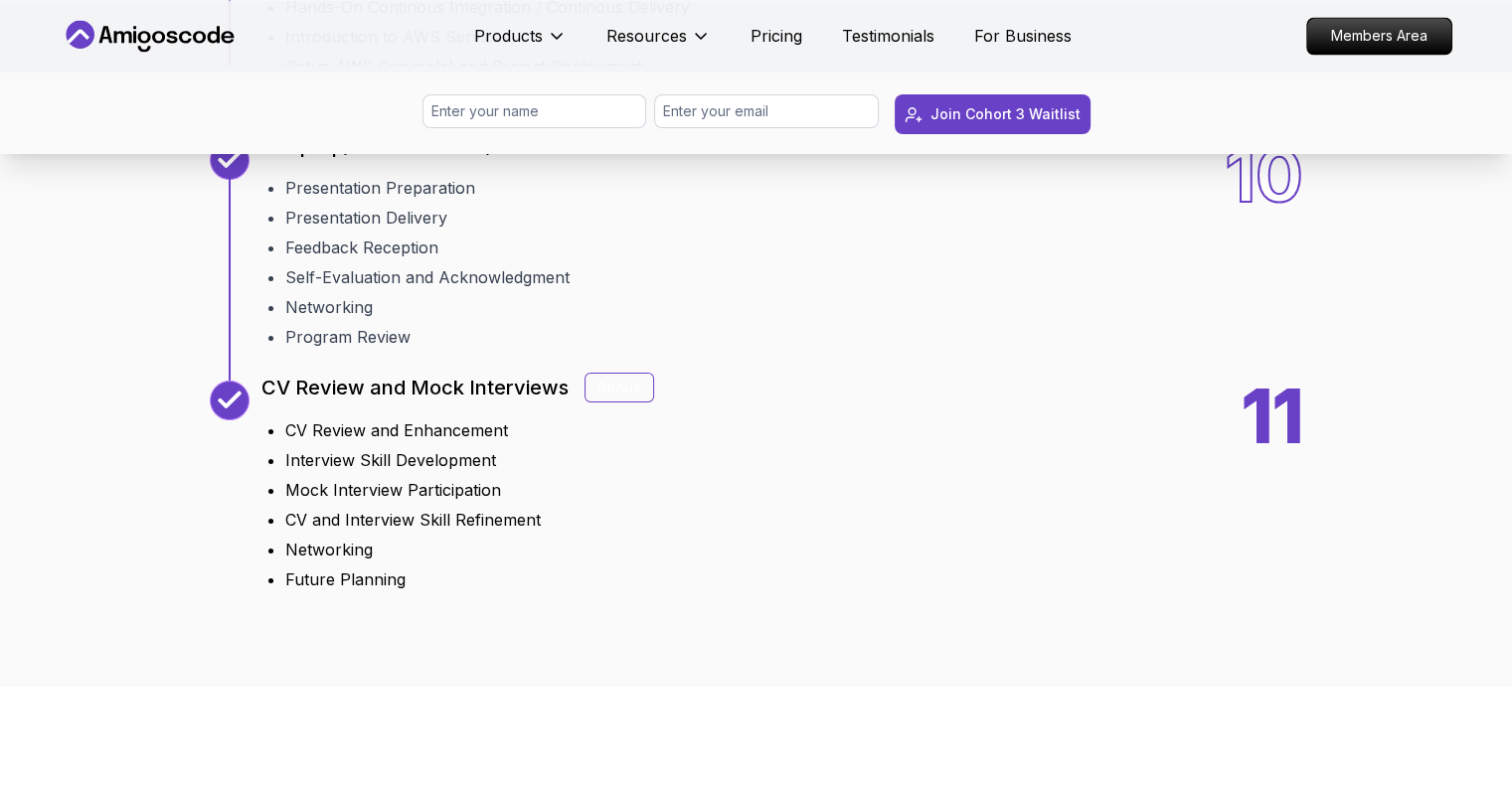 click on "Bonus" at bounding box center [619, 388] 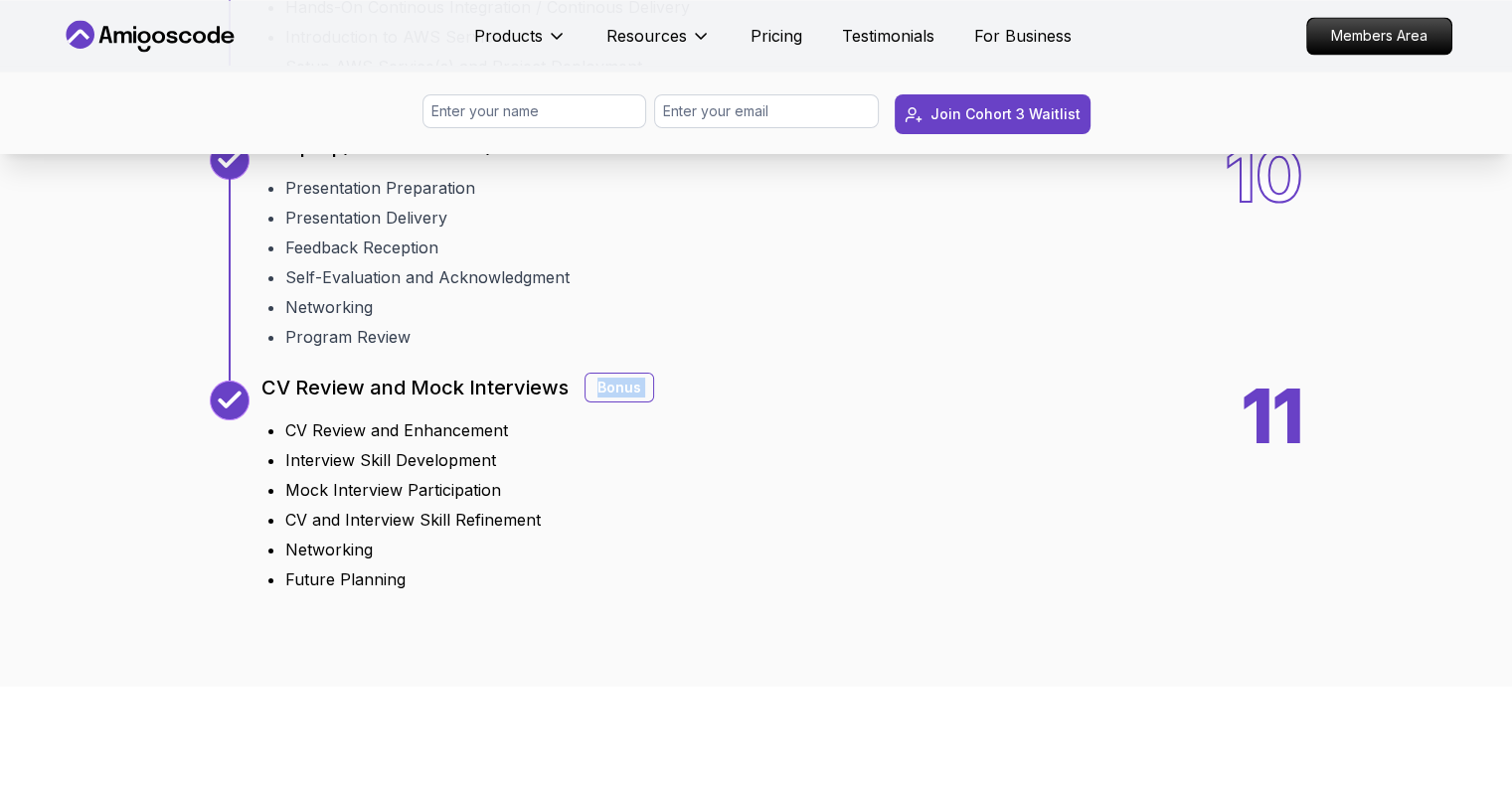 drag, startPoint x: 599, startPoint y: 388, endPoint x: 640, endPoint y: 388, distance: 41 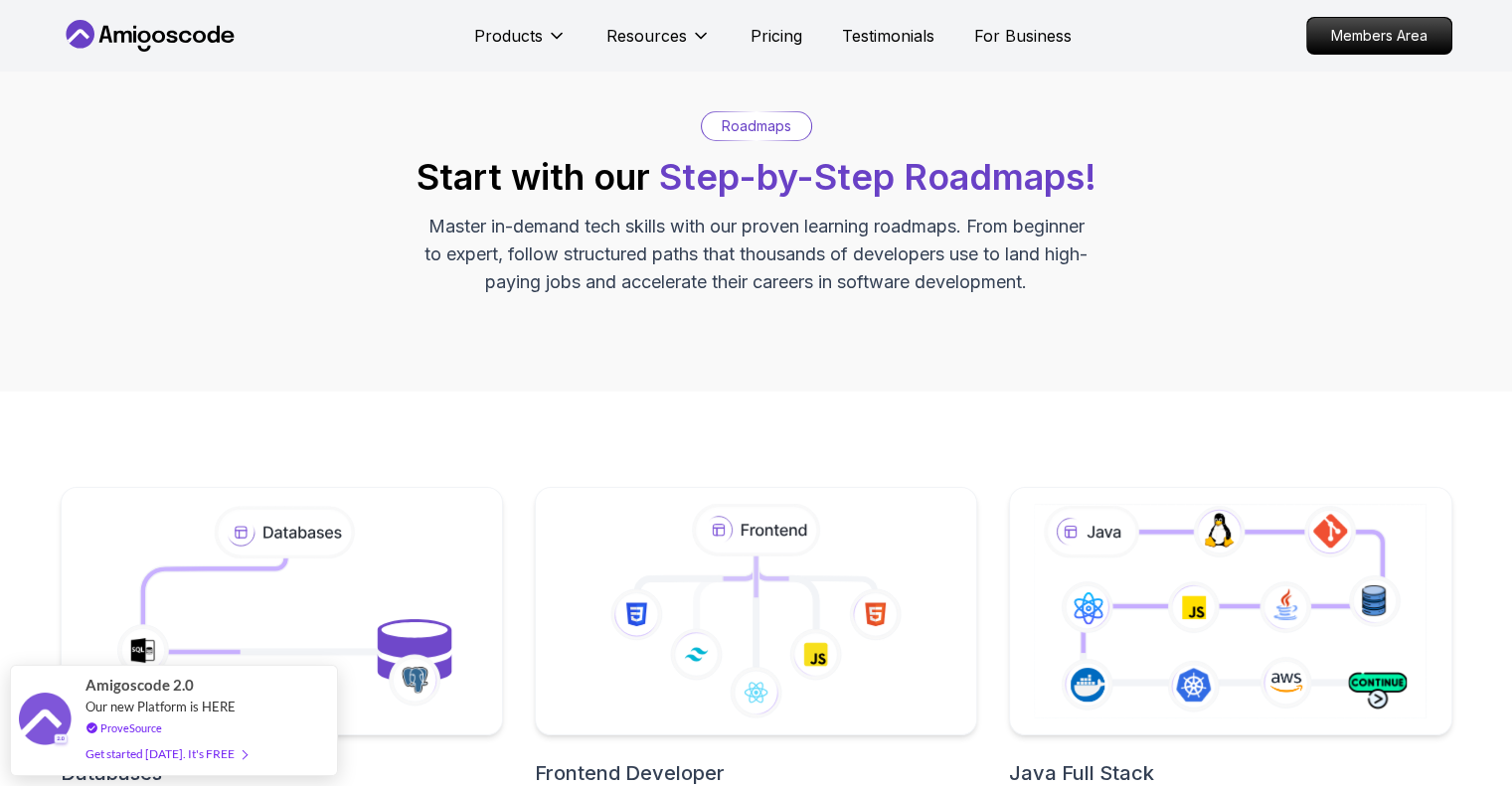 scroll, scrollTop: 0, scrollLeft: 0, axis: both 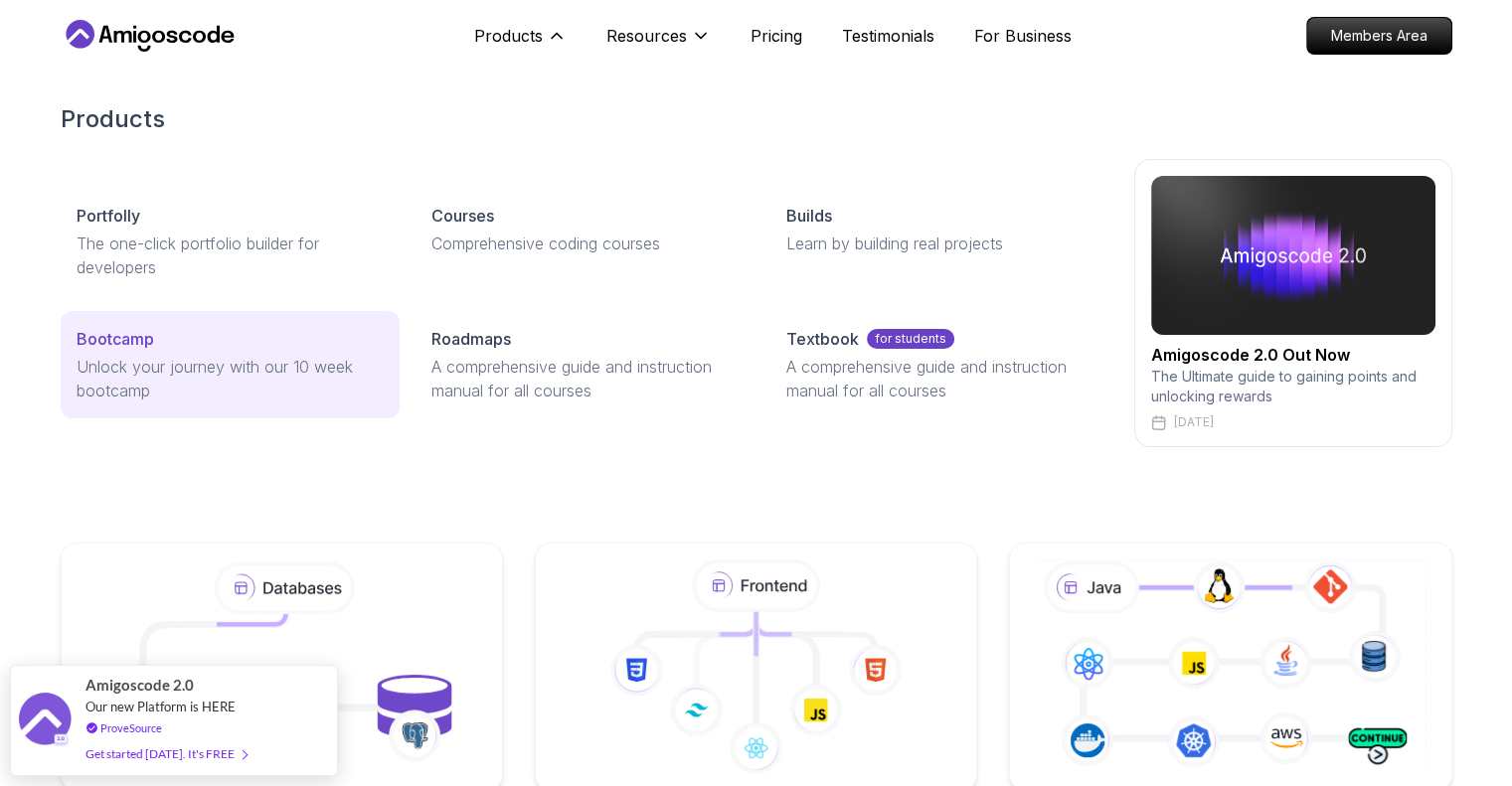 click on "Bootcamp" at bounding box center (230, 339) 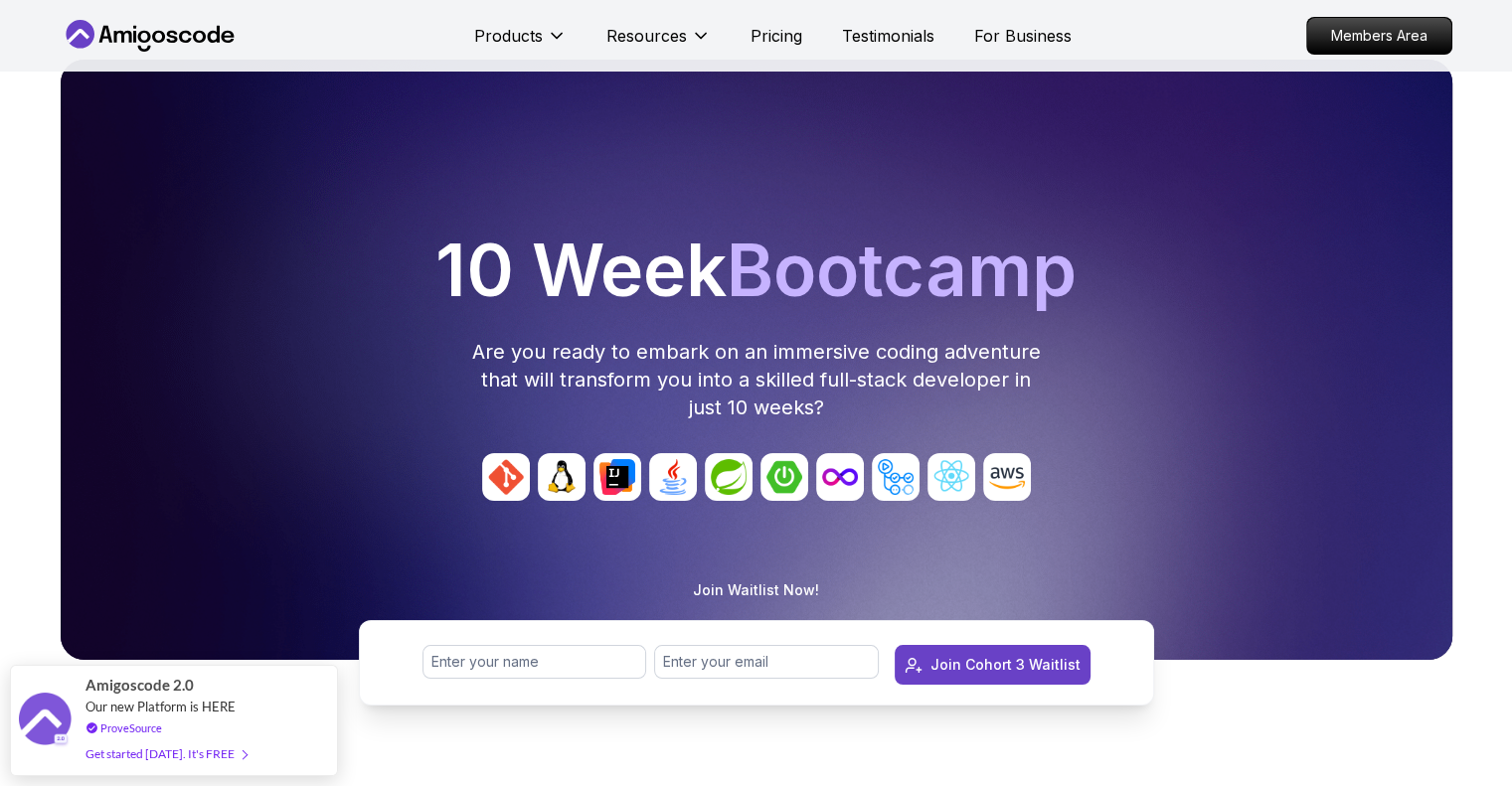 scroll, scrollTop: 0, scrollLeft: 0, axis: both 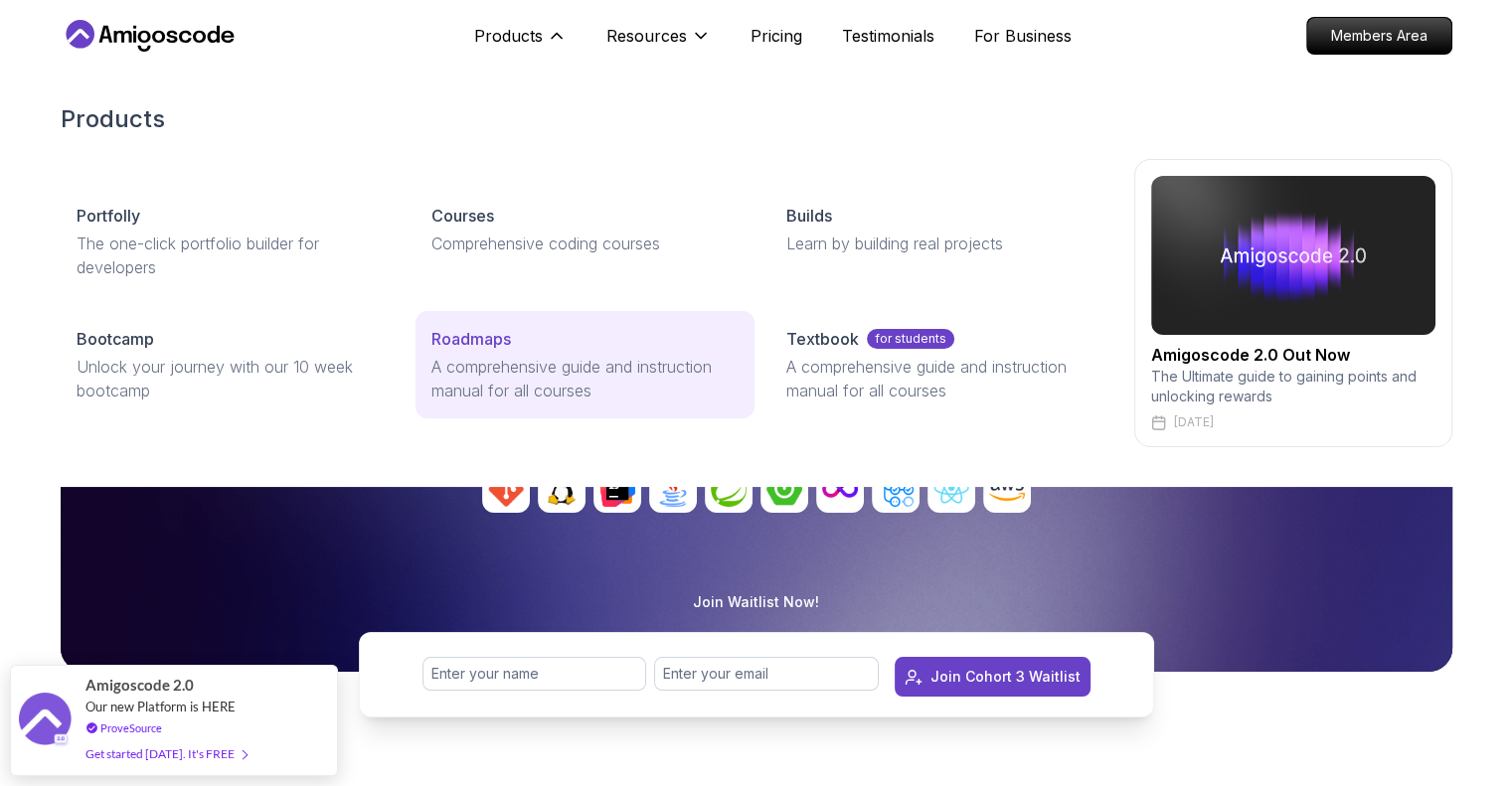 click on "Roadmaps" at bounding box center [585, 339] 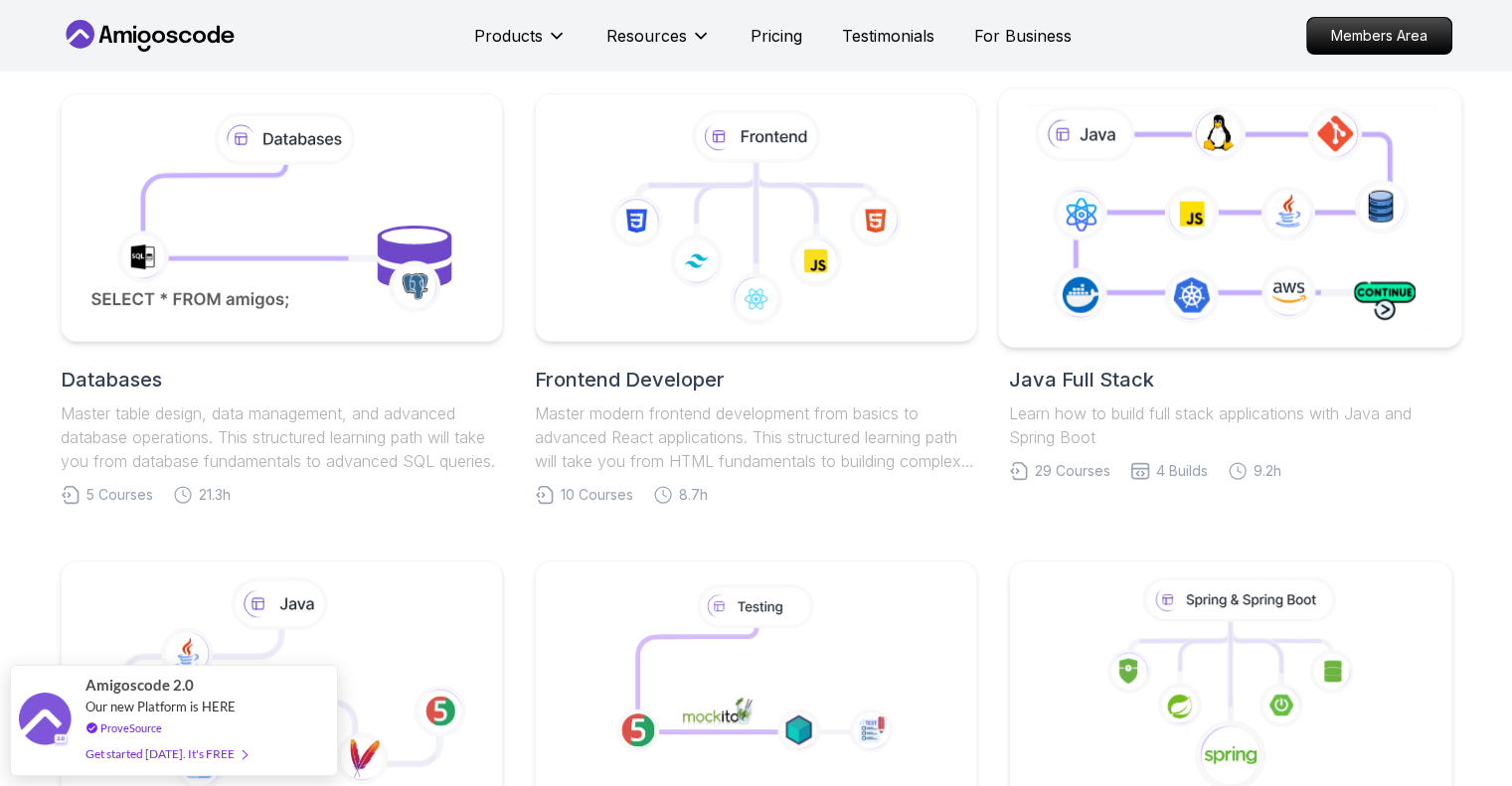 scroll, scrollTop: 0, scrollLeft: 0, axis: both 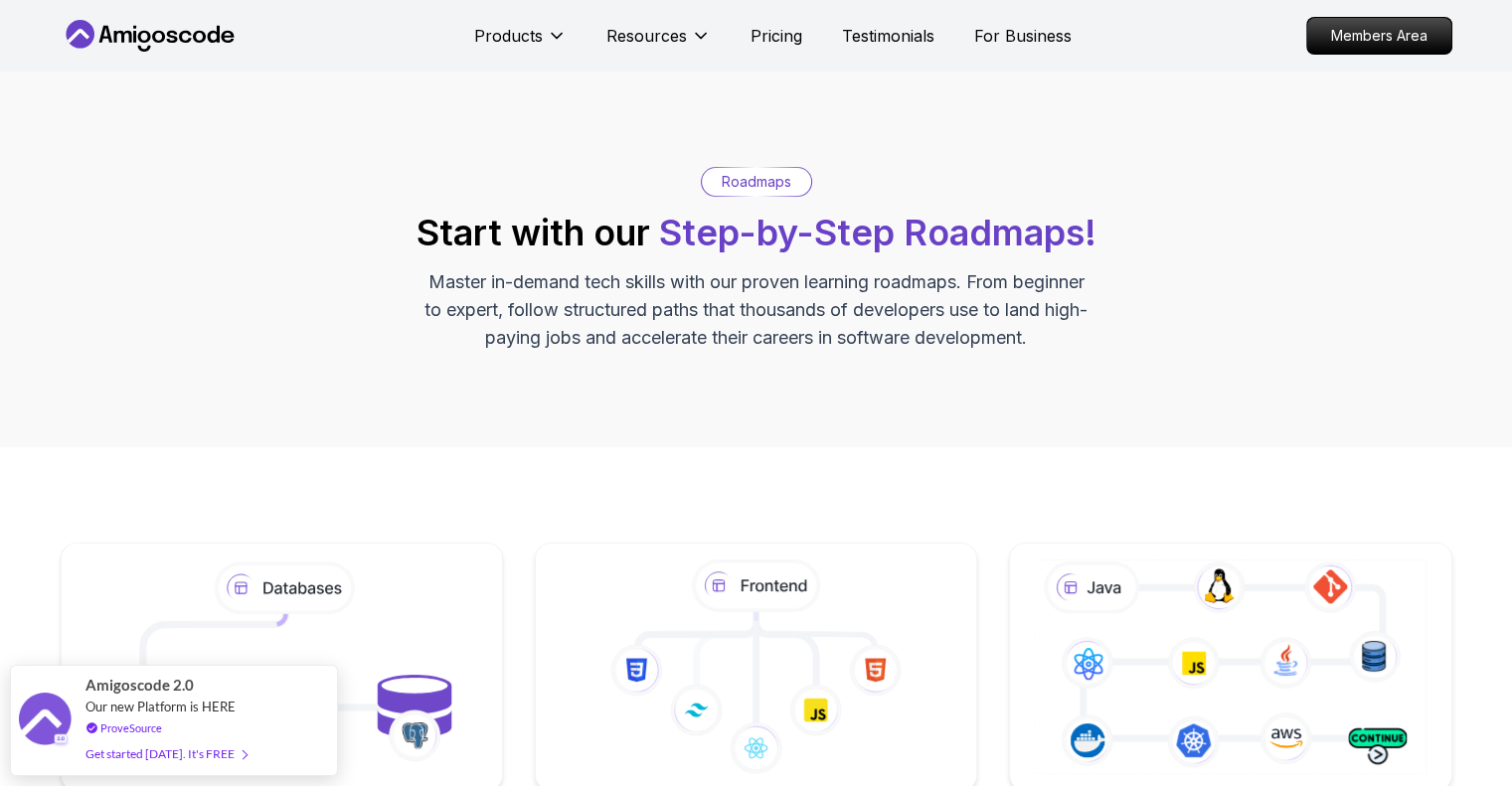 click 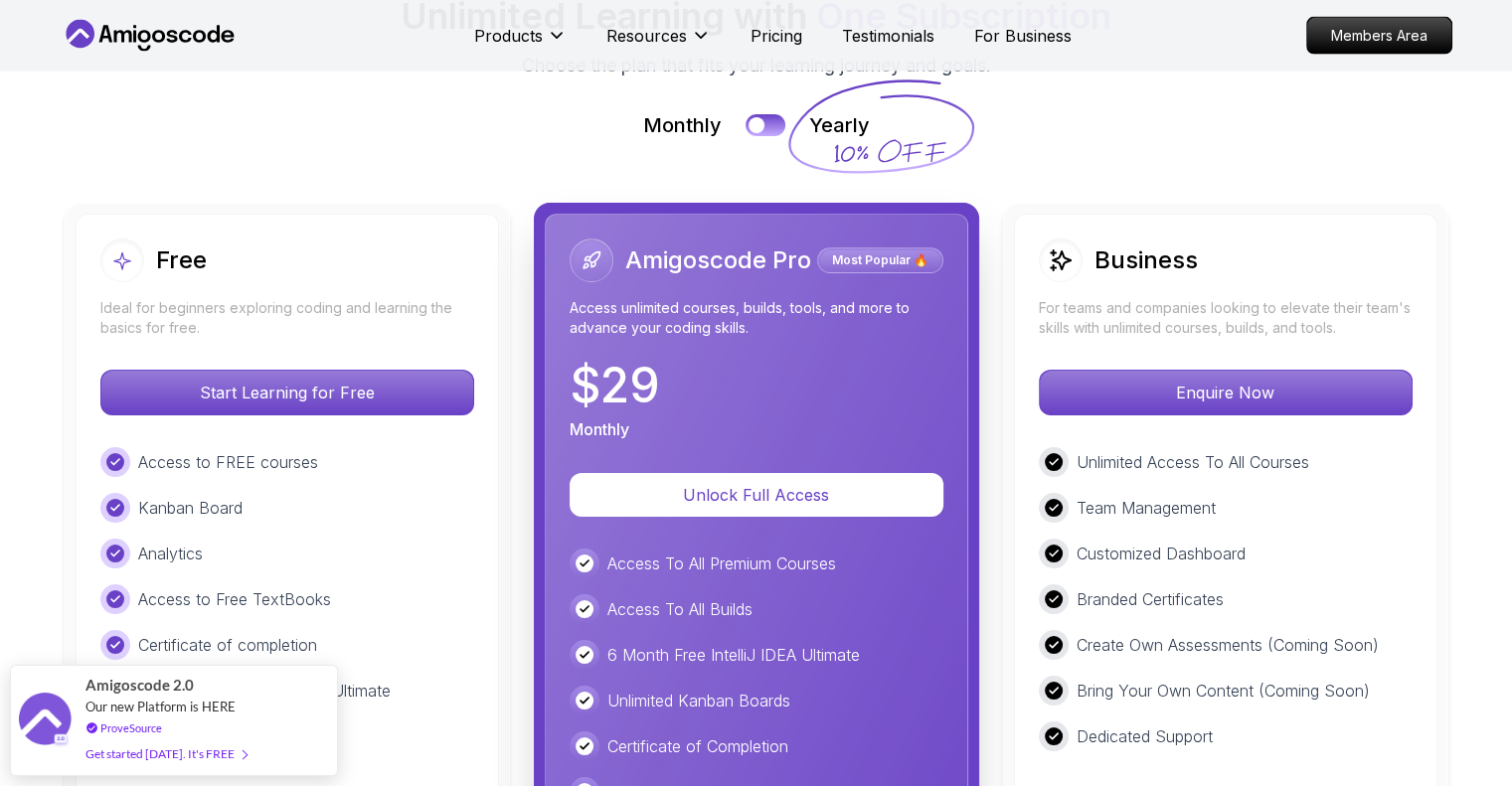 scroll, scrollTop: 4498, scrollLeft: 0, axis: vertical 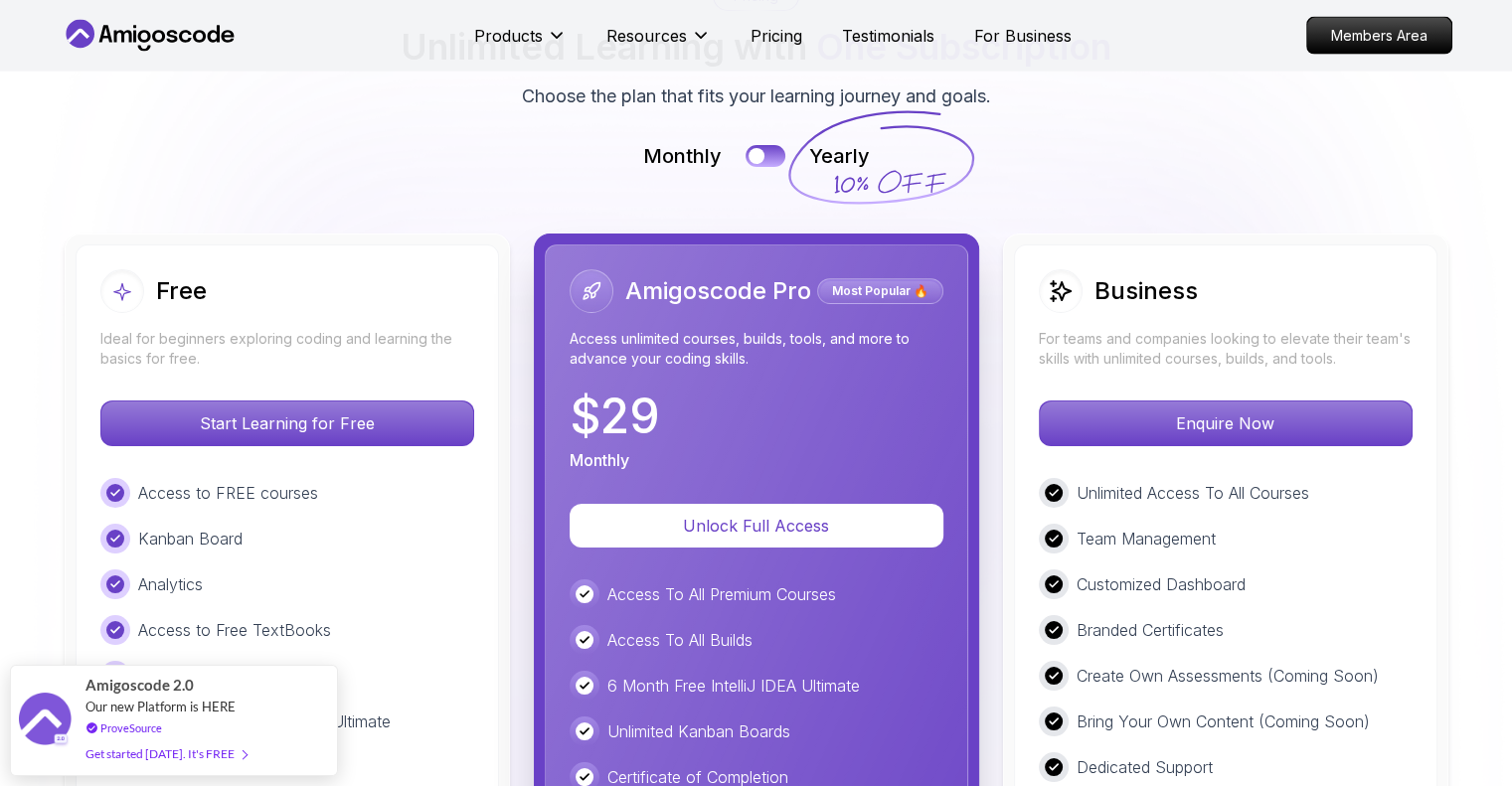 click on "$ 29" at bounding box center (614, 416) 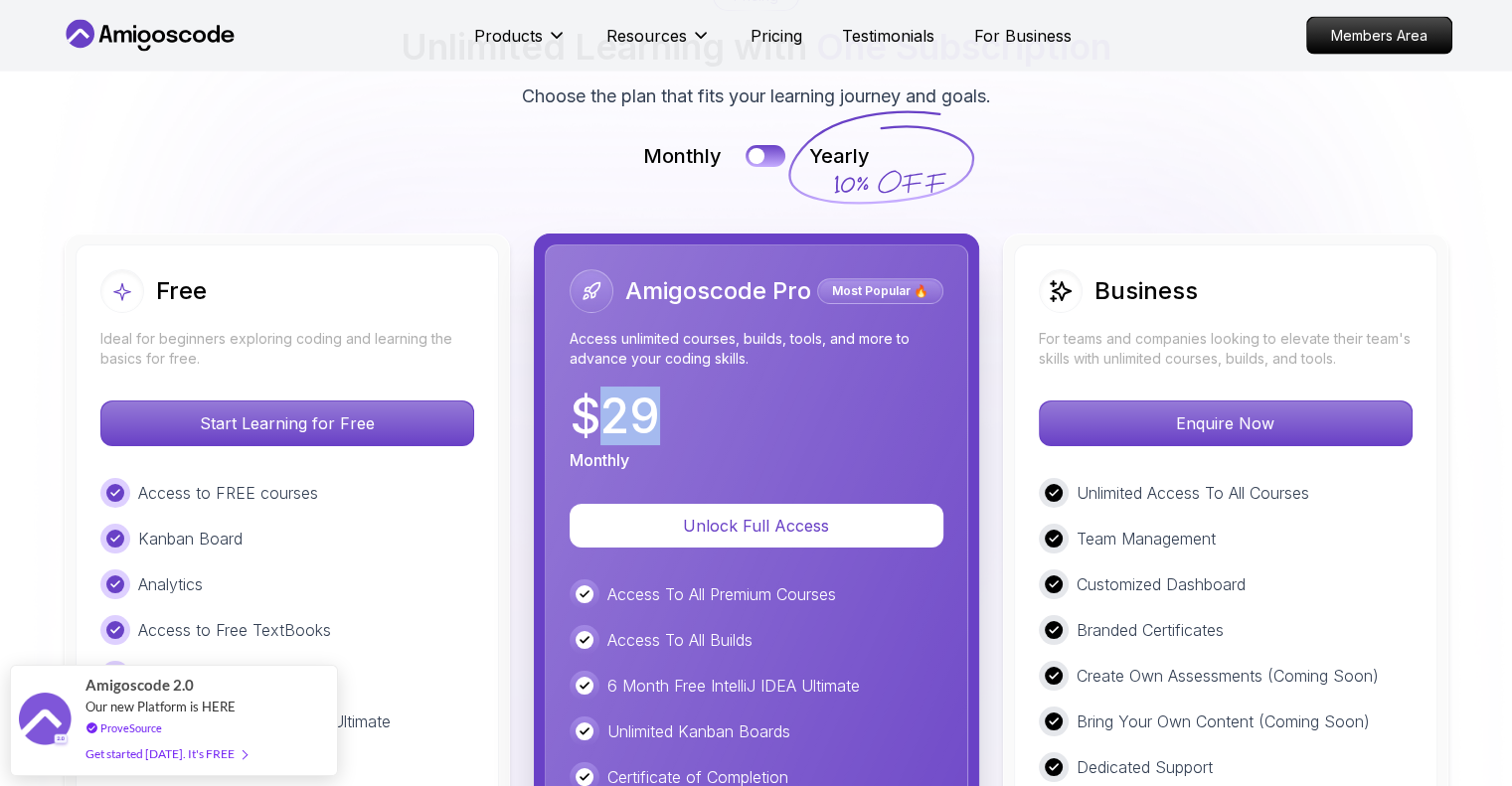 click on "$ 29" at bounding box center (614, 416) 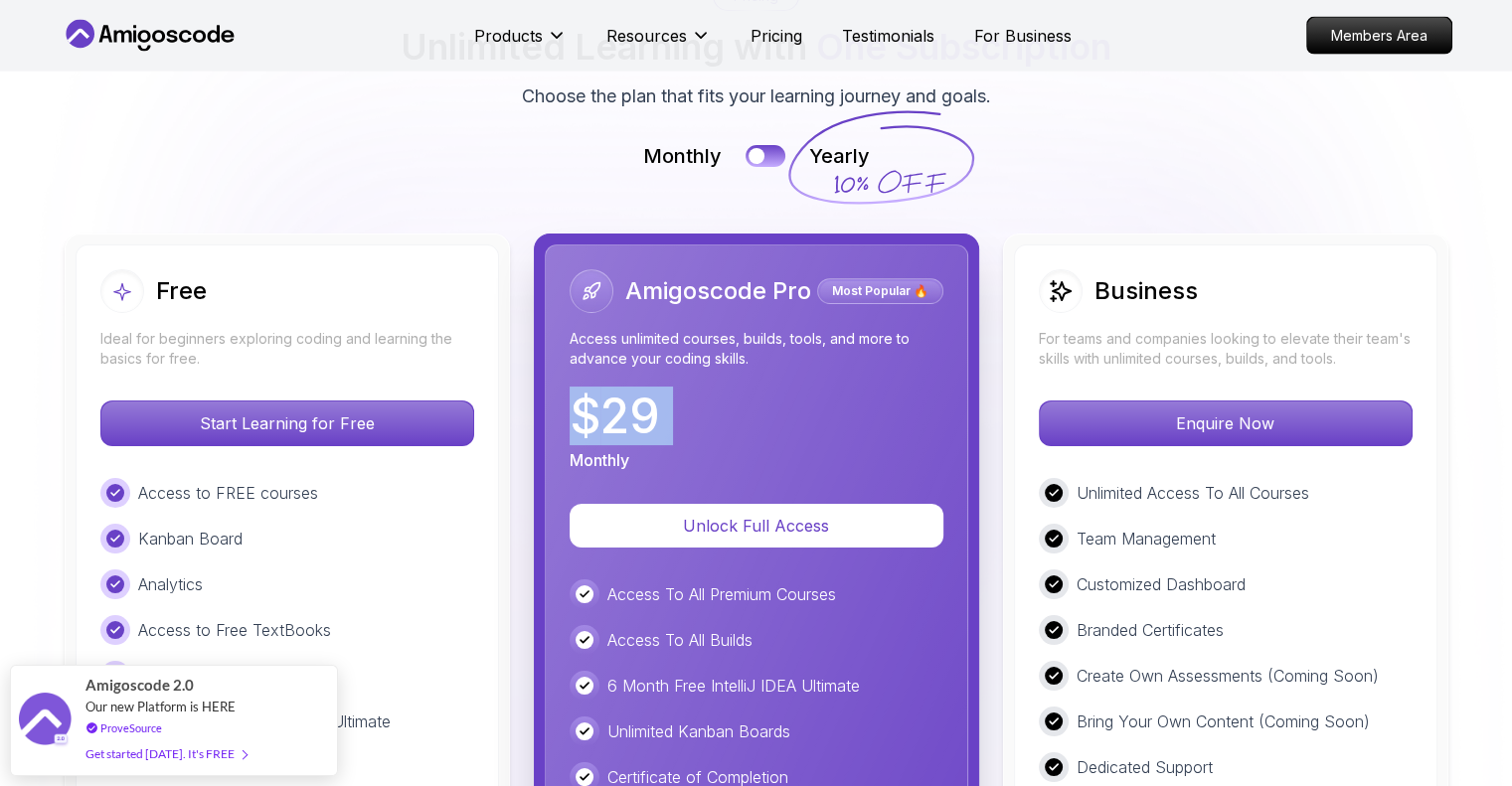 click on "$ 29" at bounding box center (614, 416) 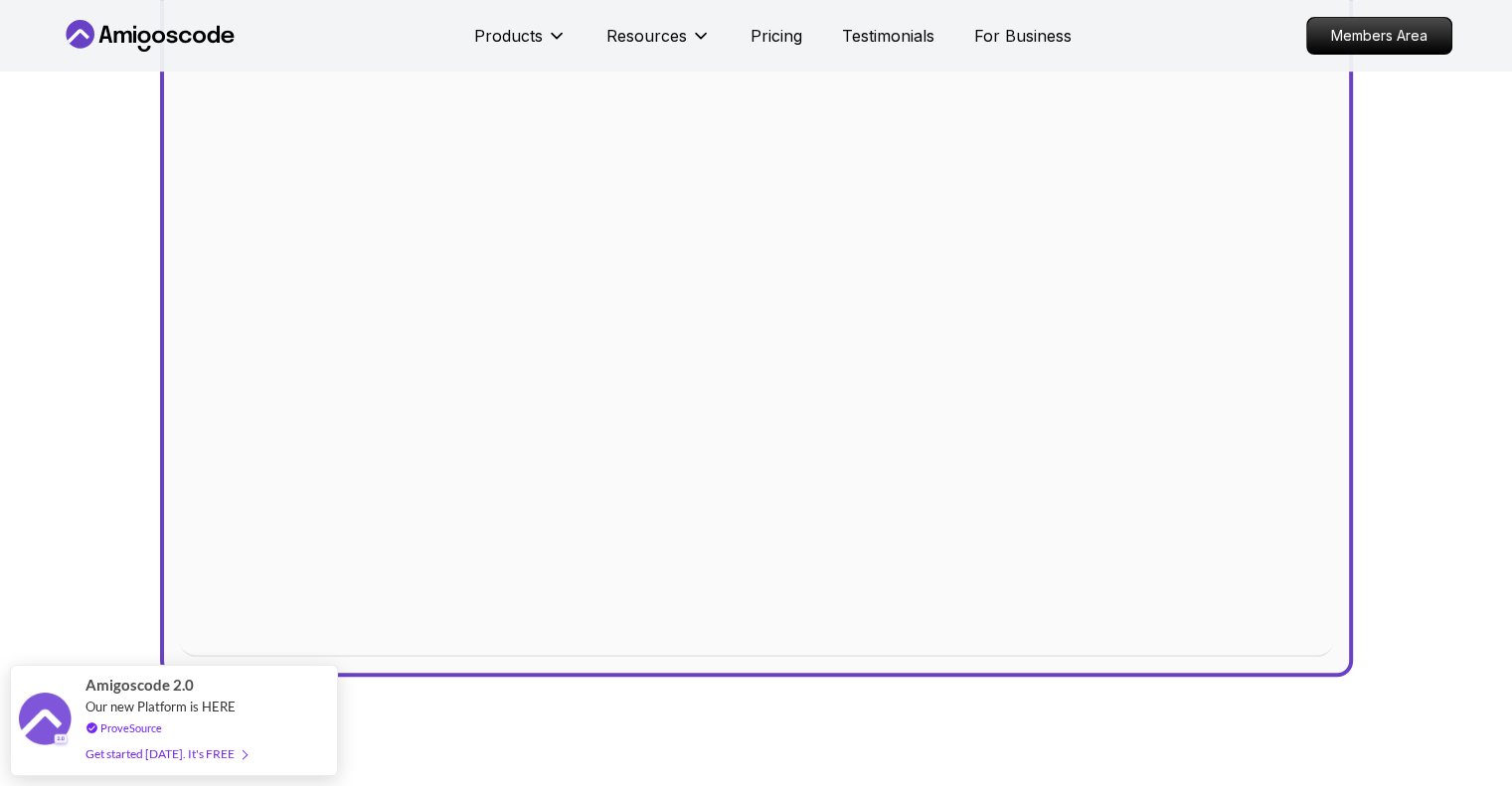 scroll, scrollTop: 0, scrollLeft: 0, axis: both 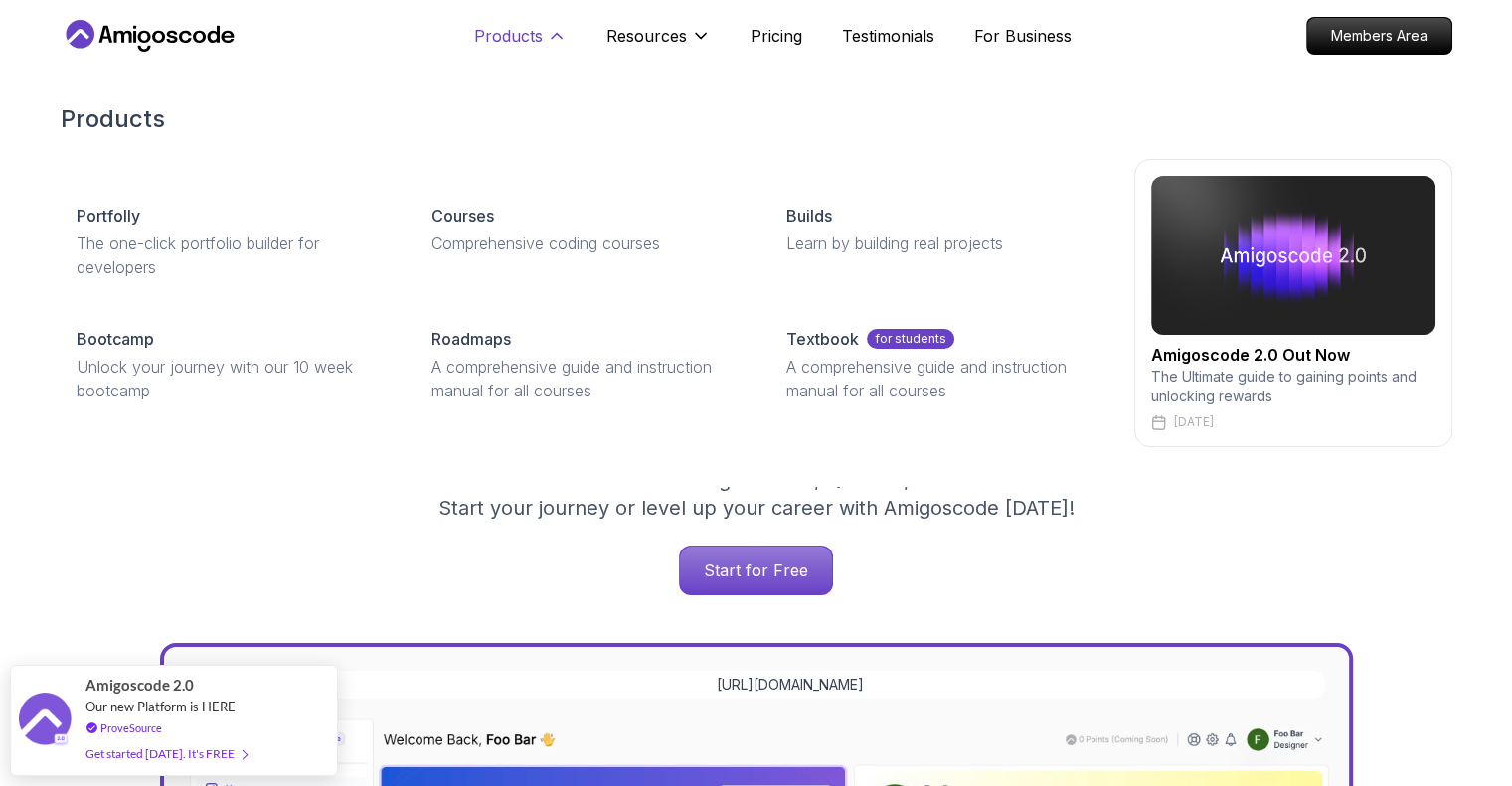 click on "Products" at bounding box center [508, 36] 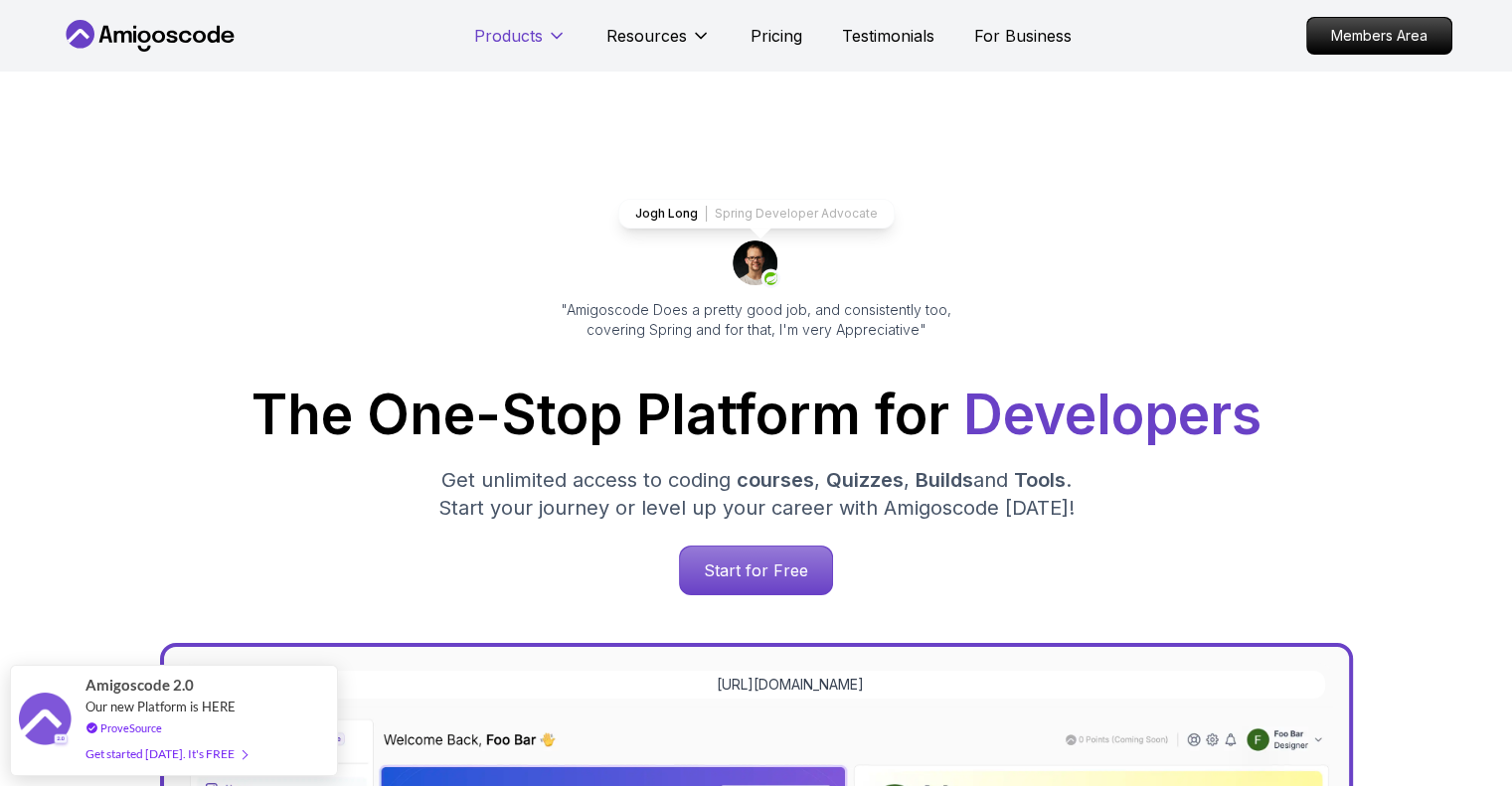 click on "Products" at bounding box center [508, 36] 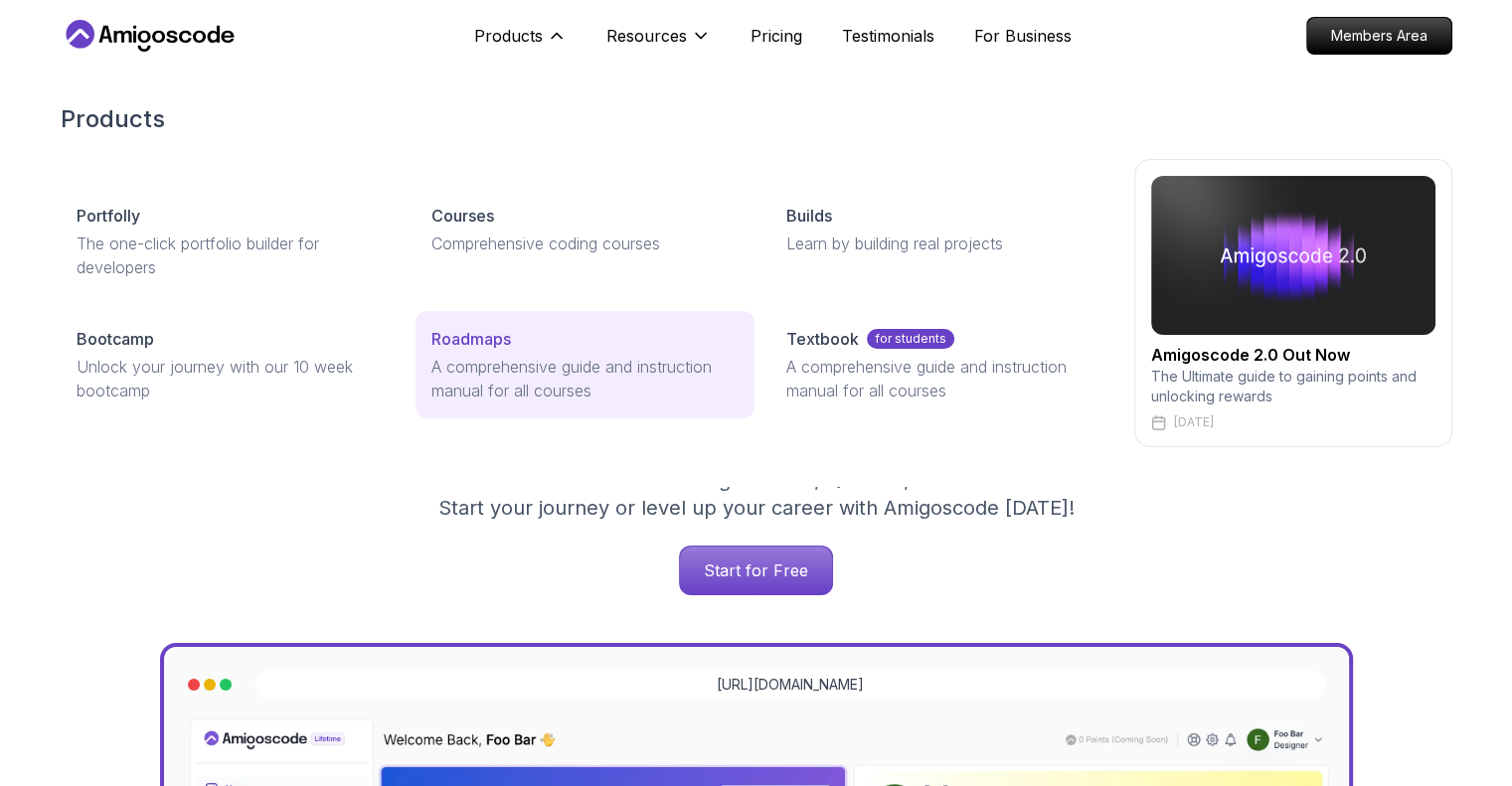 click on "A comprehensive guide and instruction manual for all courses" at bounding box center [585, 379] 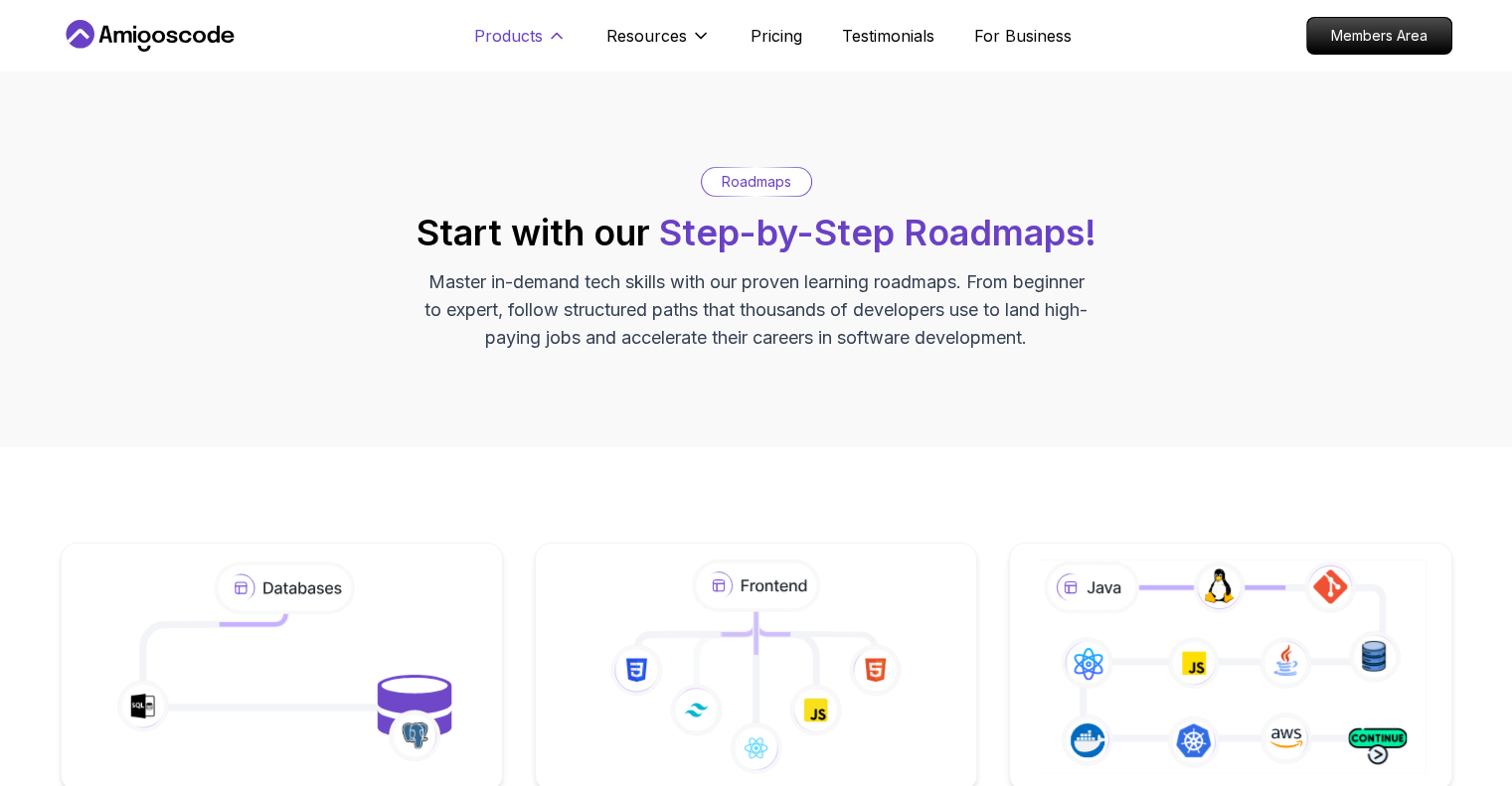 click on "Products" at bounding box center (520, 44) 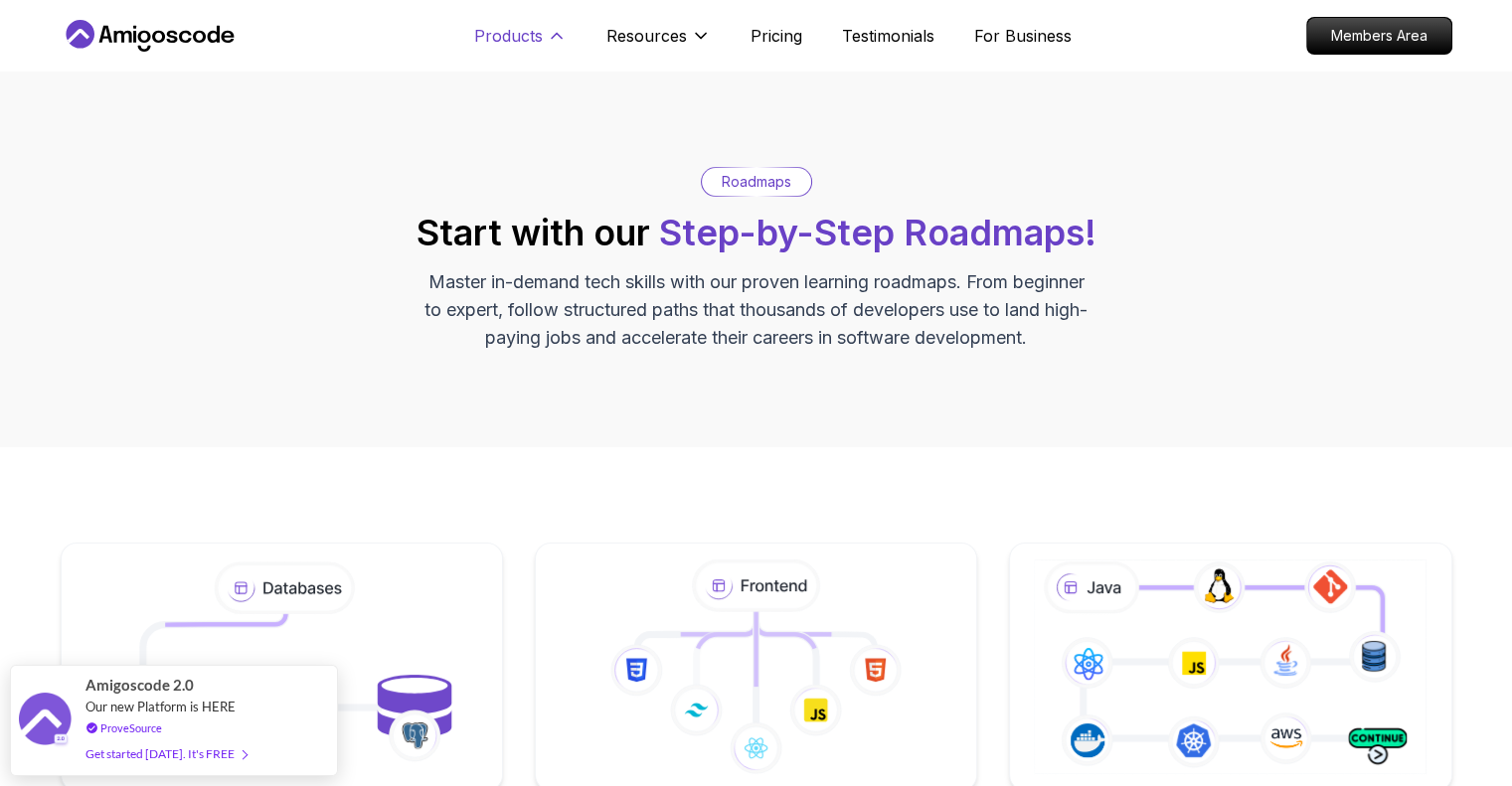 click on "Products" at bounding box center (508, 36) 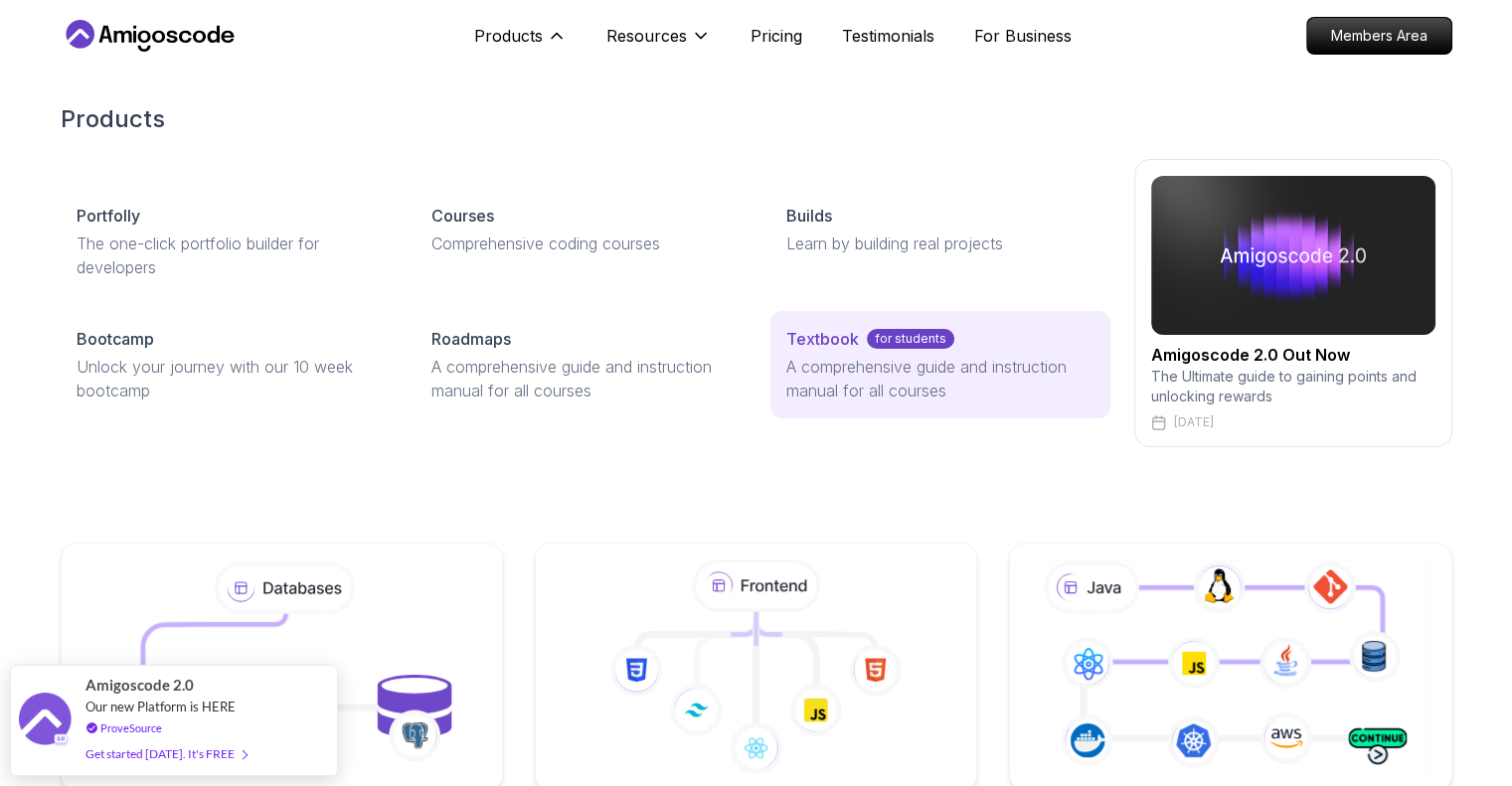 click on "Textbook" at bounding box center [822, 339] 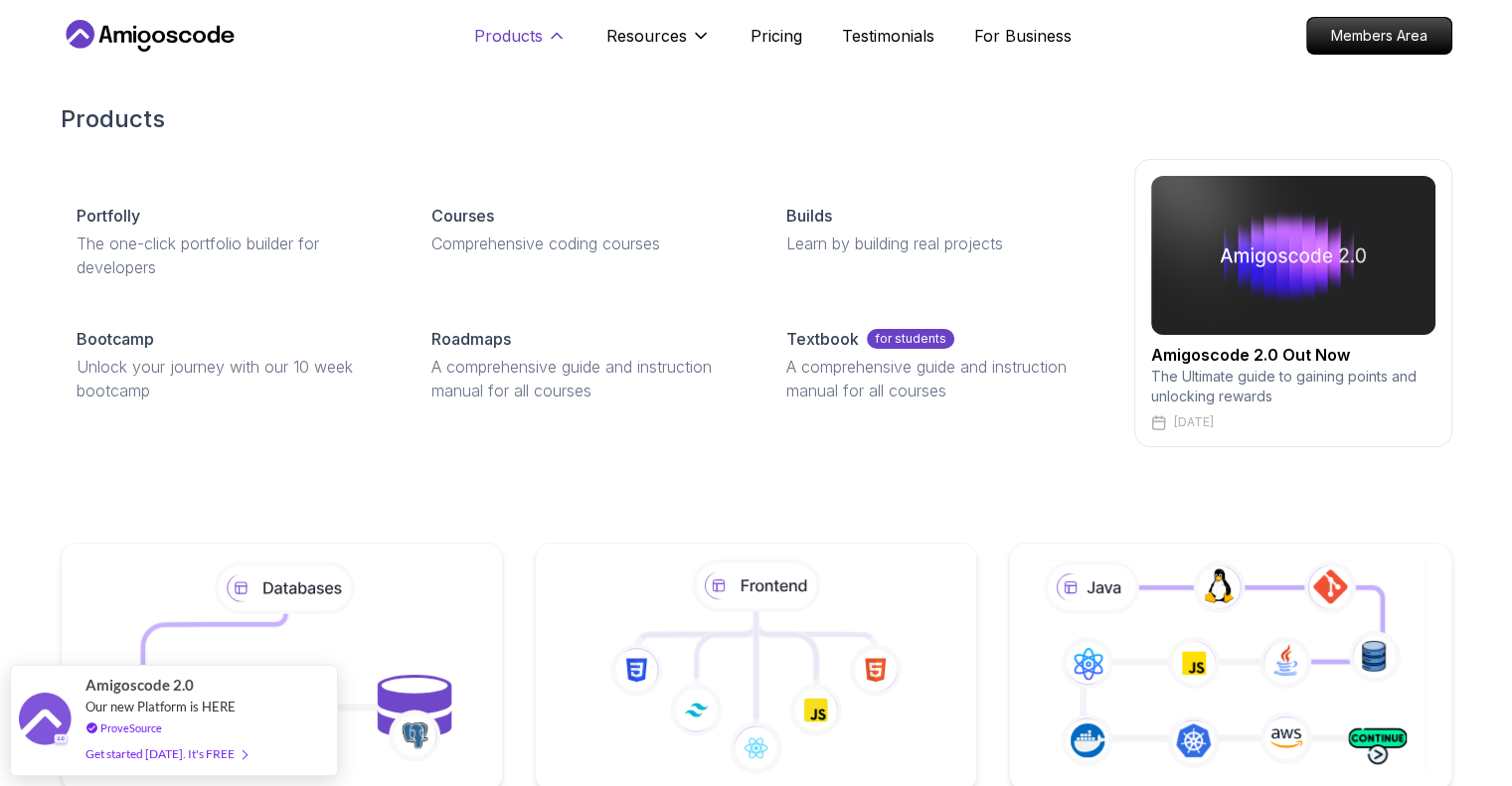 click on "Products" at bounding box center [508, 36] 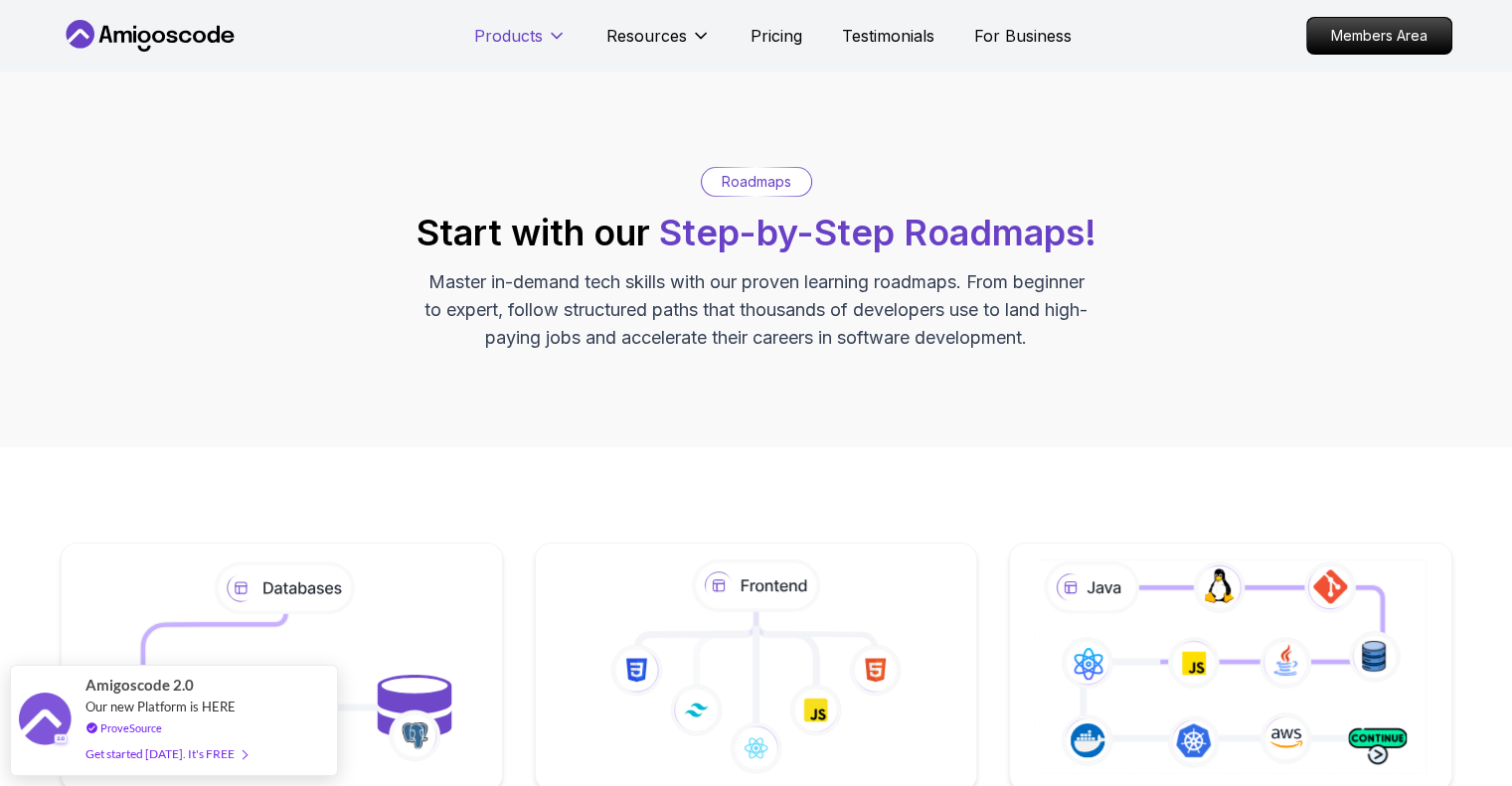 click on "Products" at bounding box center (508, 36) 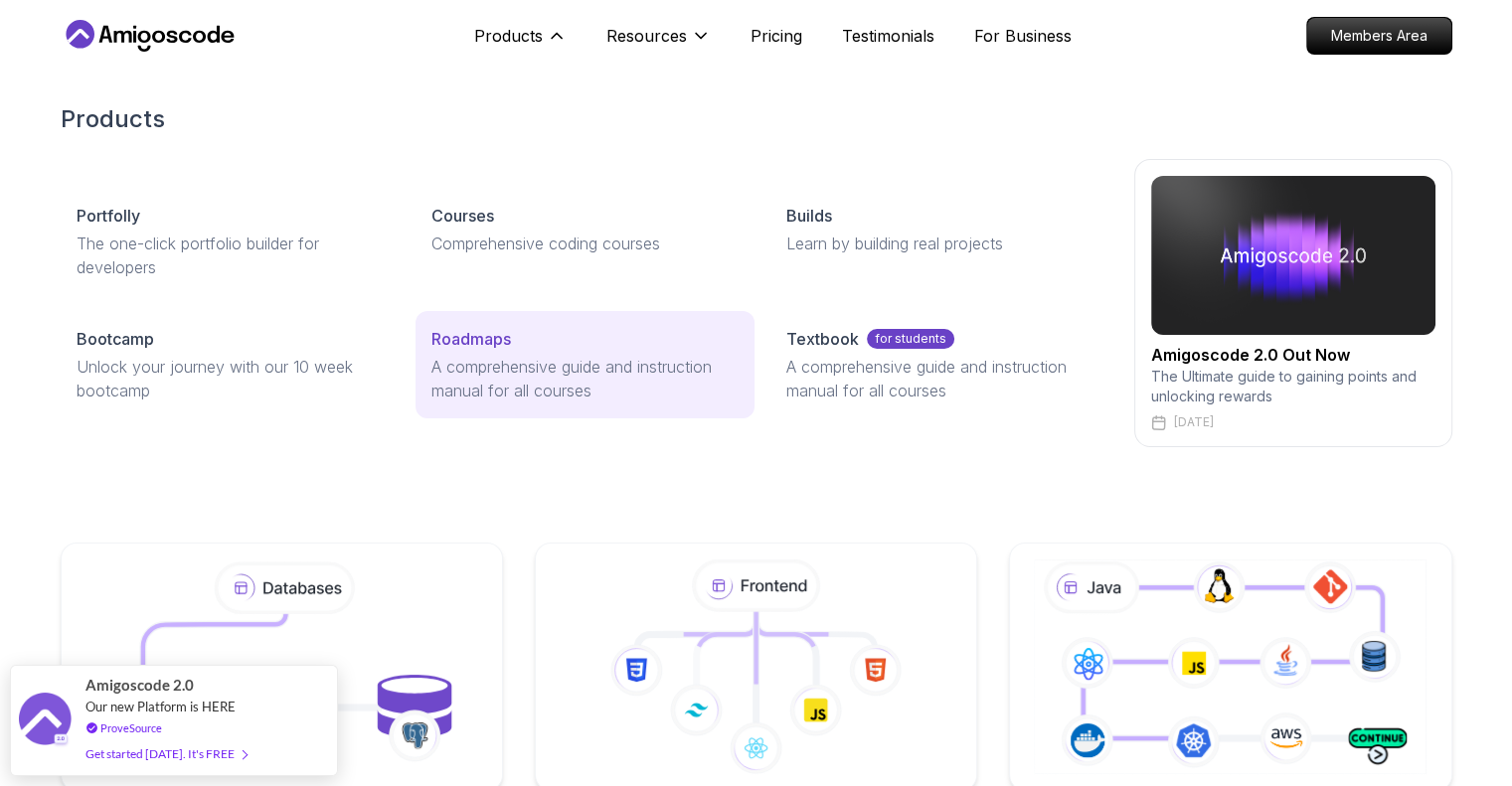 click on "A comprehensive guide and instruction manual for all courses" at bounding box center [585, 379] 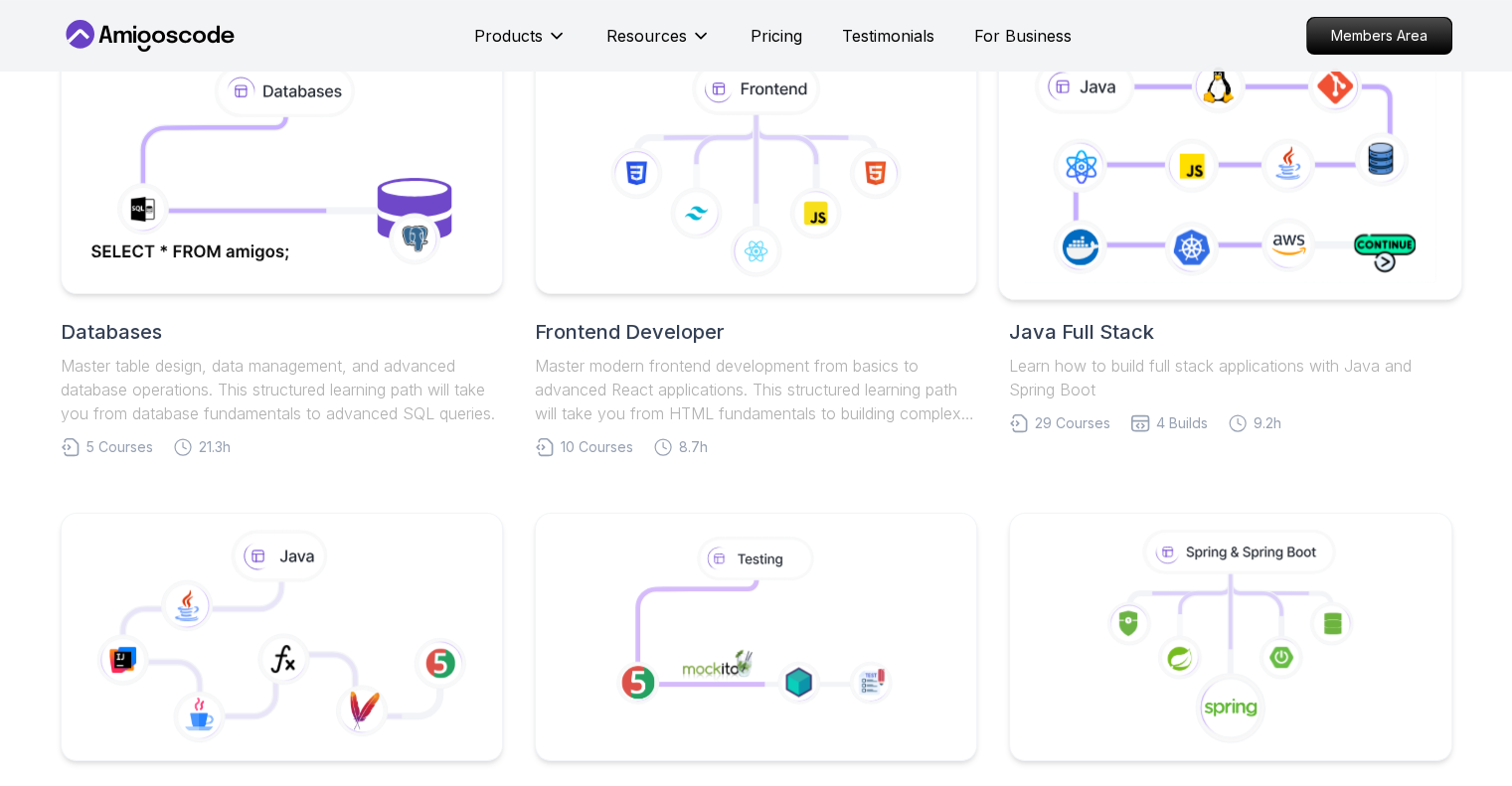 scroll, scrollTop: 401, scrollLeft: 0, axis: vertical 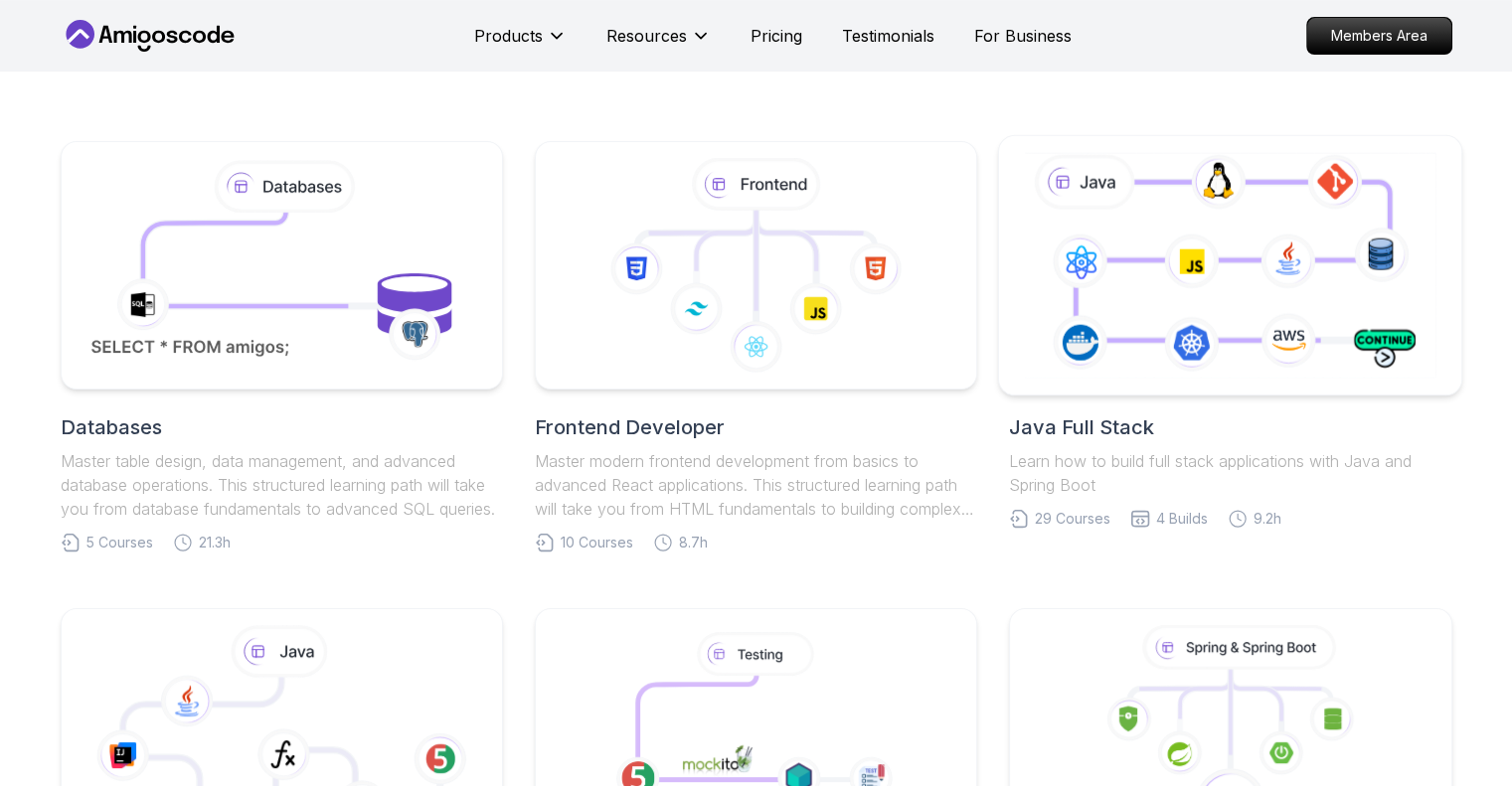 click 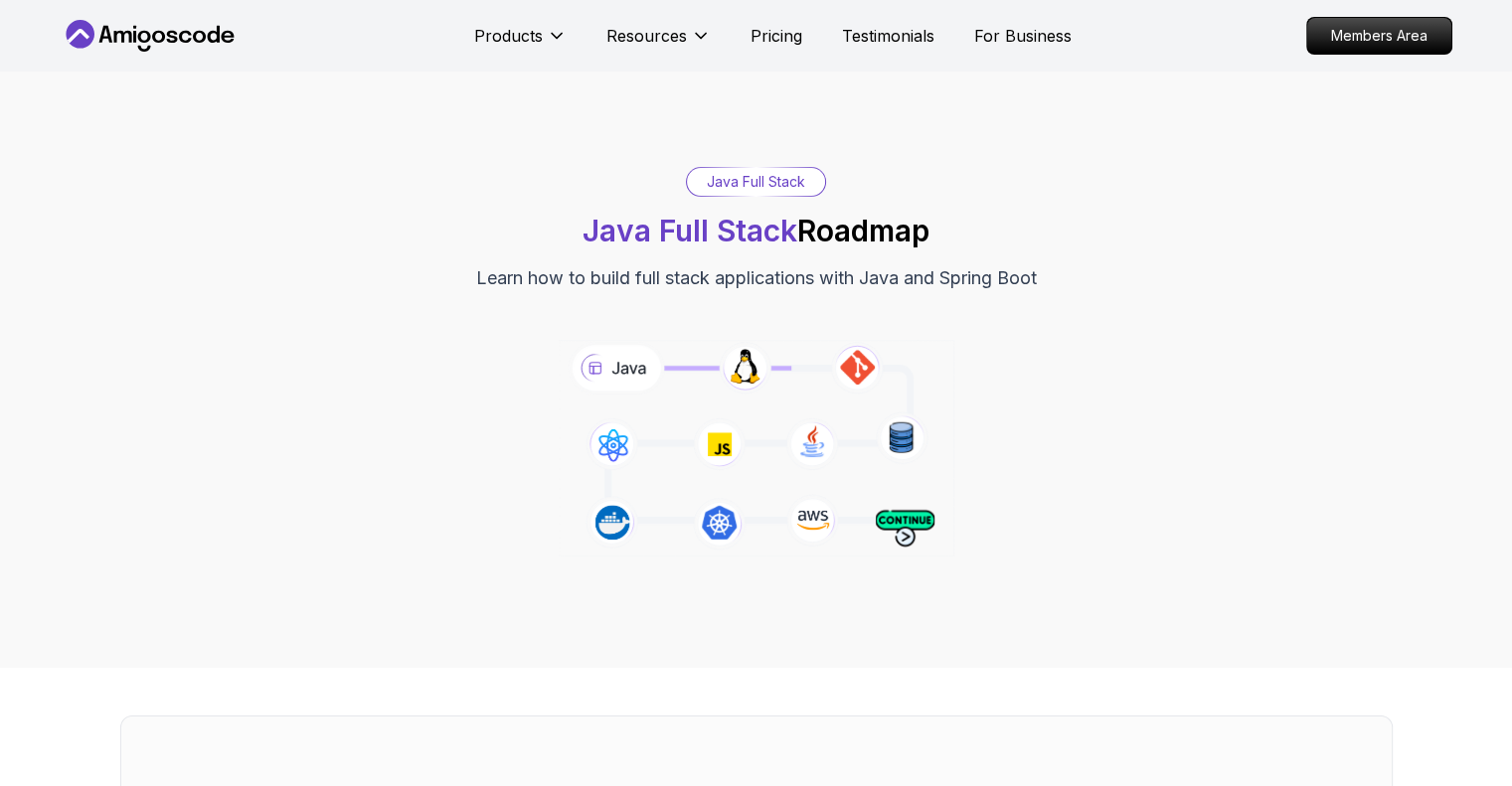 scroll, scrollTop: 453, scrollLeft: 0, axis: vertical 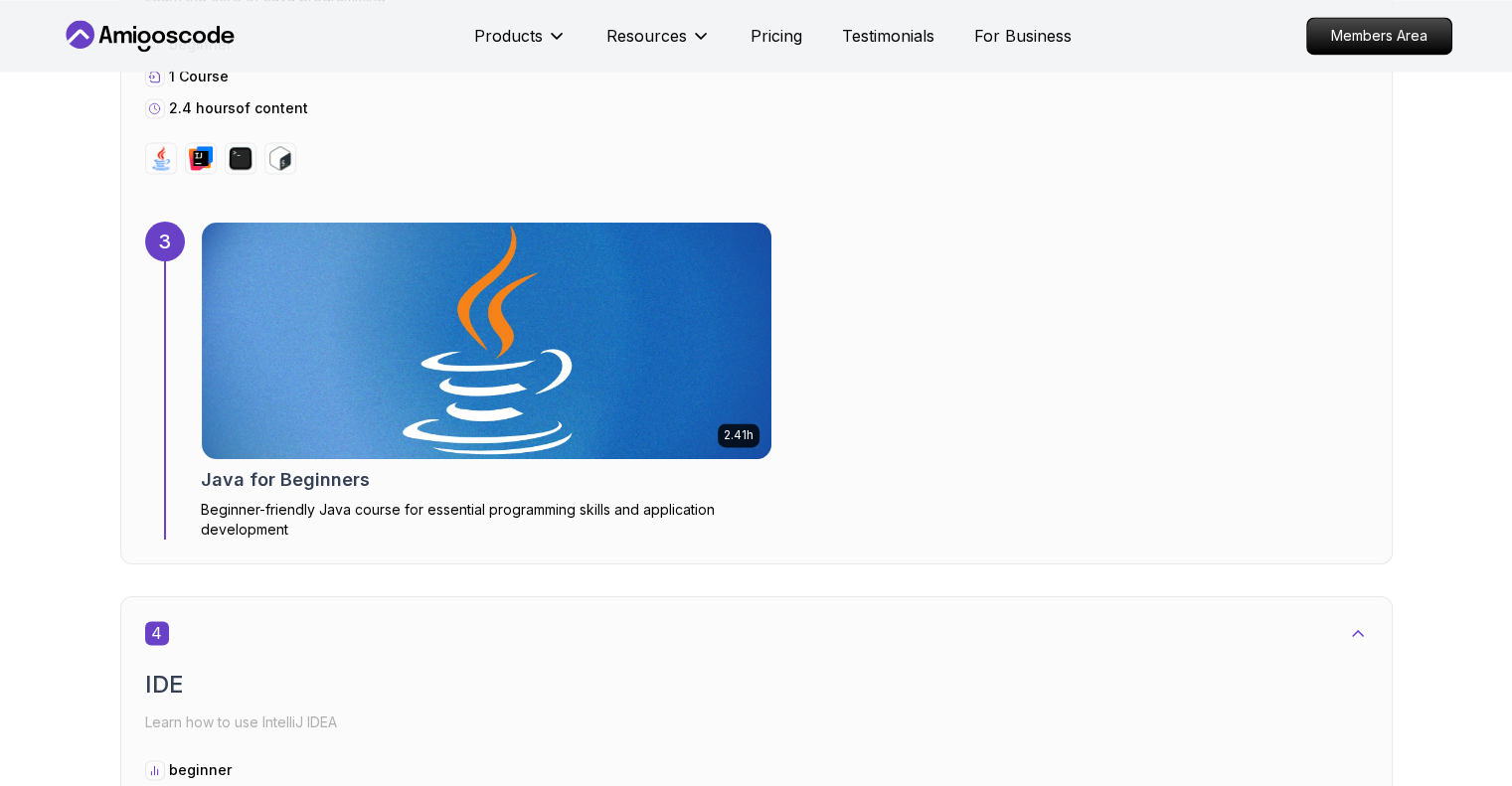 click on "Learn how to use Maven to build and manage your Java projects" at bounding box center (486, 2646) 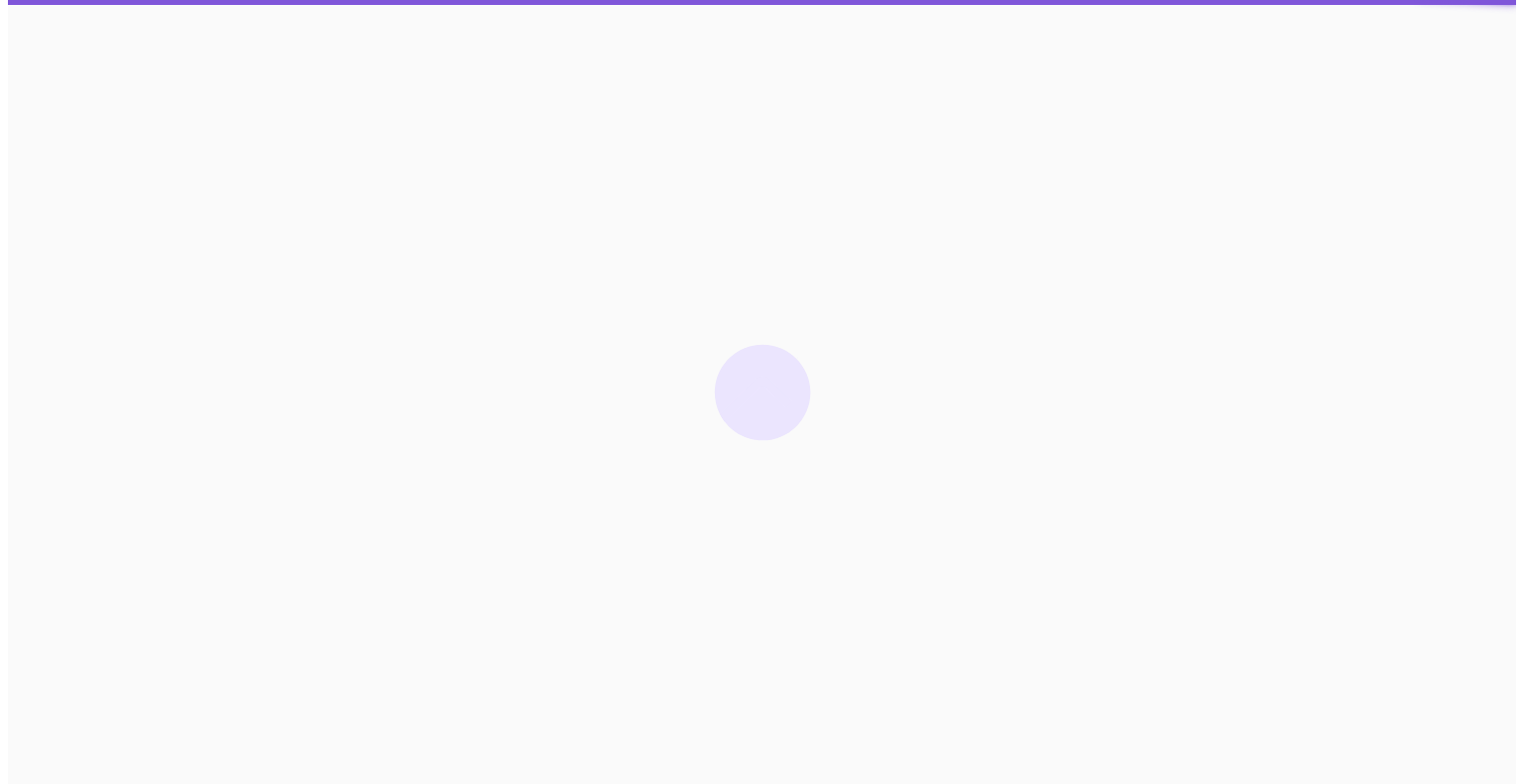 scroll, scrollTop: 0, scrollLeft: 0, axis: both 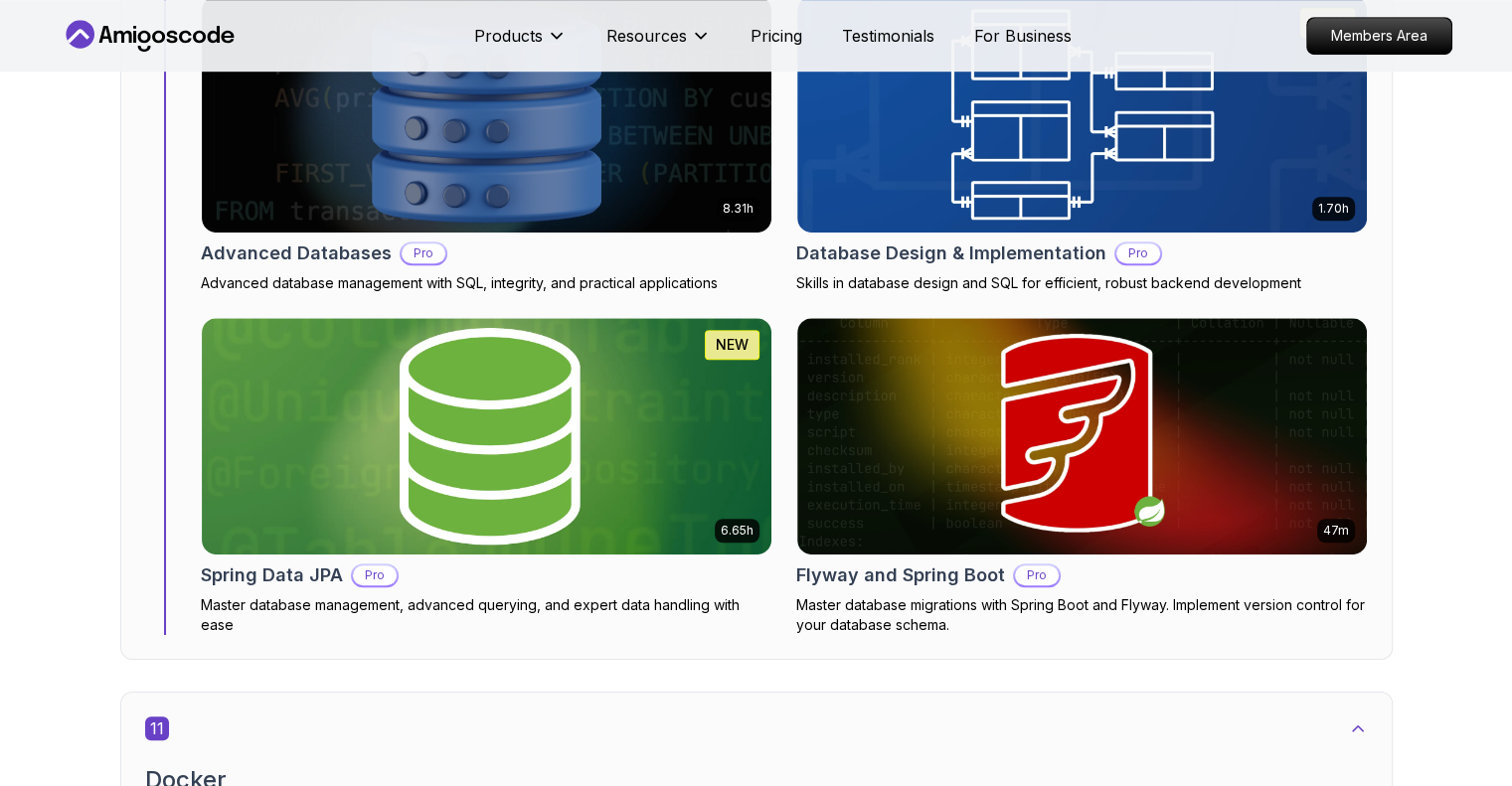 click 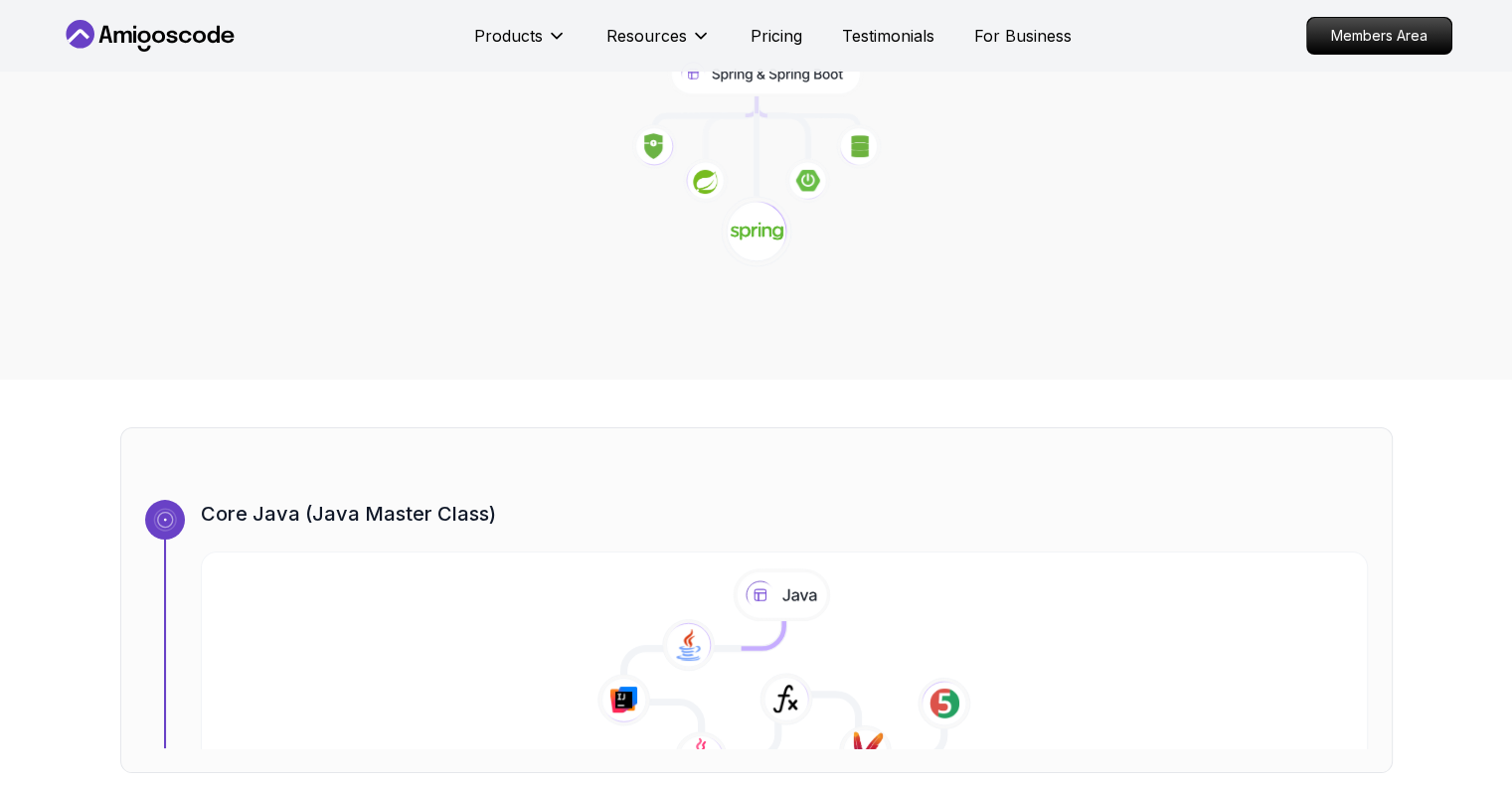 scroll, scrollTop: 0, scrollLeft: 0, axis: both 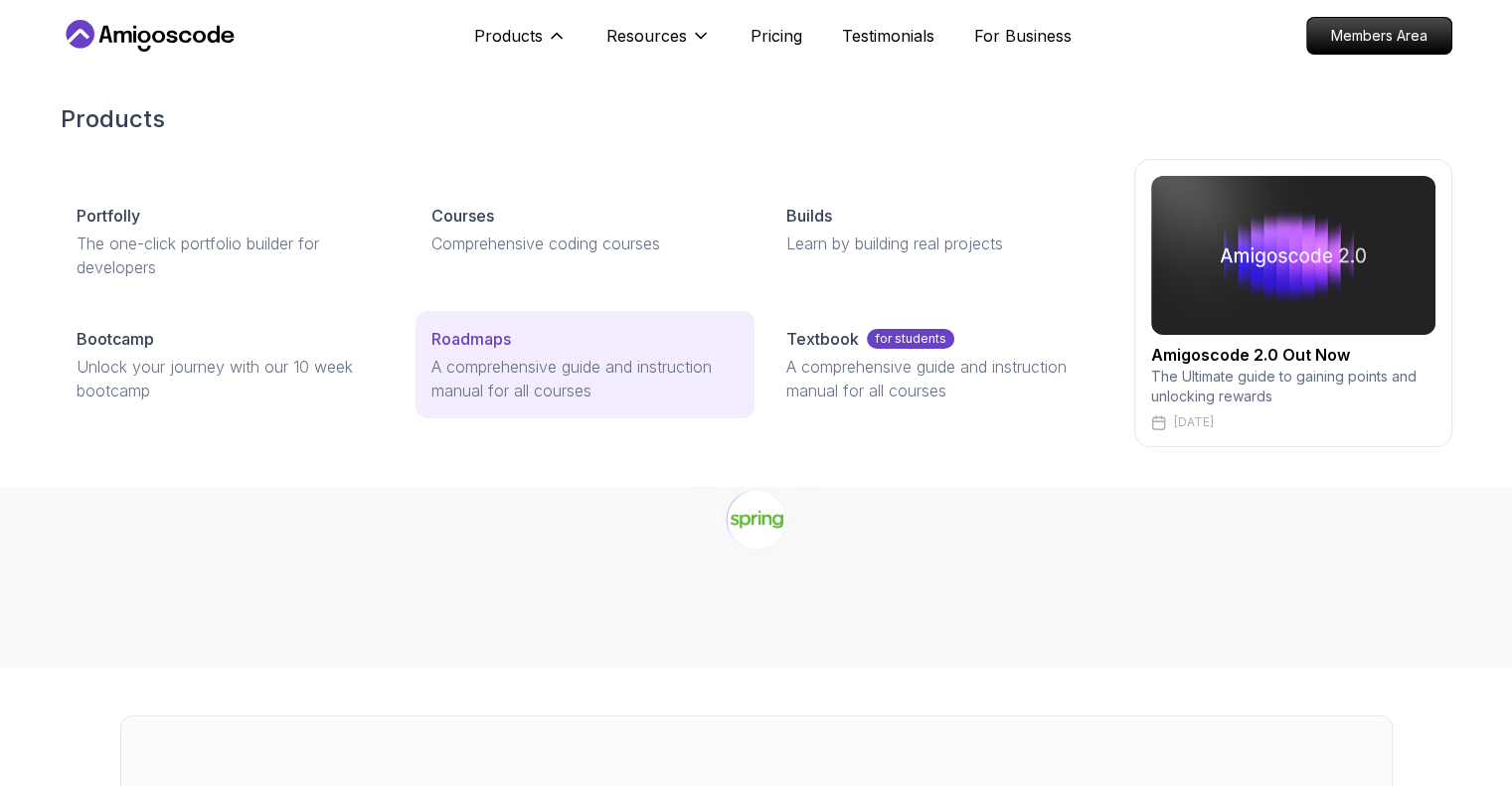 click on "Roadmaps" at bounding box center [585, 339] 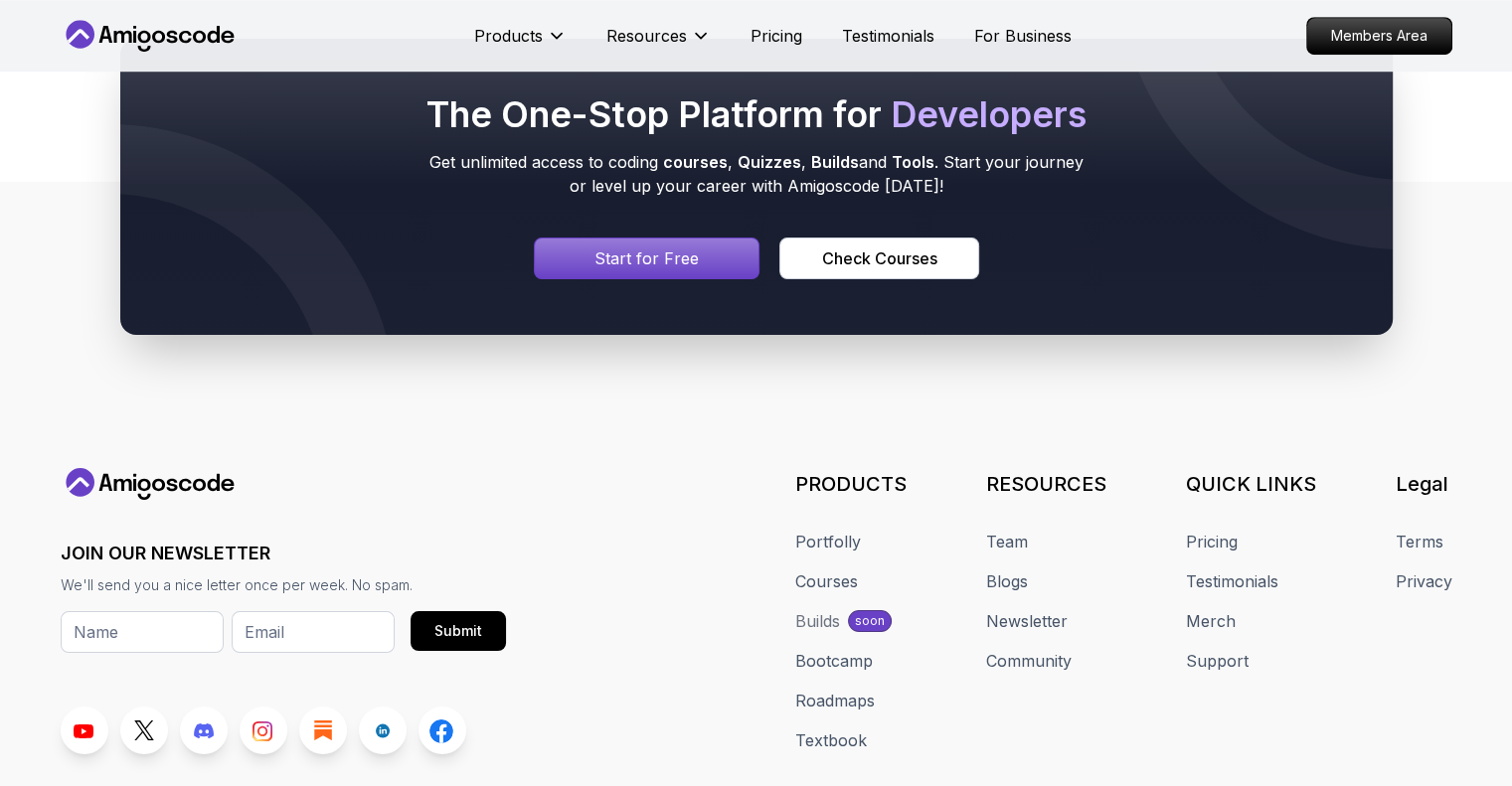 scroll, scrollTop: 0, scrollLeft: 0, axis: both 